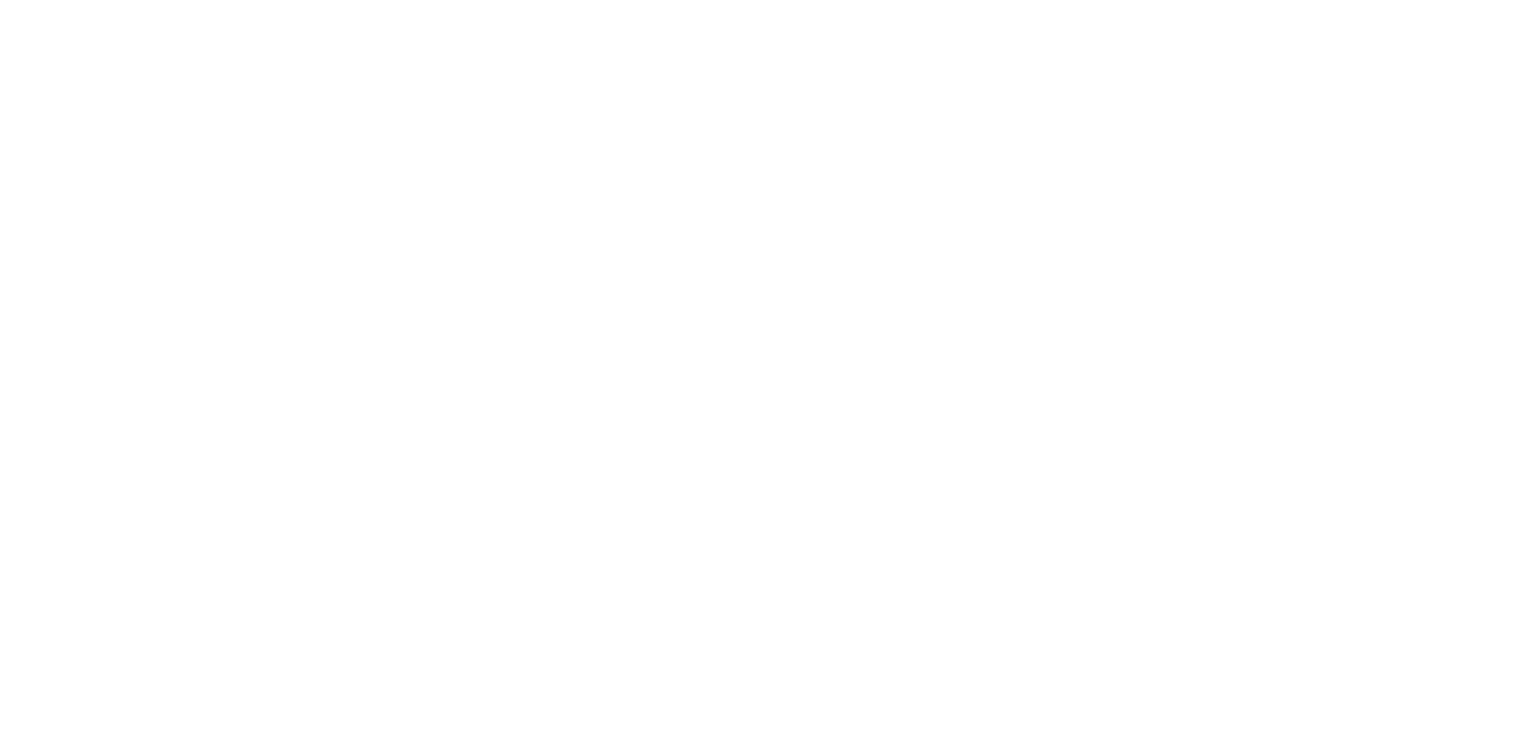 scroll, scrollTop: 0, scrollLeft: 0, axis: both 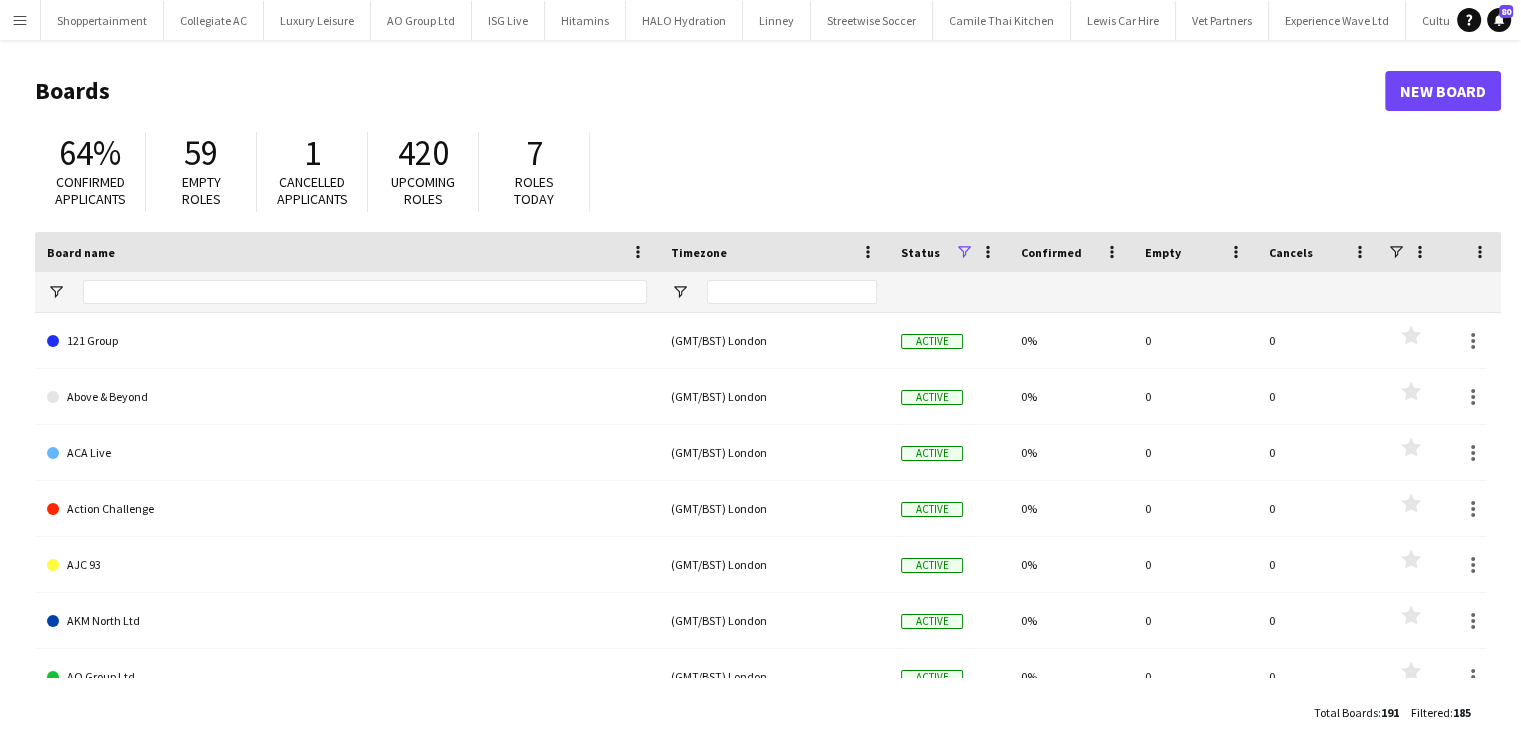 click on "Menu" at bounding box center [20, 20] 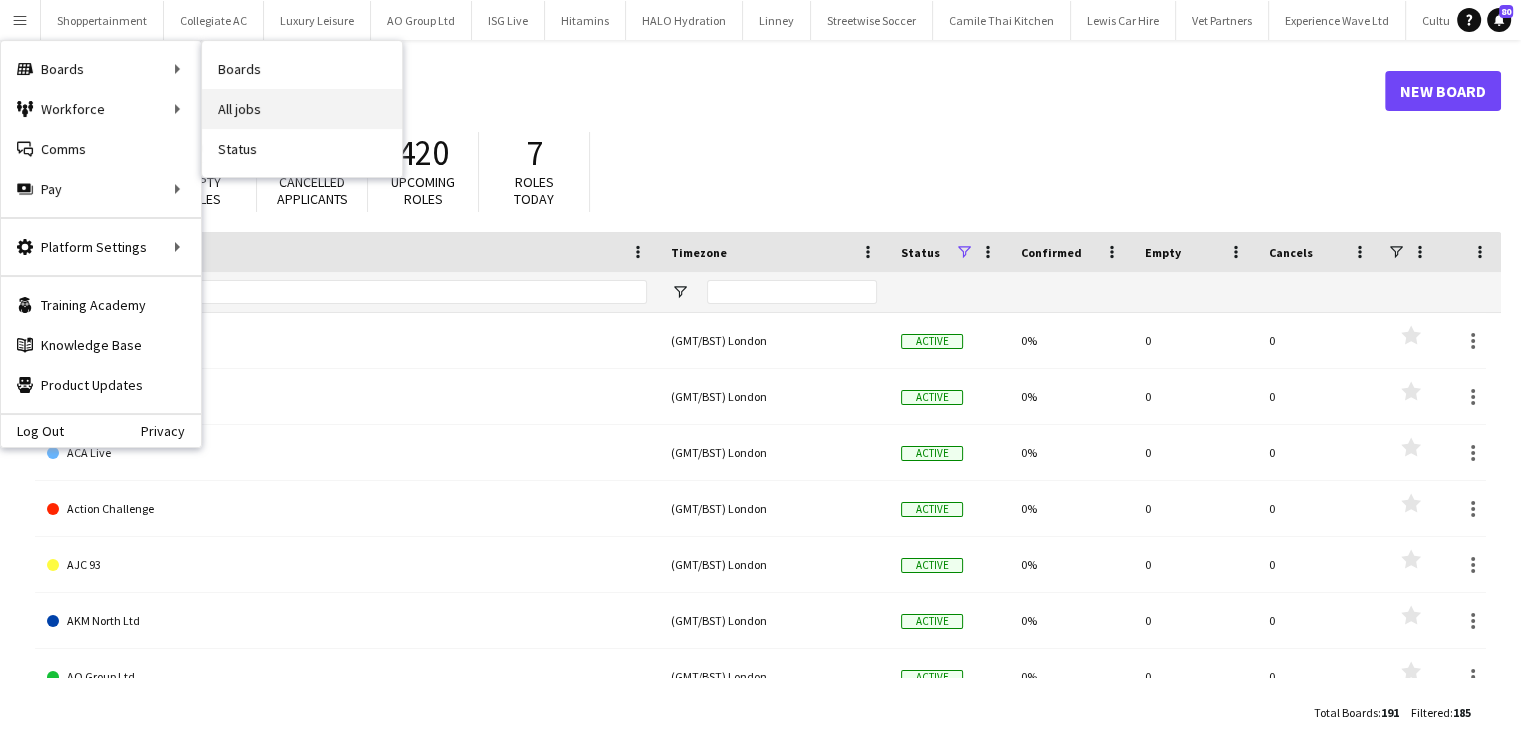 click on "All jobs" at bounding box center [302, 109] 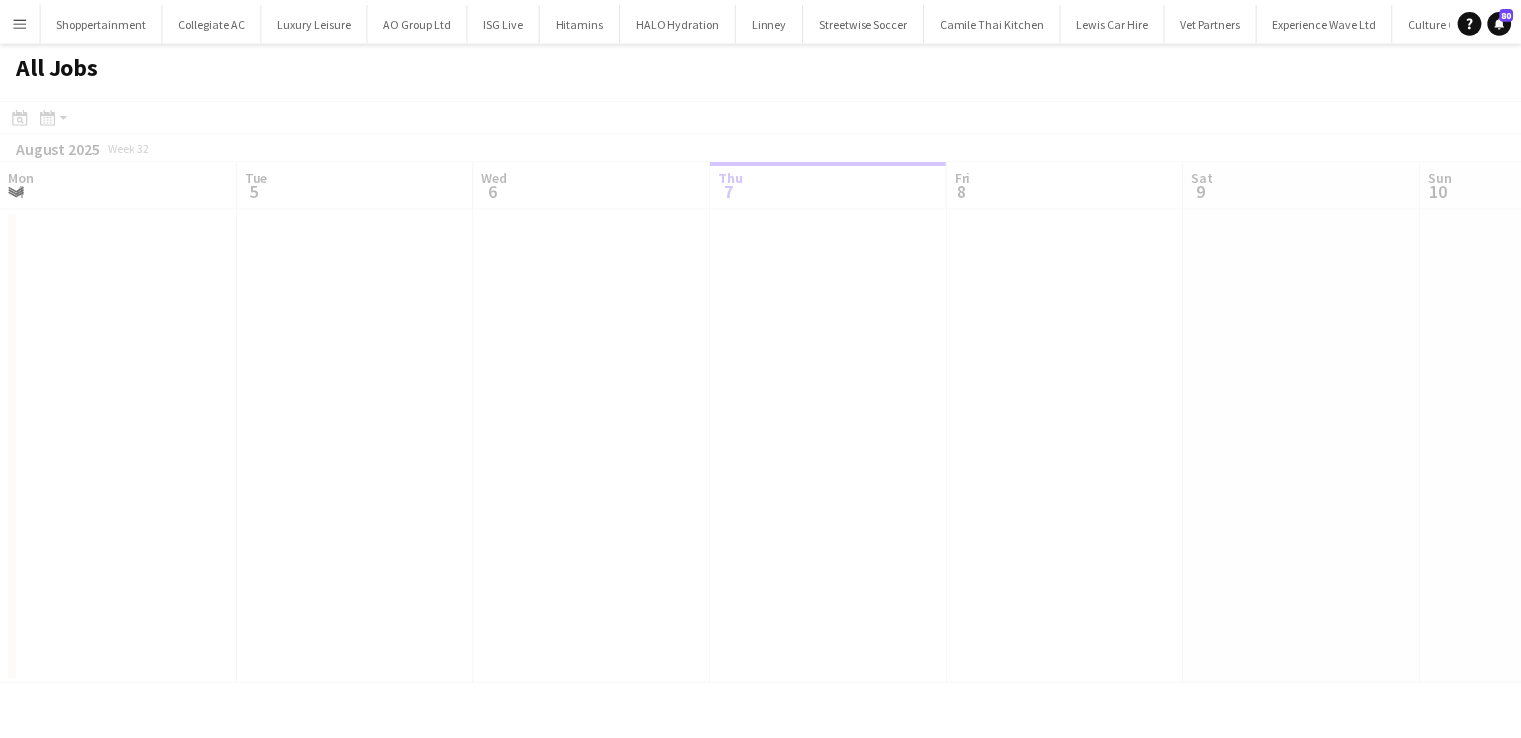 scroll, scrollTop: 0, scrollLeft: 478, axis: horizontal 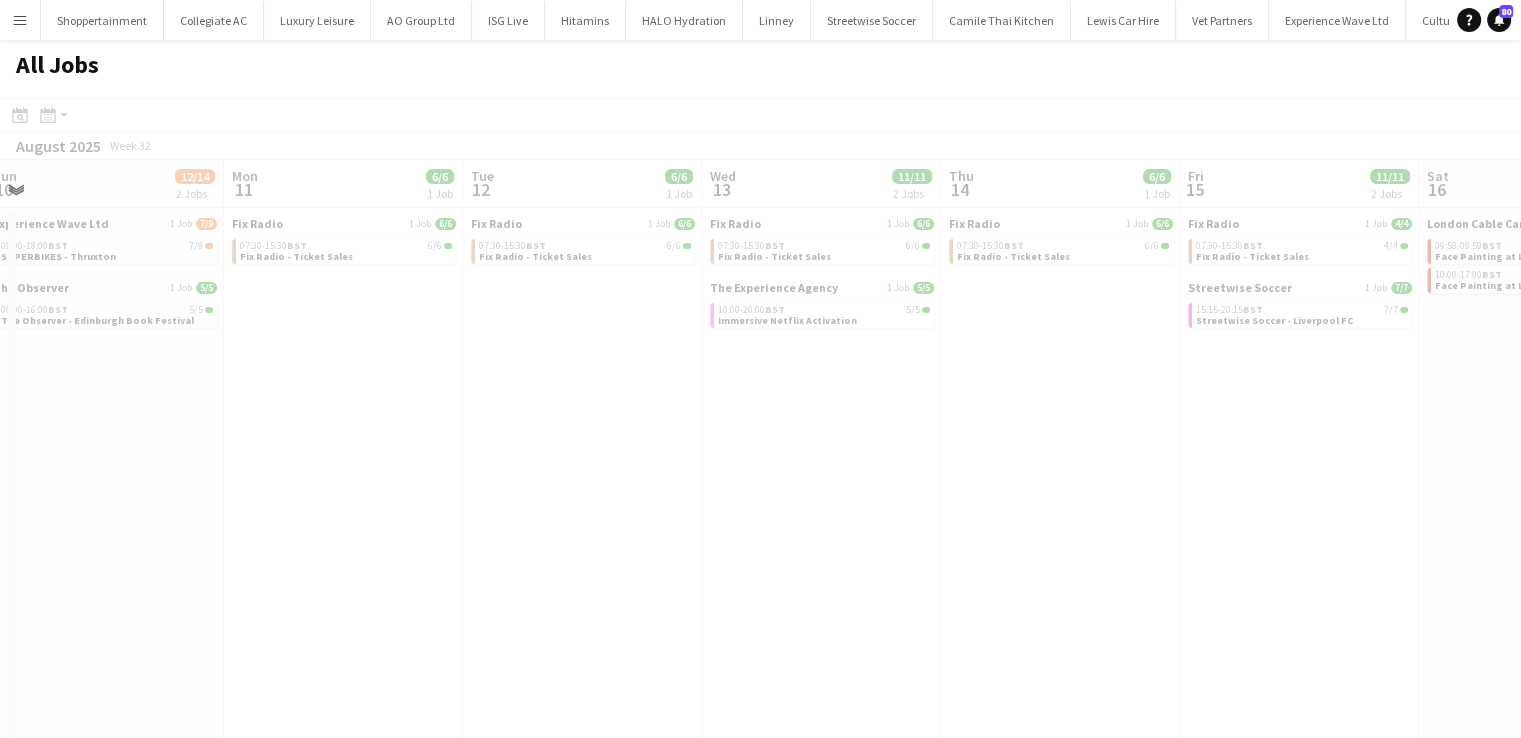 drag, startPoint x: 1159, startPoint y: 437, endPoint x: 188, endPoint y: 246, distance: 989.607 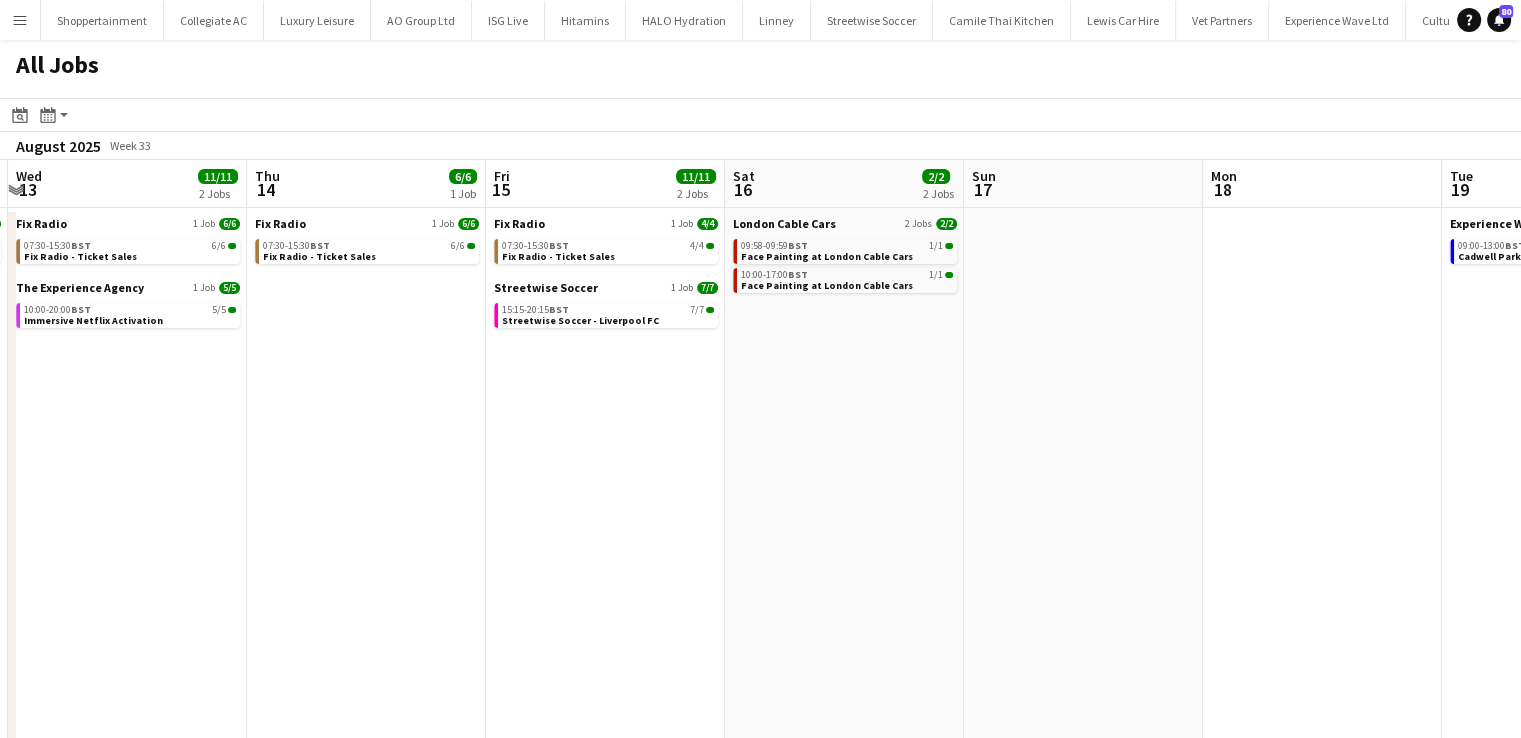 scroll, scrollTop: 0, scrollLeft: 568, axis: horizontal 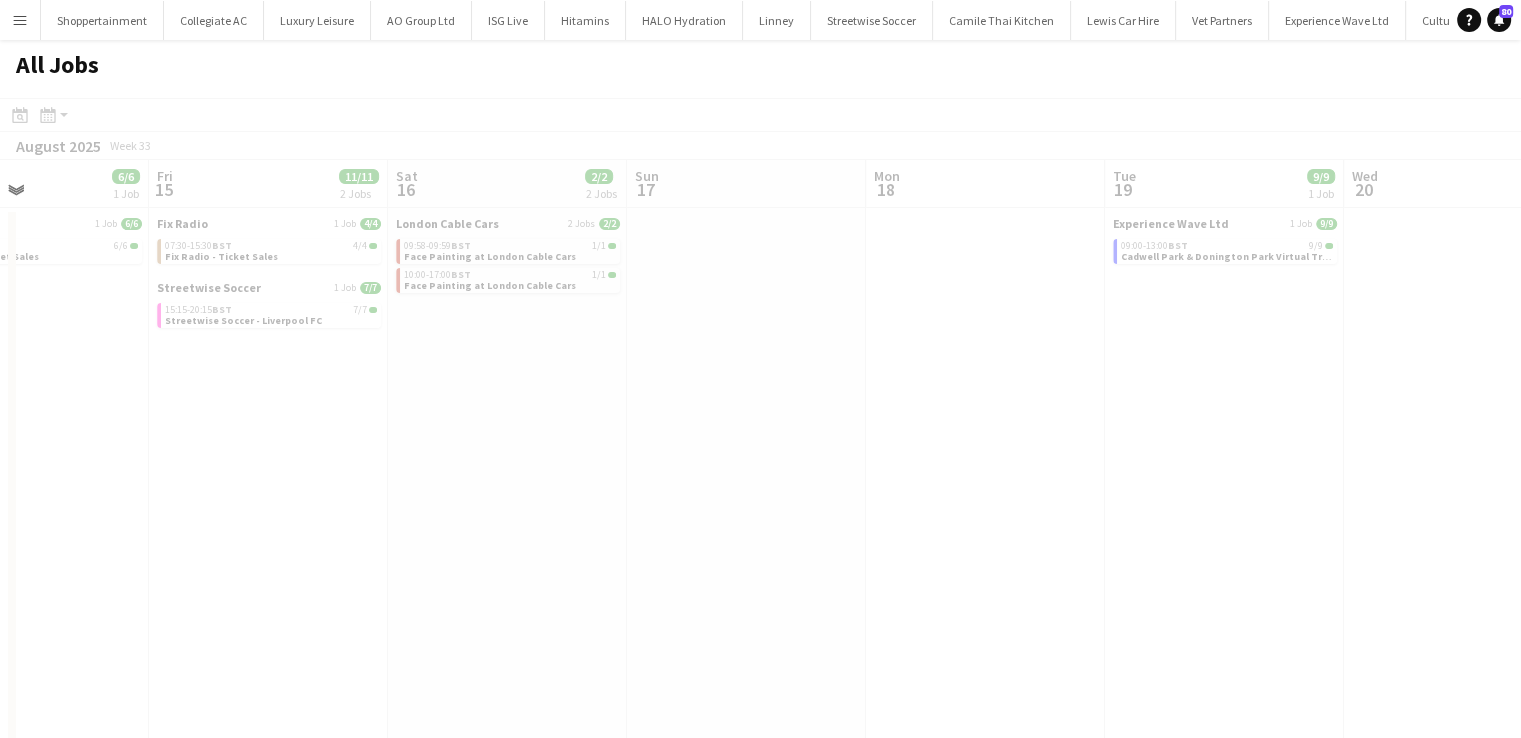drag, startPoint x: 1212, startPoint y: 477, endPoint x: 181, endPoint y: 281, distance: 1049.4651 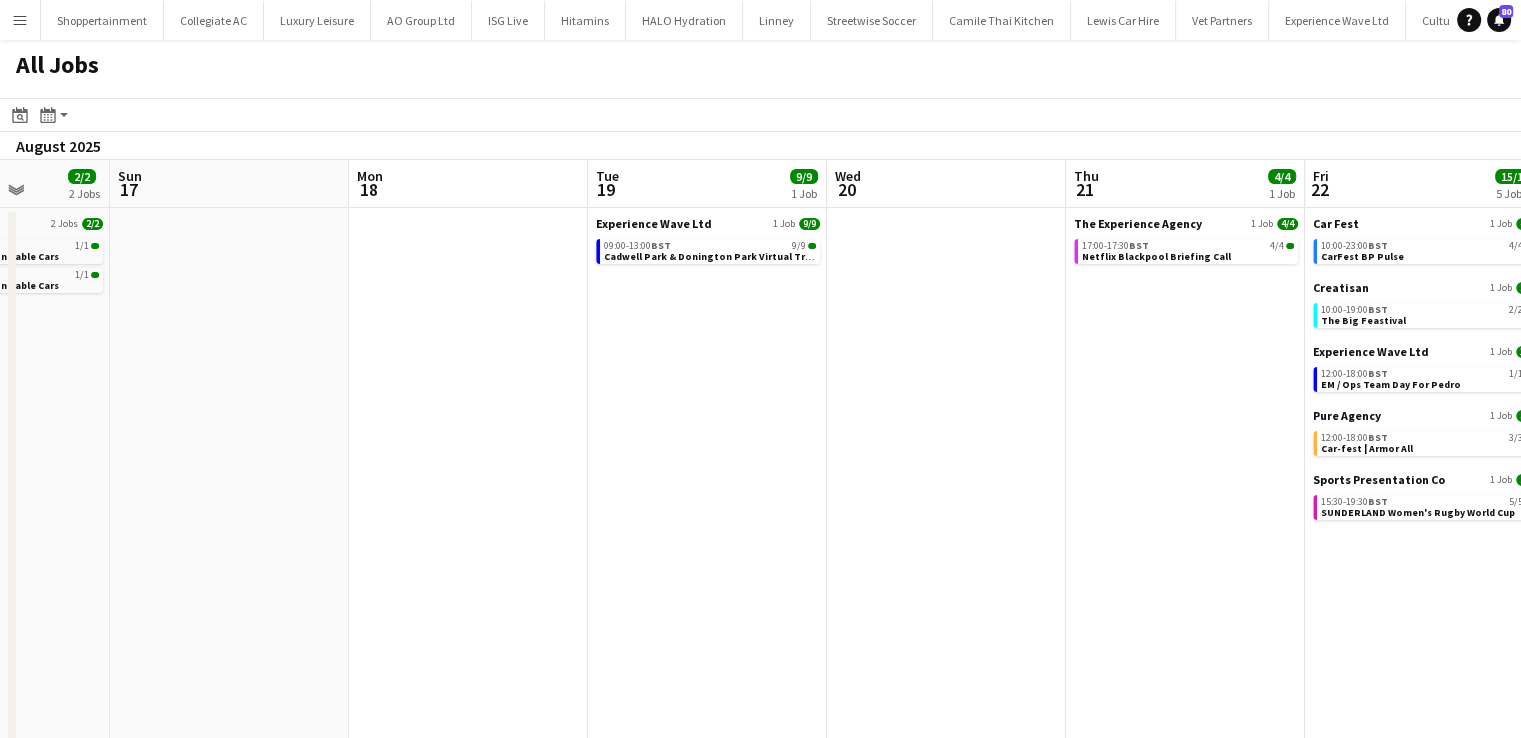 scroll, scrollTop: 0, scrollLeft: 586, axis: horizontal 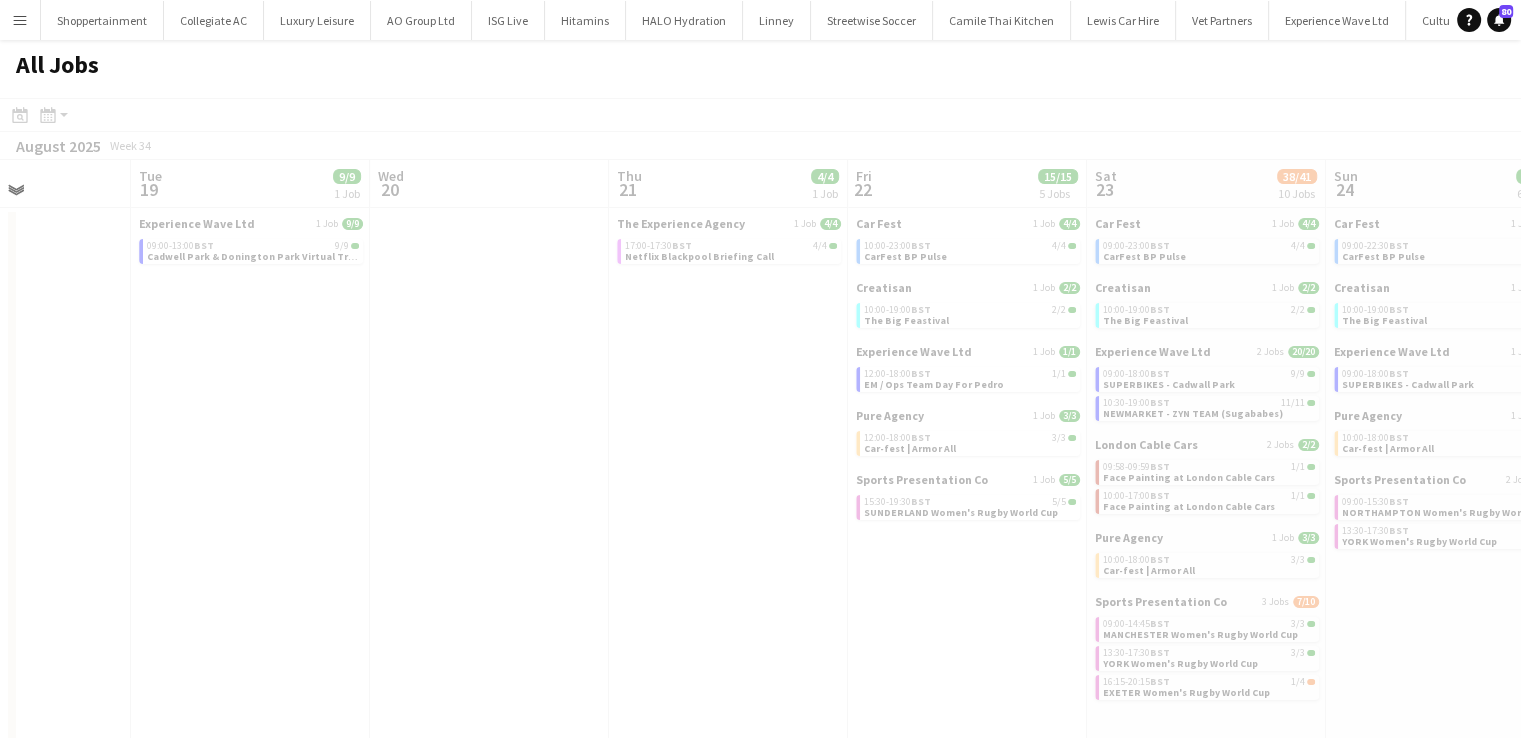drag, startPoint x: 1227, startPoint y: 423, endPoint x: 254, endPoint y: 229, distance: 992.1517 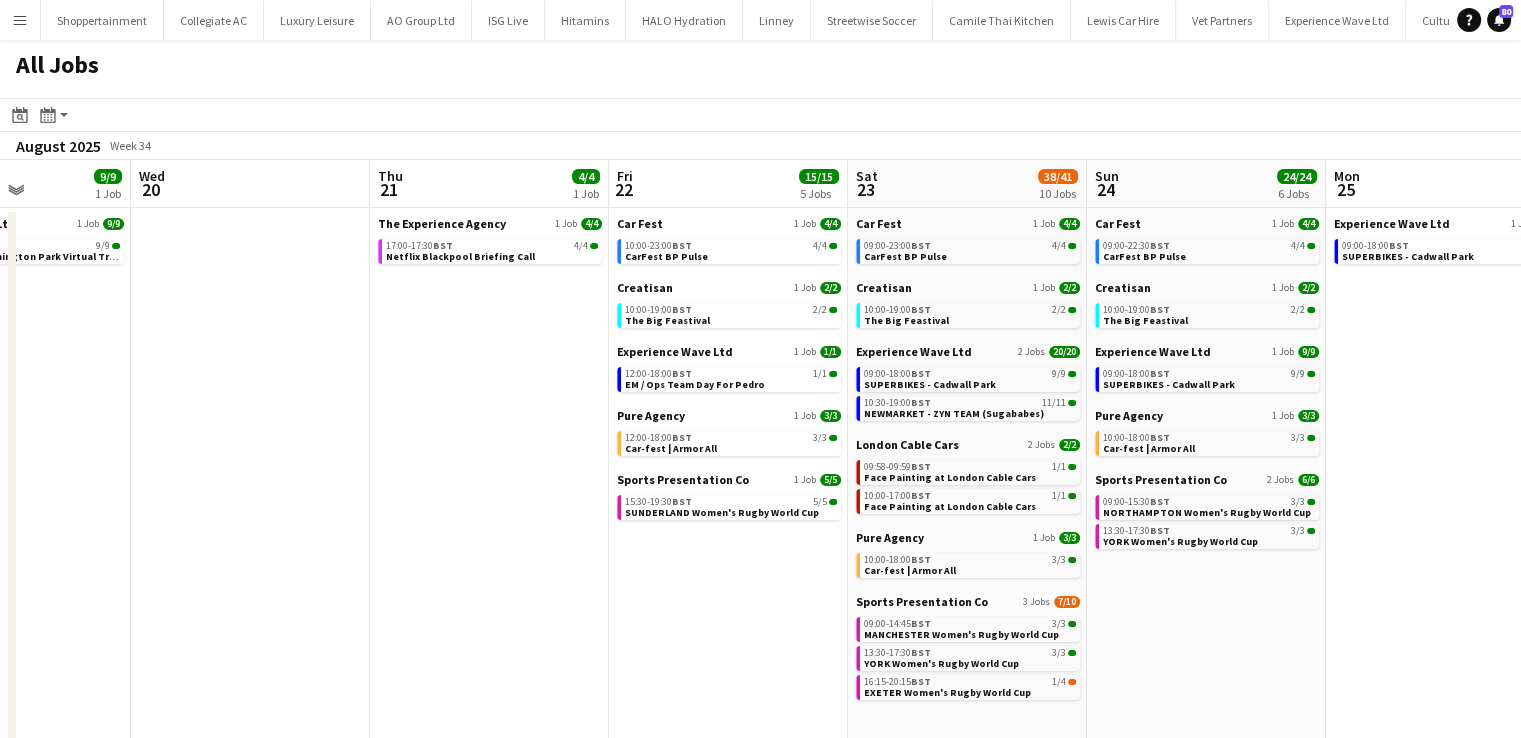 scroll, scrollTop: 0, scrollLeft: 744, axis: horizontal 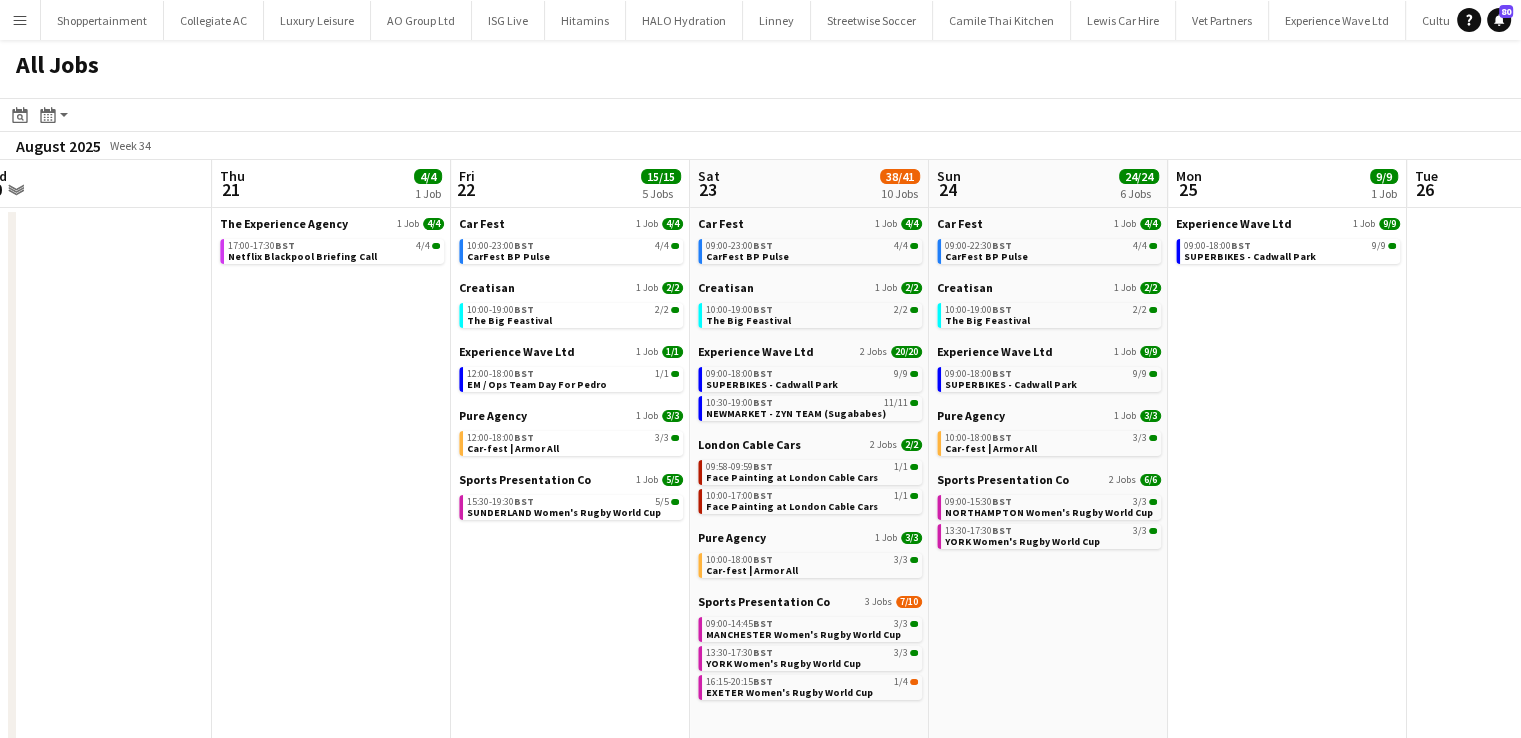 drag, startPoint x: 975, startPoint y: 610, endPoint x: 578, endPoint y: 569, distance: 399.1115 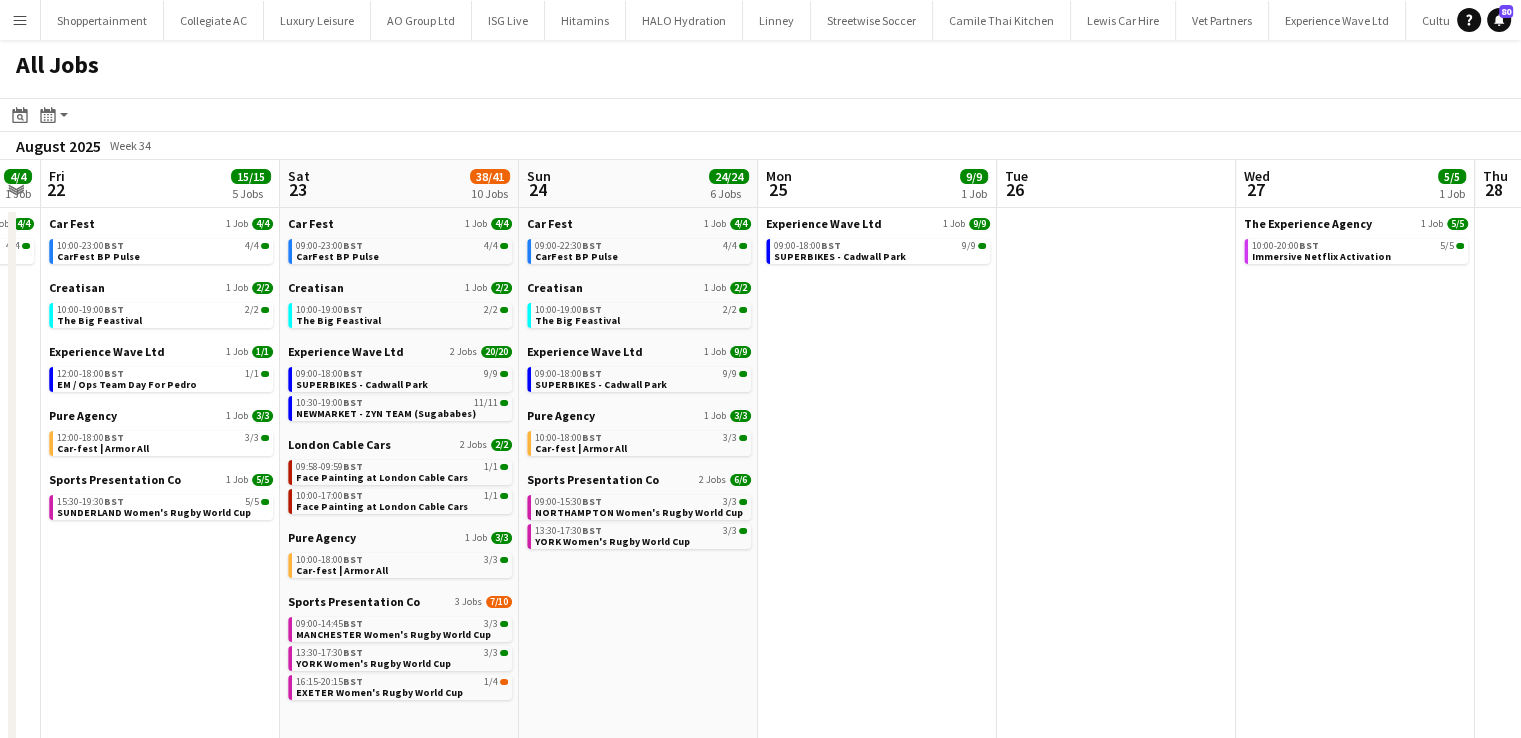 scroll, scrollTop: 0, scrollLeft: 693, axis: horizontal 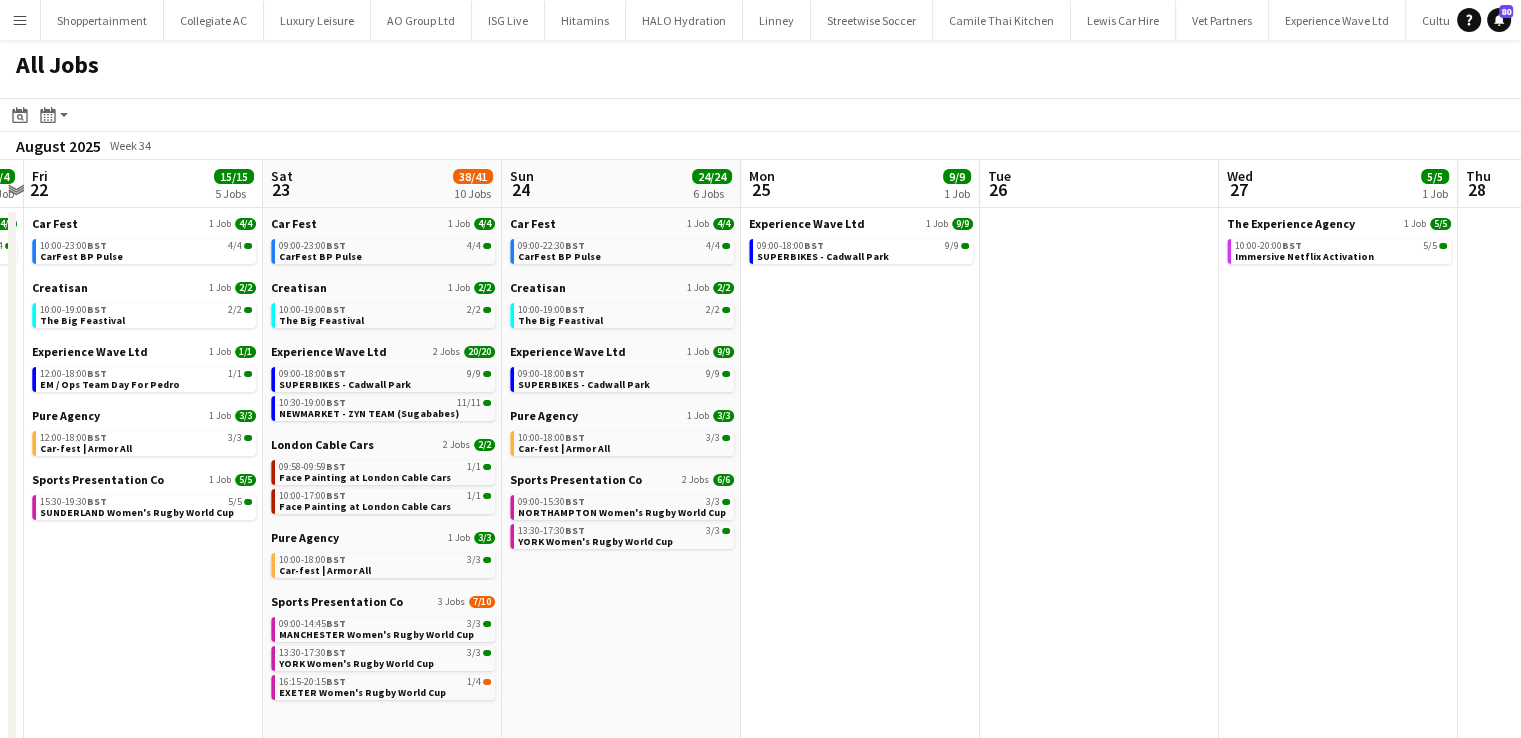 drag, startPoint x: 1162, startPoint y: 592, endPoint x: 735, endPoint y: 489, distance: 439.24707 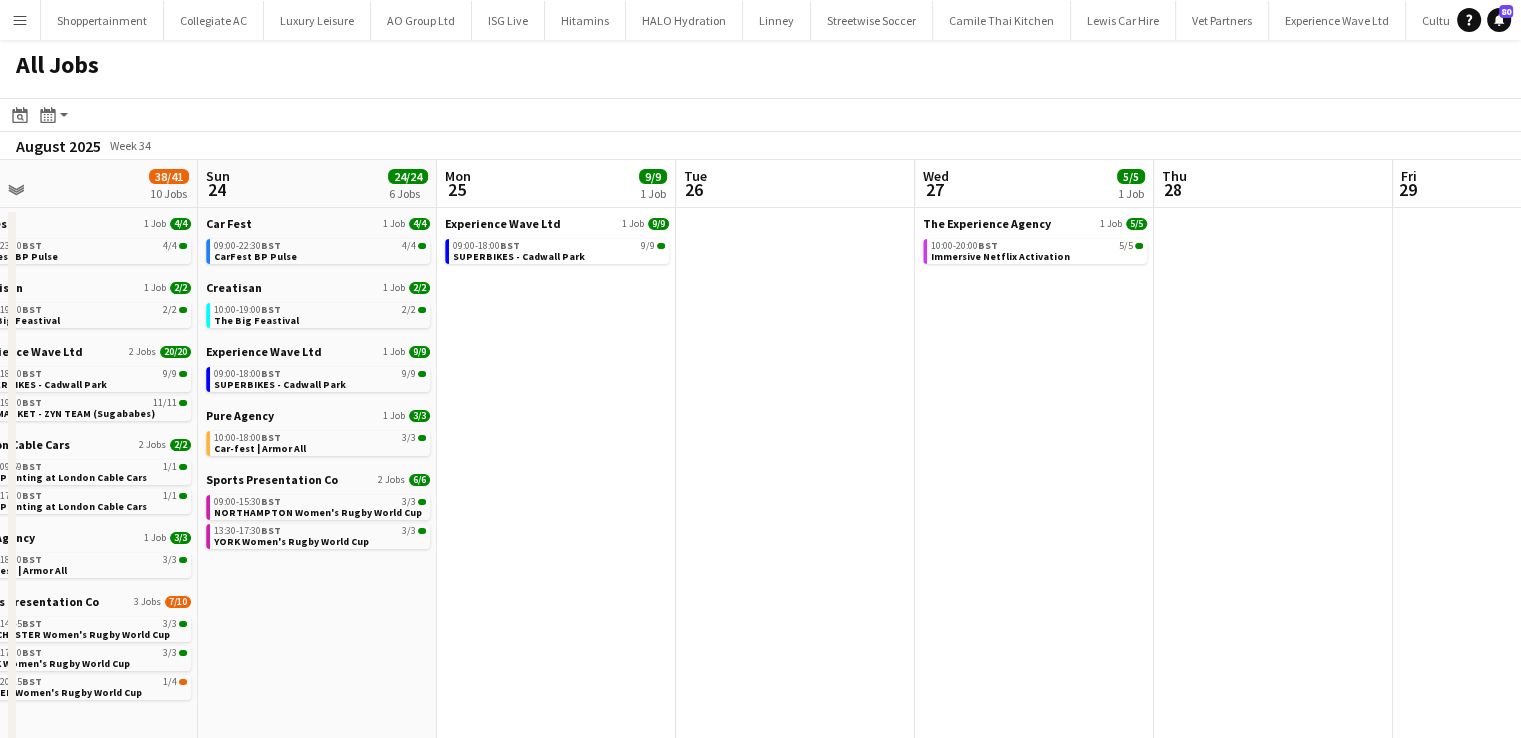 drag, startPoint x: 1091, startPoint y: 409, endPoint x: 724, endPoint y: 293, distance: 384.8961 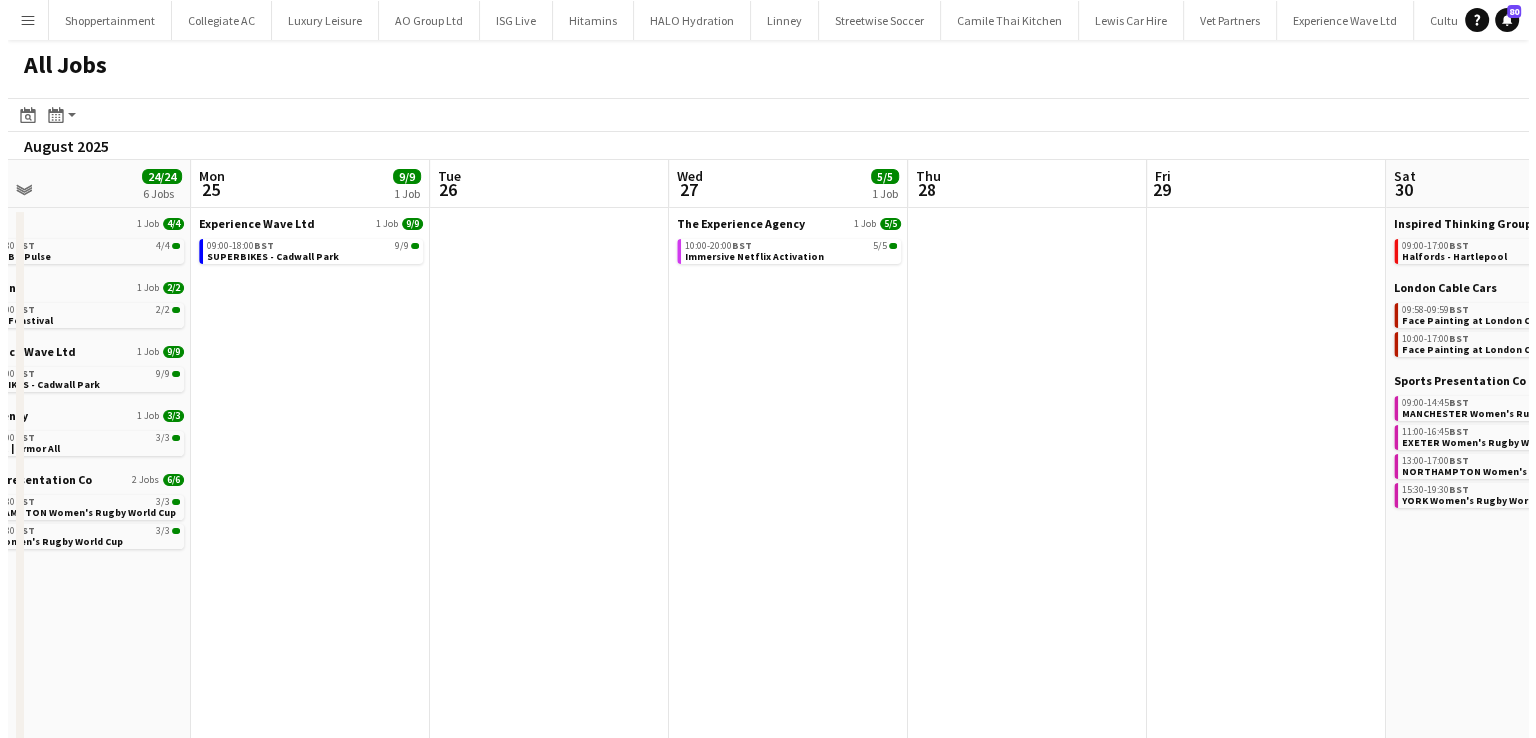 scroll, scrollTop: 0, scrollLeft: 729, axis: horizontal 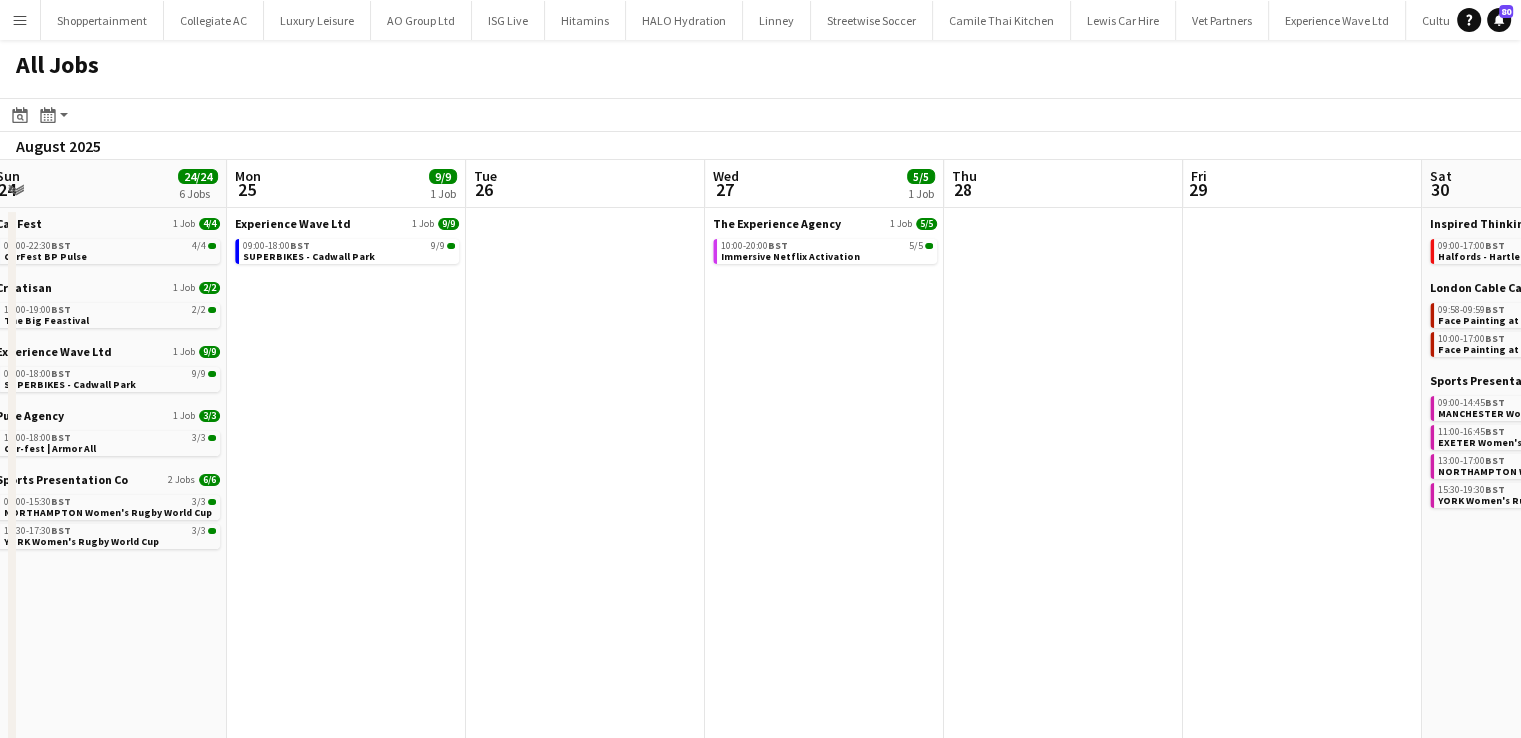 drag, startPoint x: 711, startPoint y: 403, endPoint x: 262, endPoint y: 339, distance: 453.5383 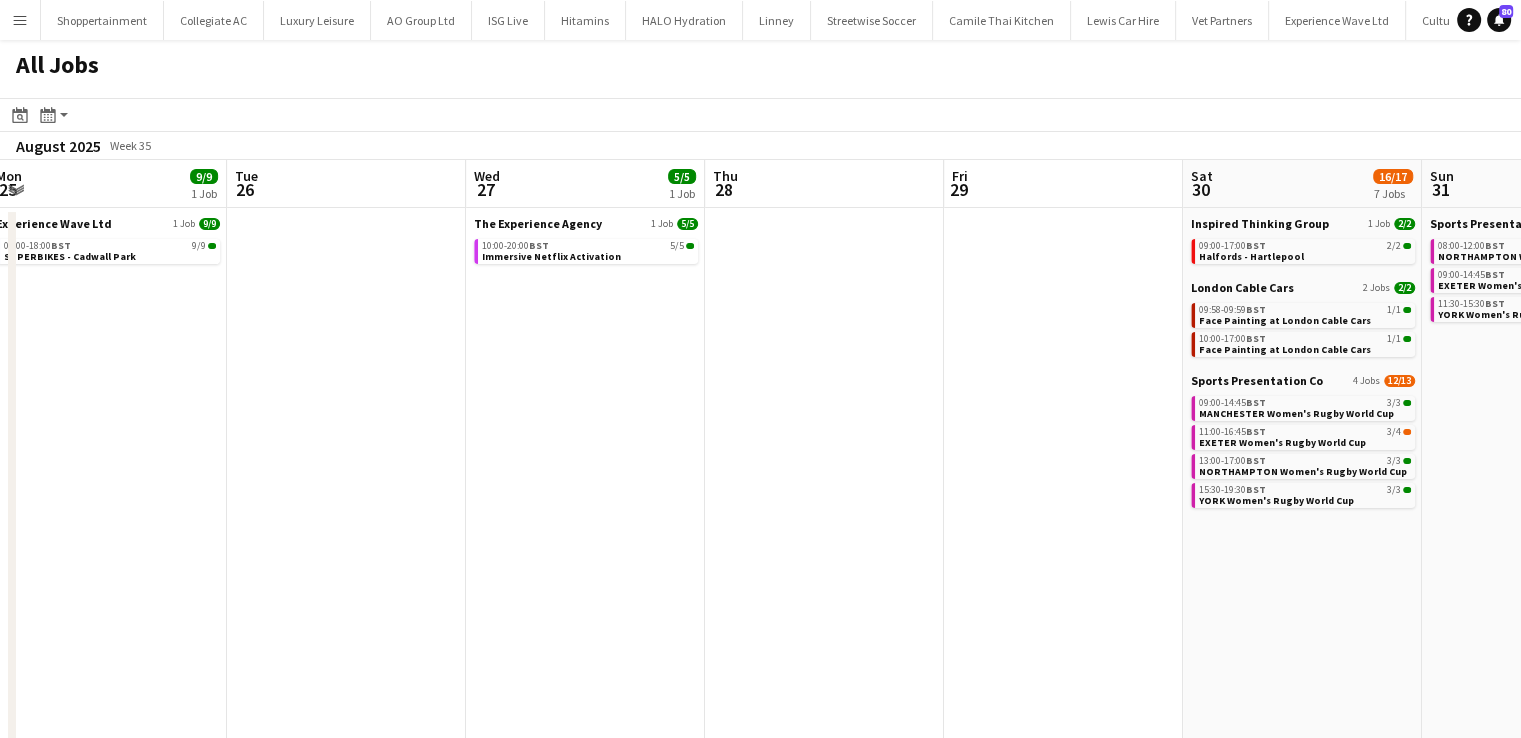 click on "Menu" at bounding box center (20, 20) 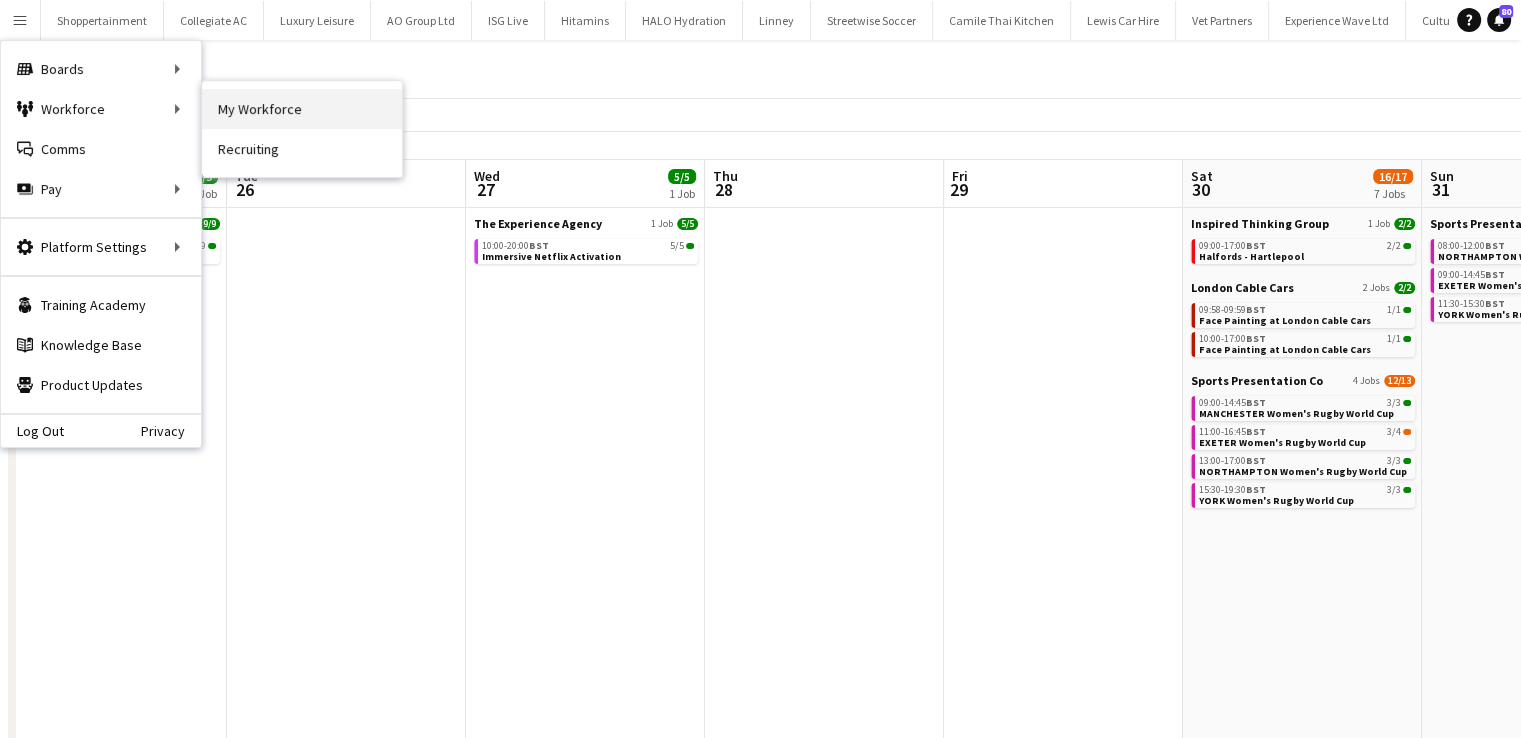 click on "My Workforce" at bounding box center (302, 109) 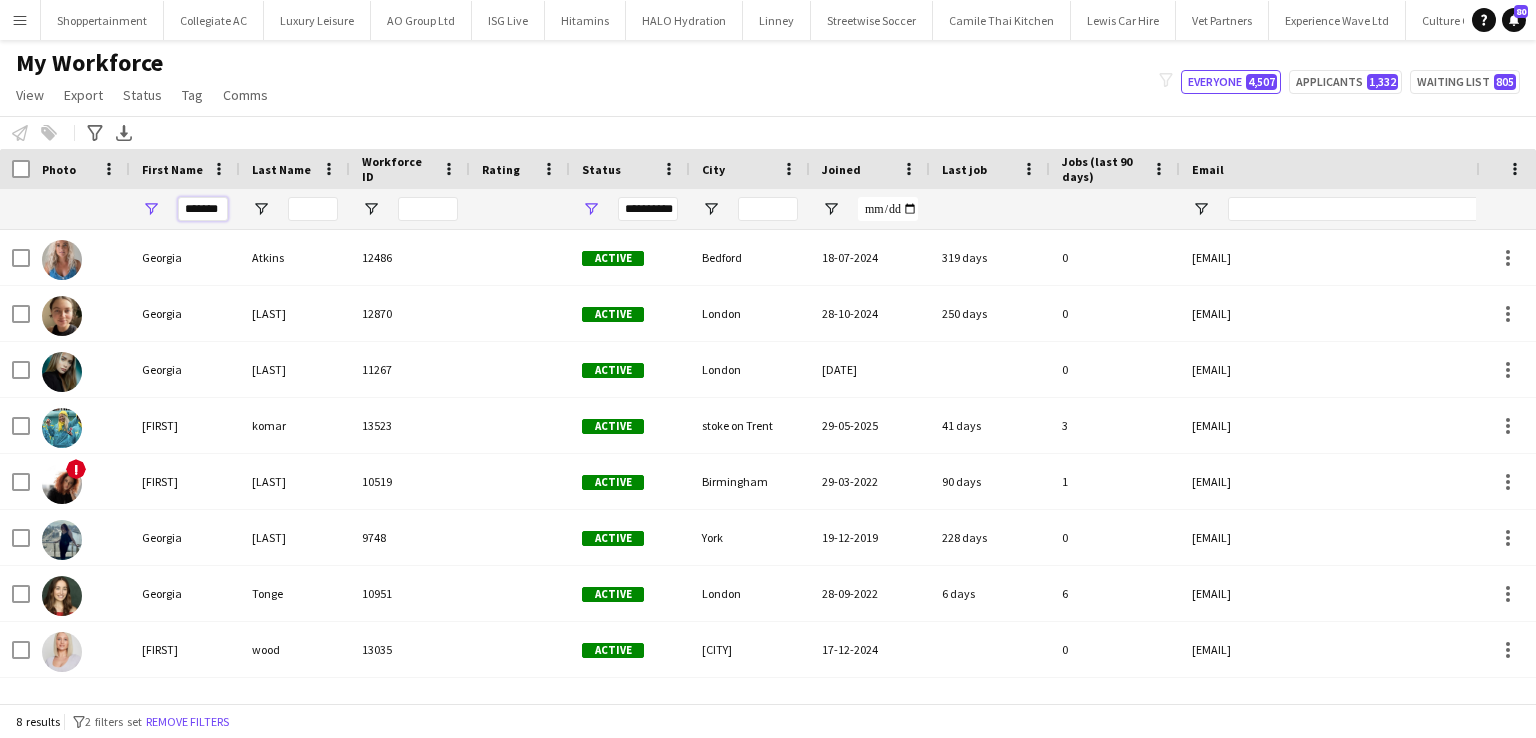 click on "*******" at bounding box center (203, 209) 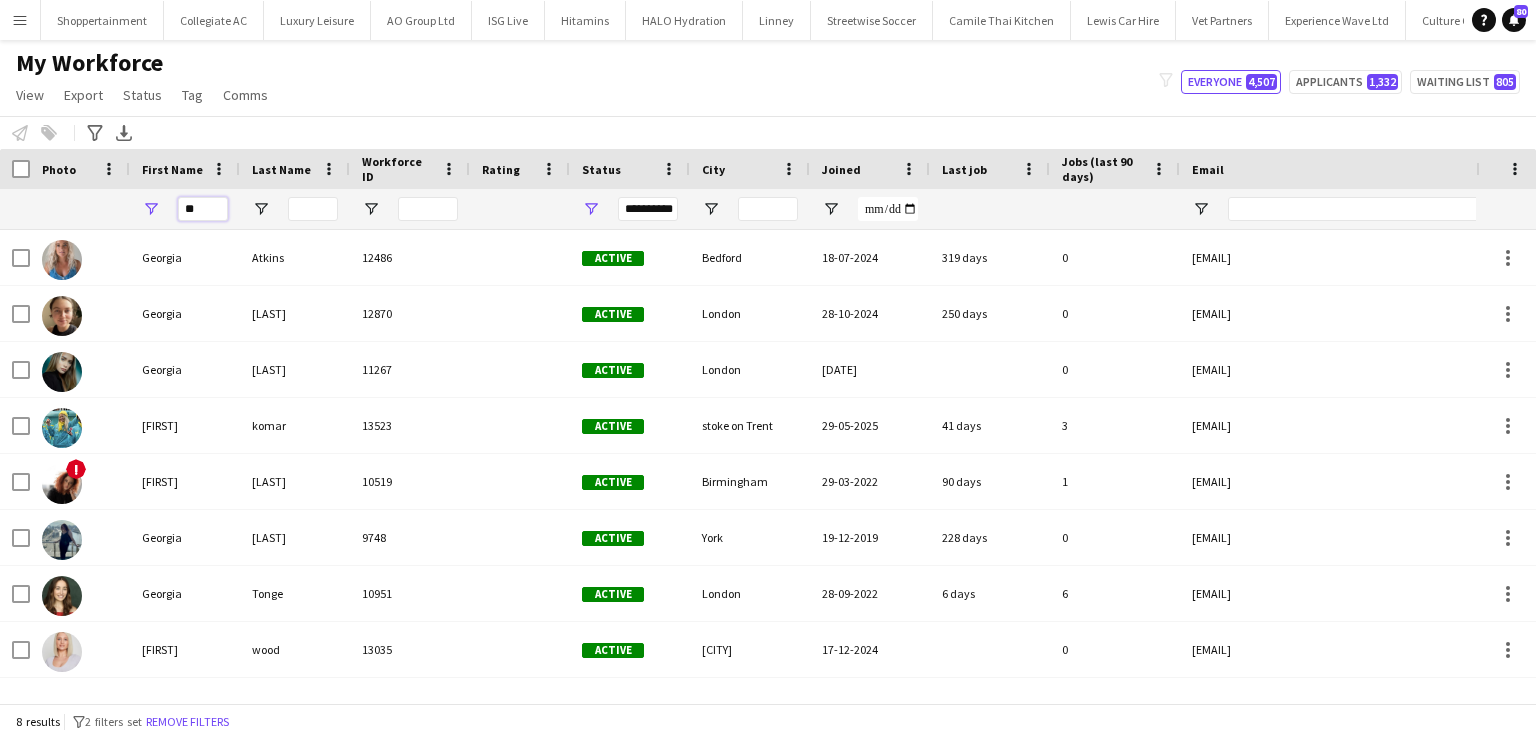 type on "*" 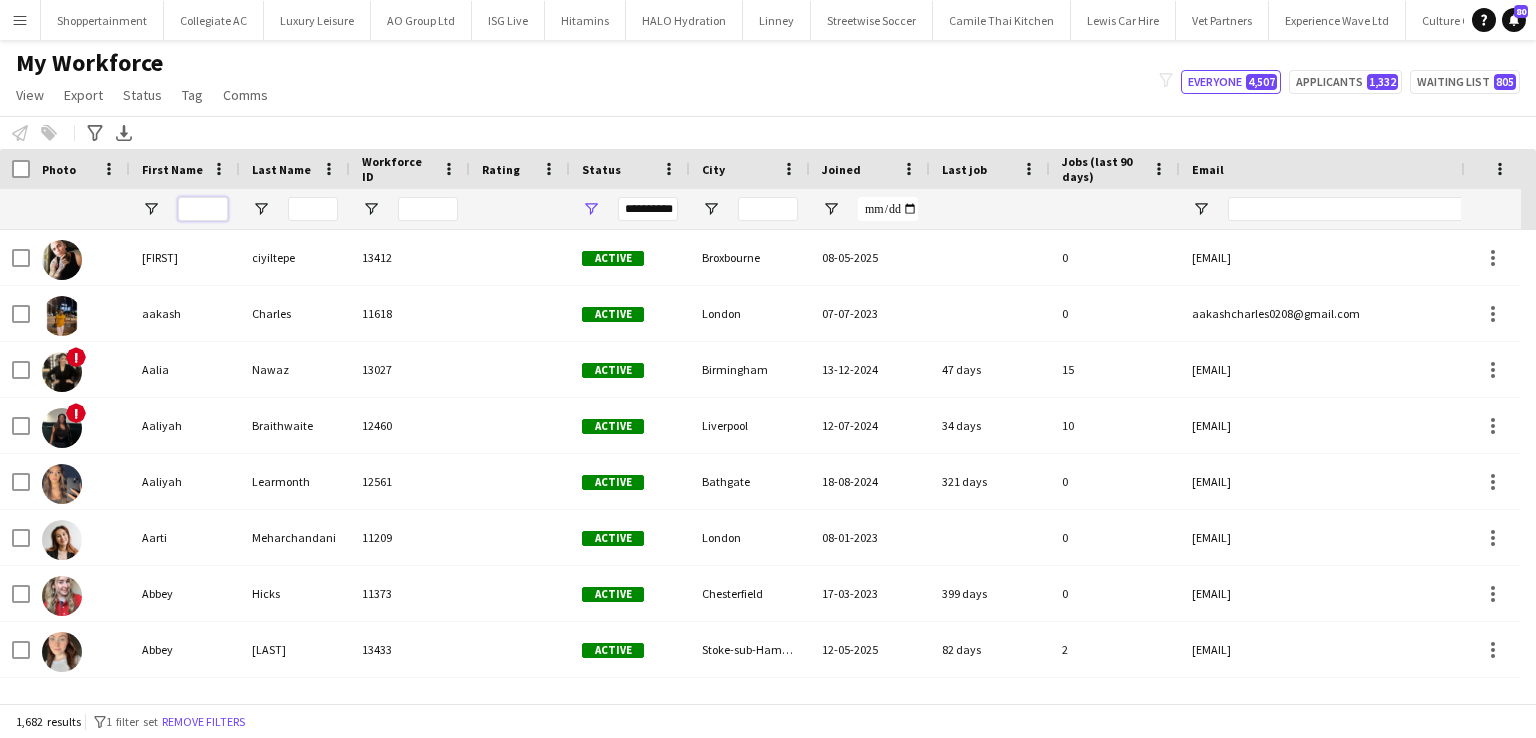 type 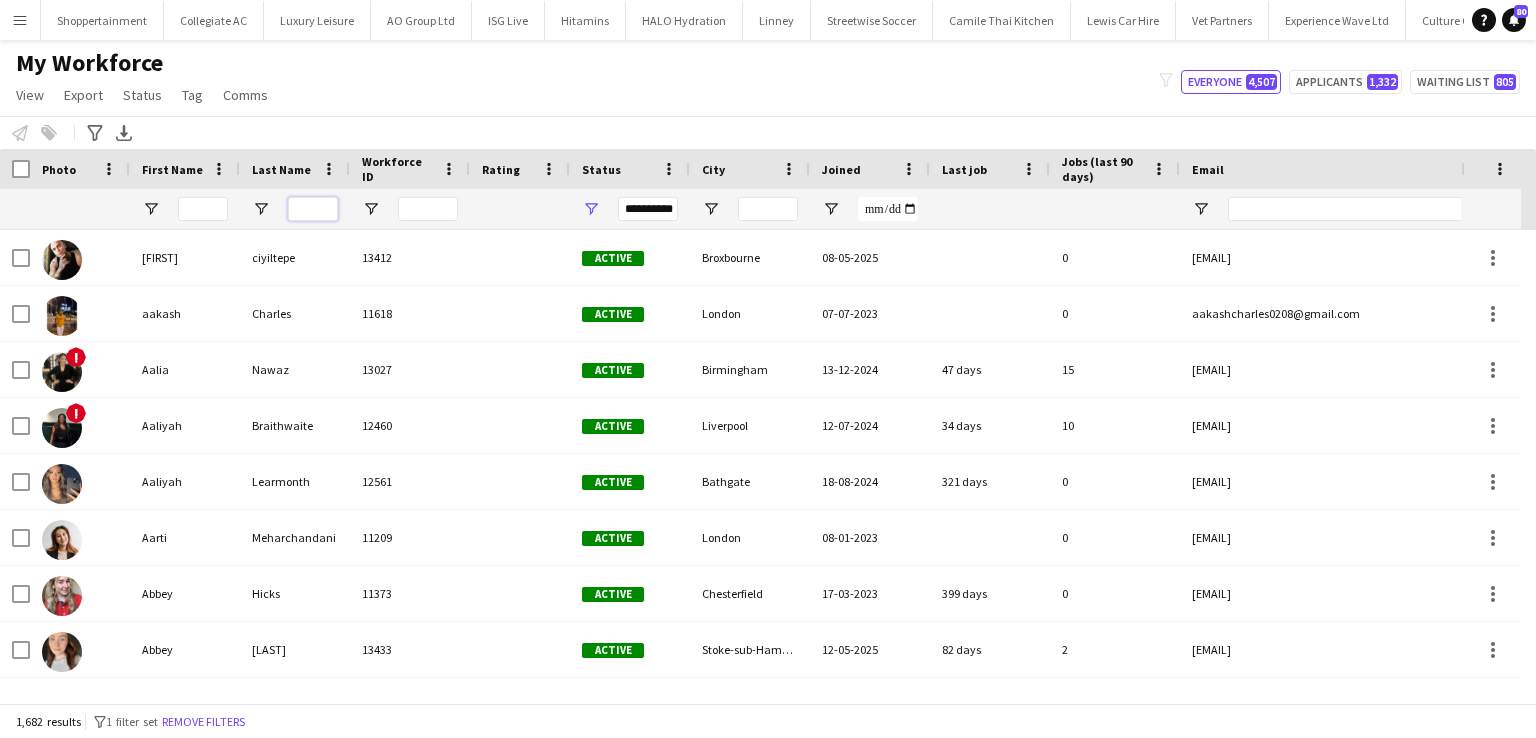 click at bounding box center (313, 209) 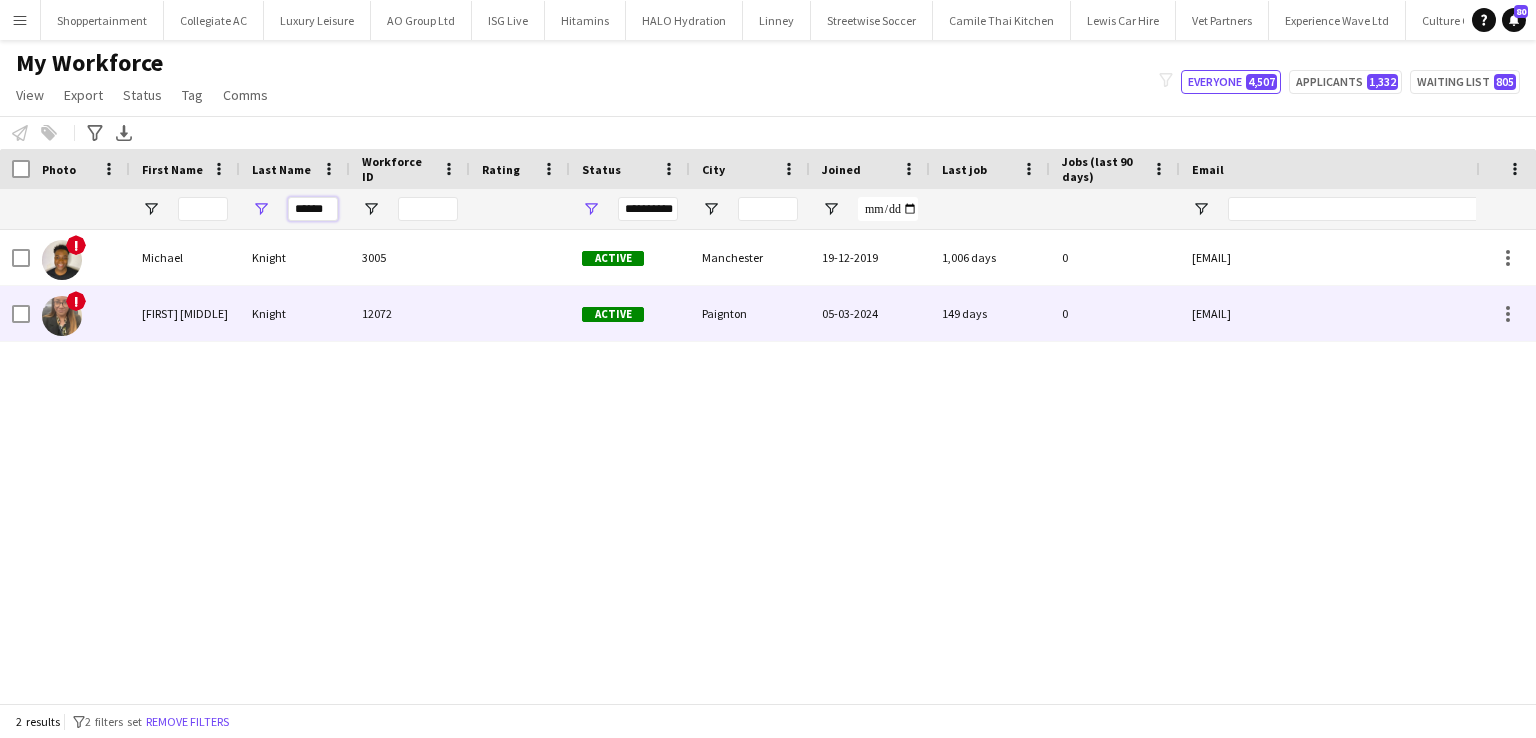 type on "******" 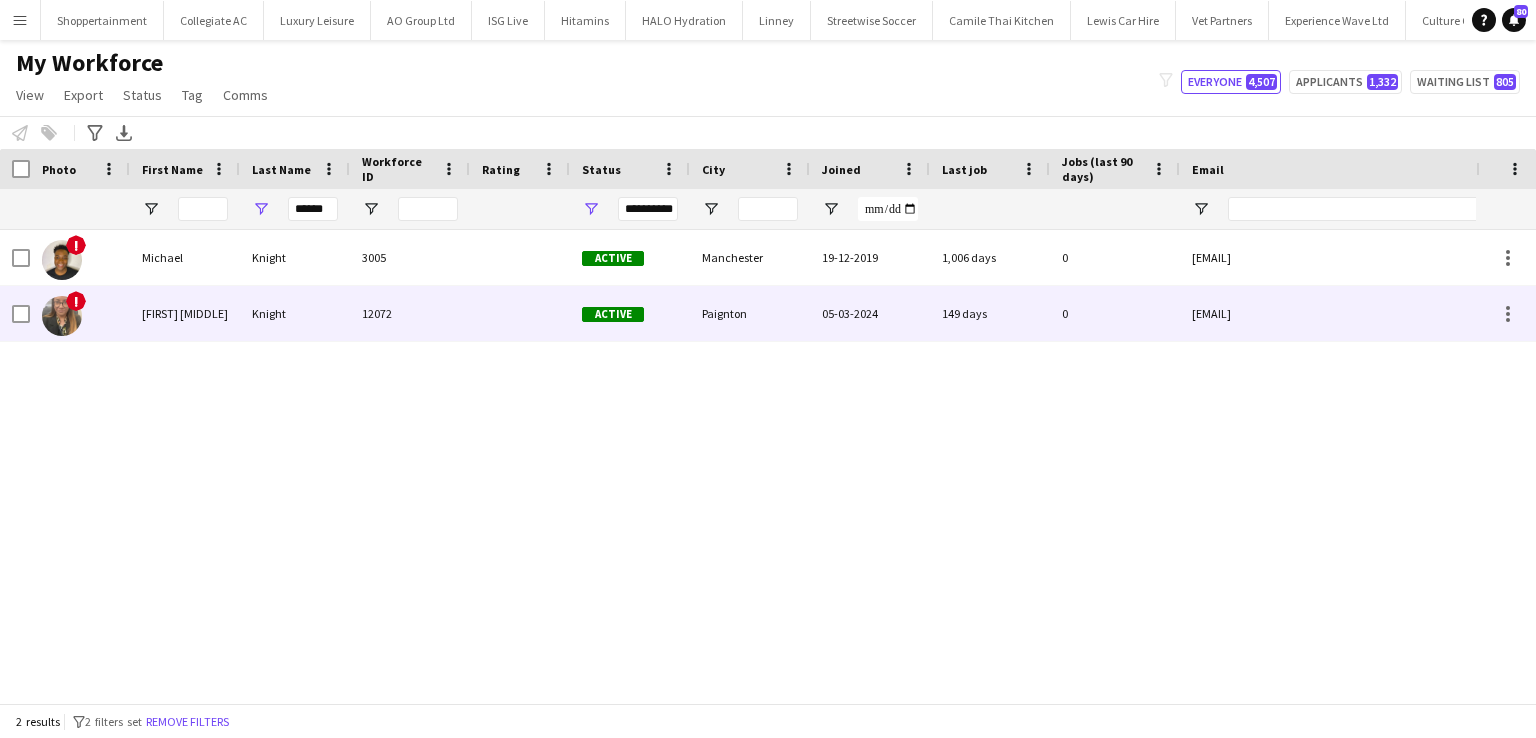 click on "[FIRST] [MIDDLE]" at bounding box center (185, 313) 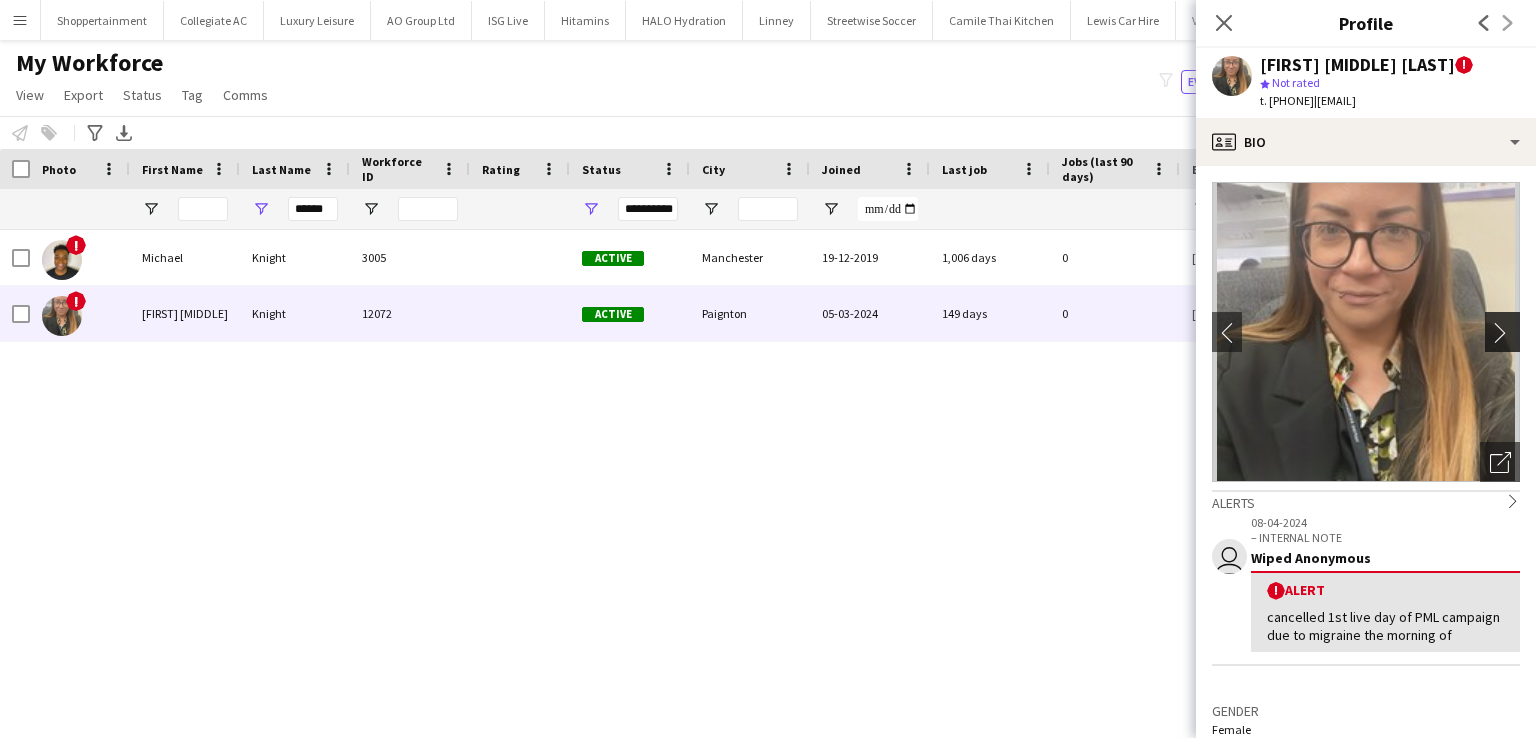 click on "chevron-right" 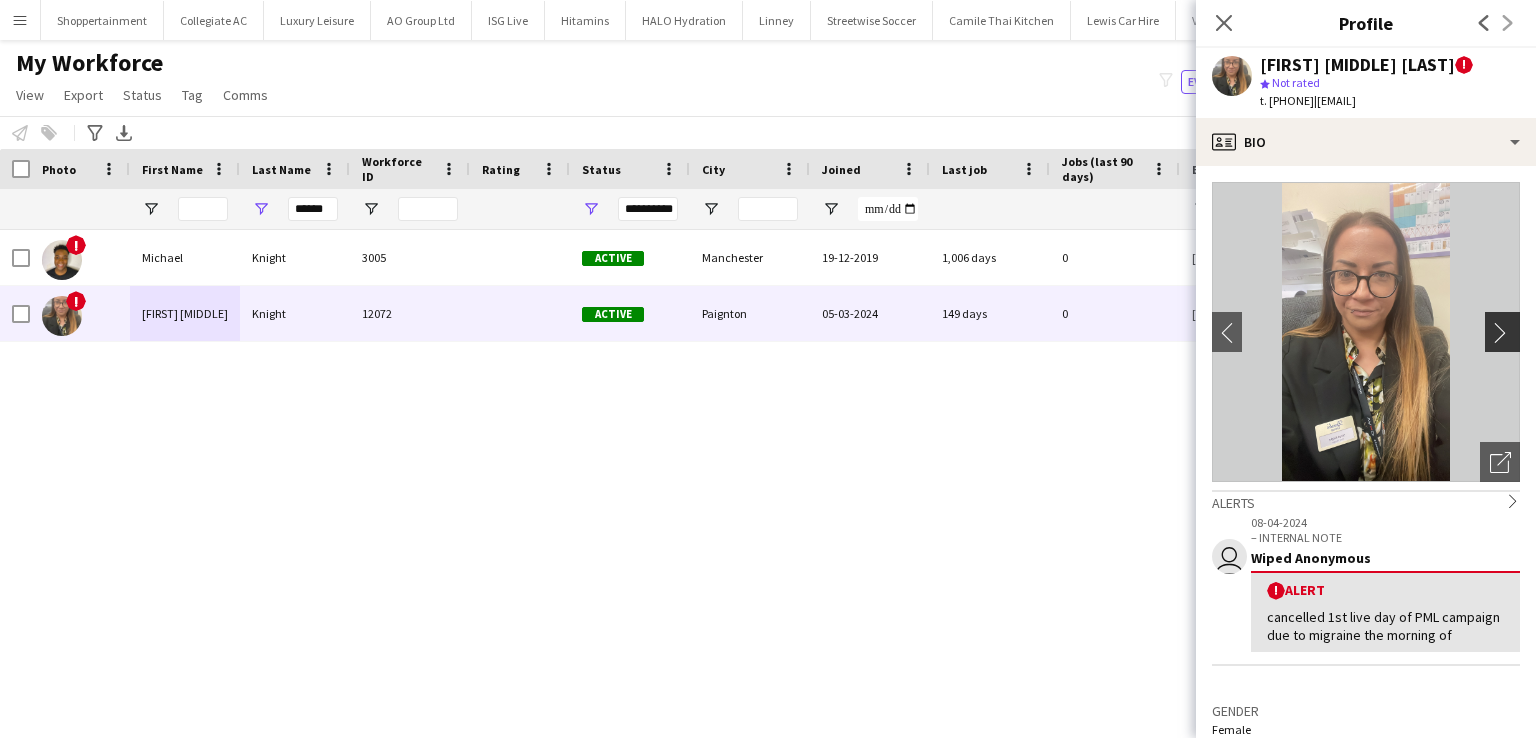 click on "chevron-right" 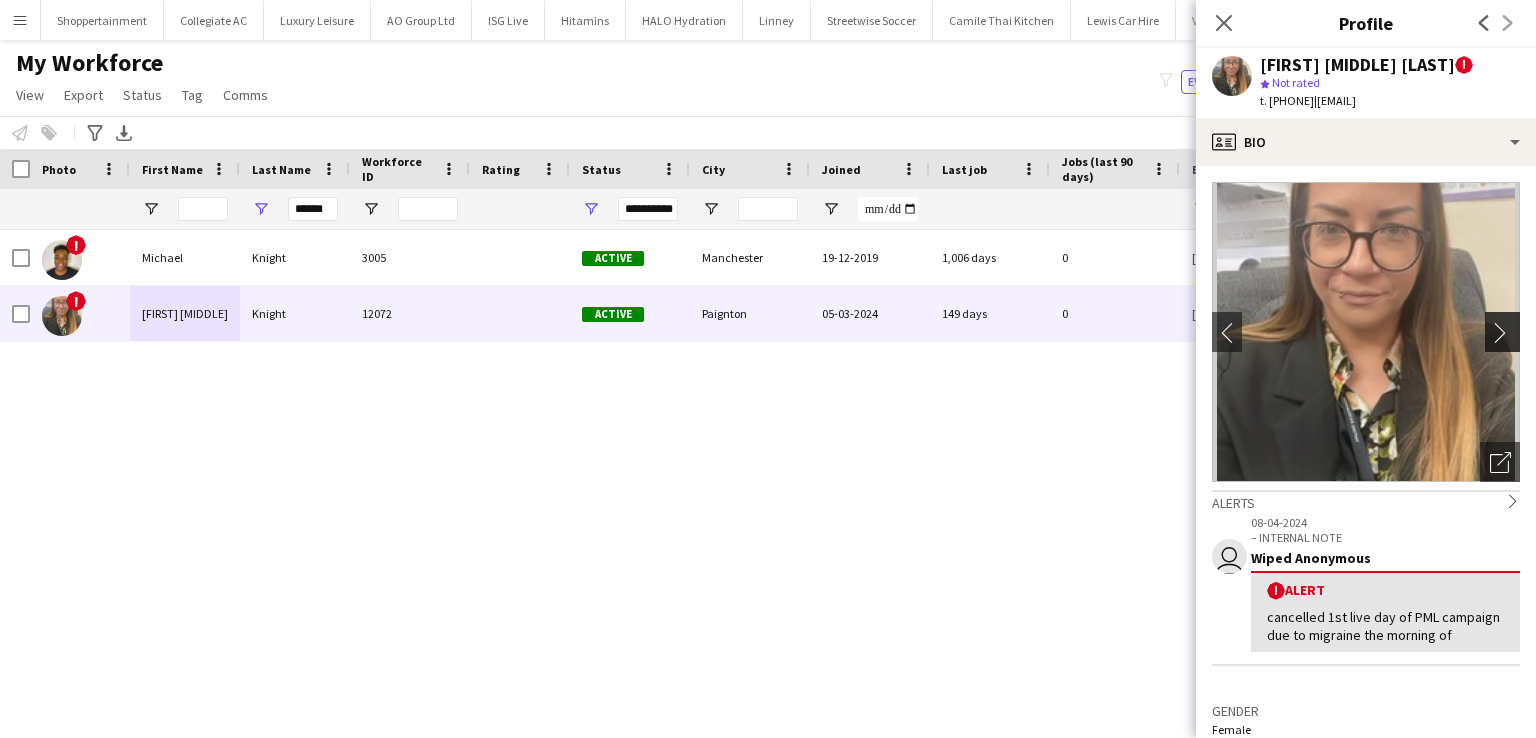 click on "chevron-right" 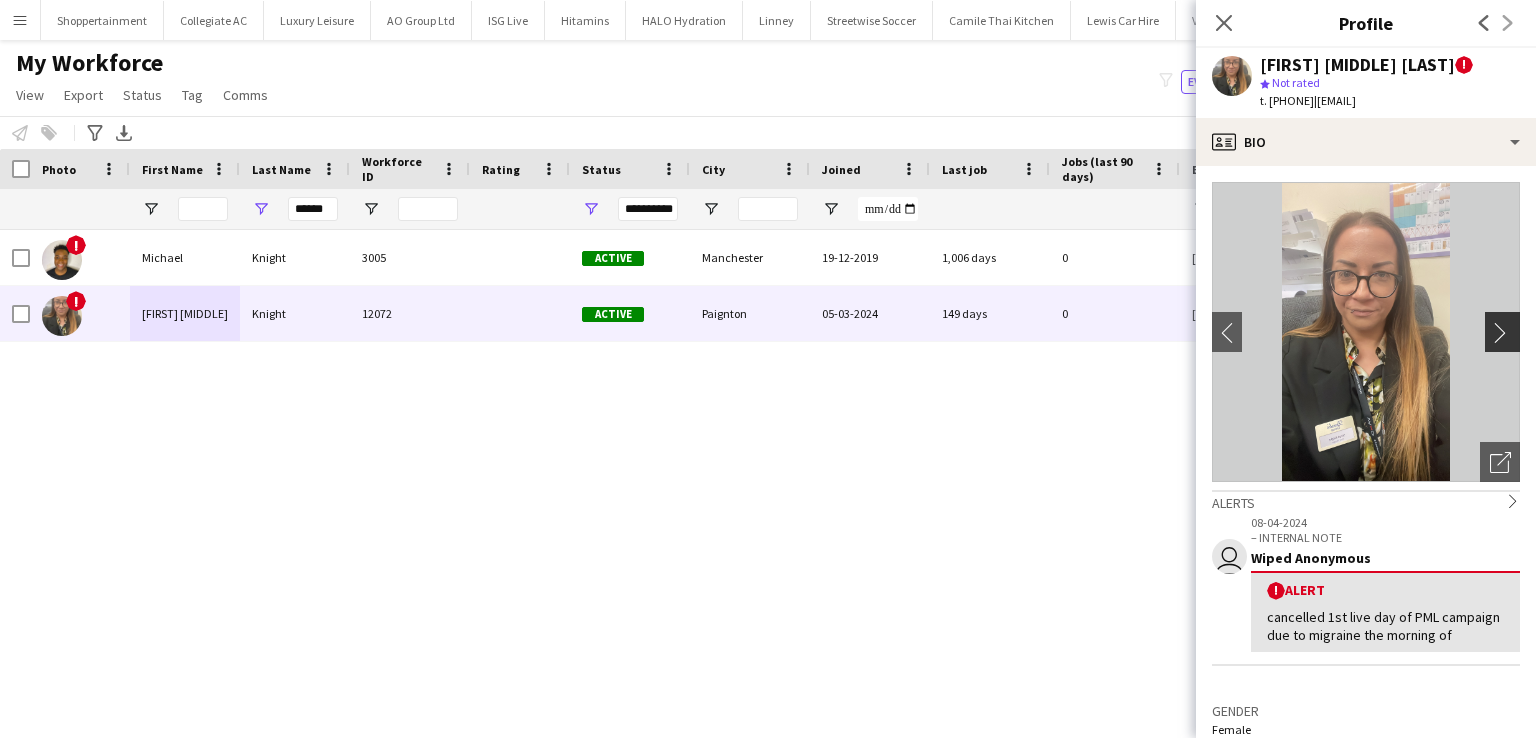 click on "chevron-right" 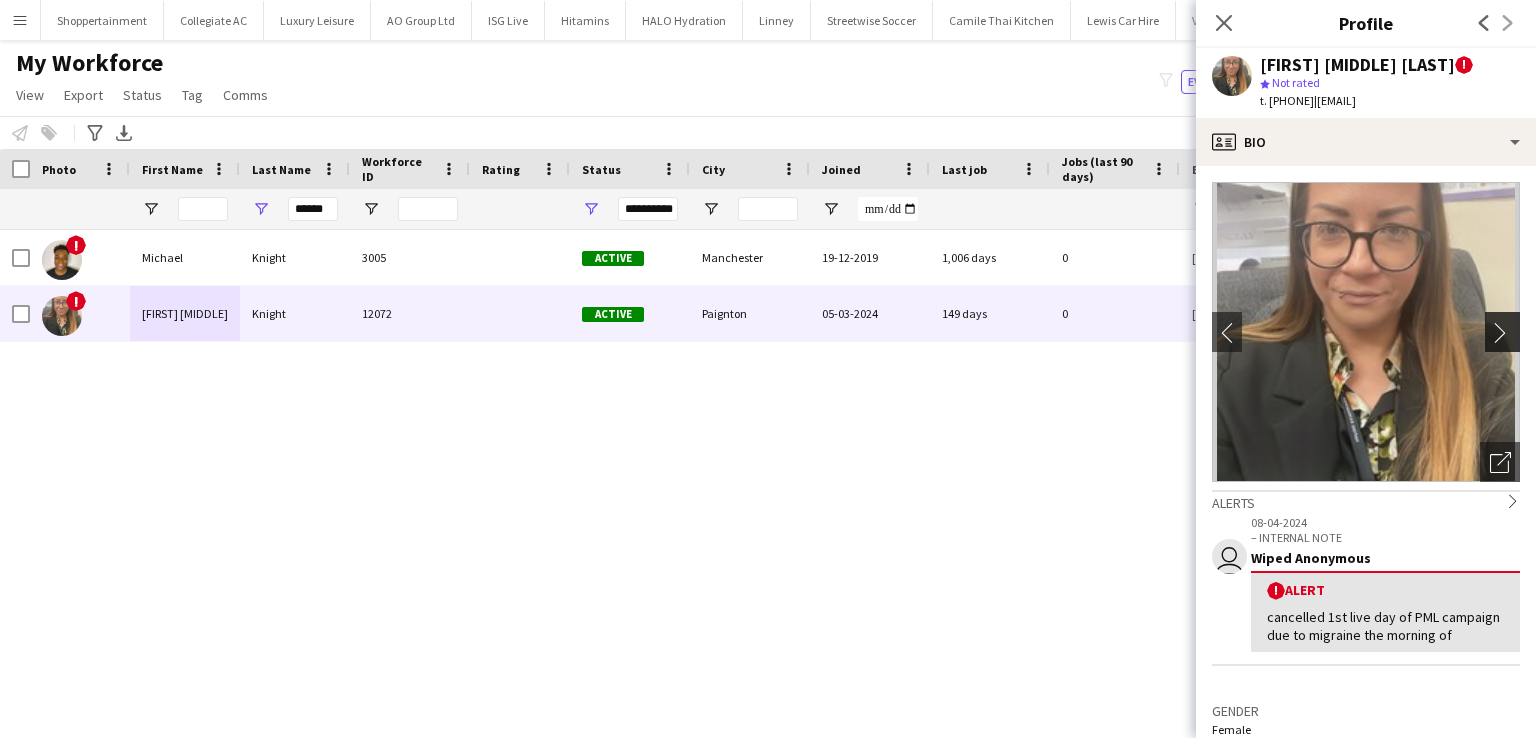 click on "chevron-right" 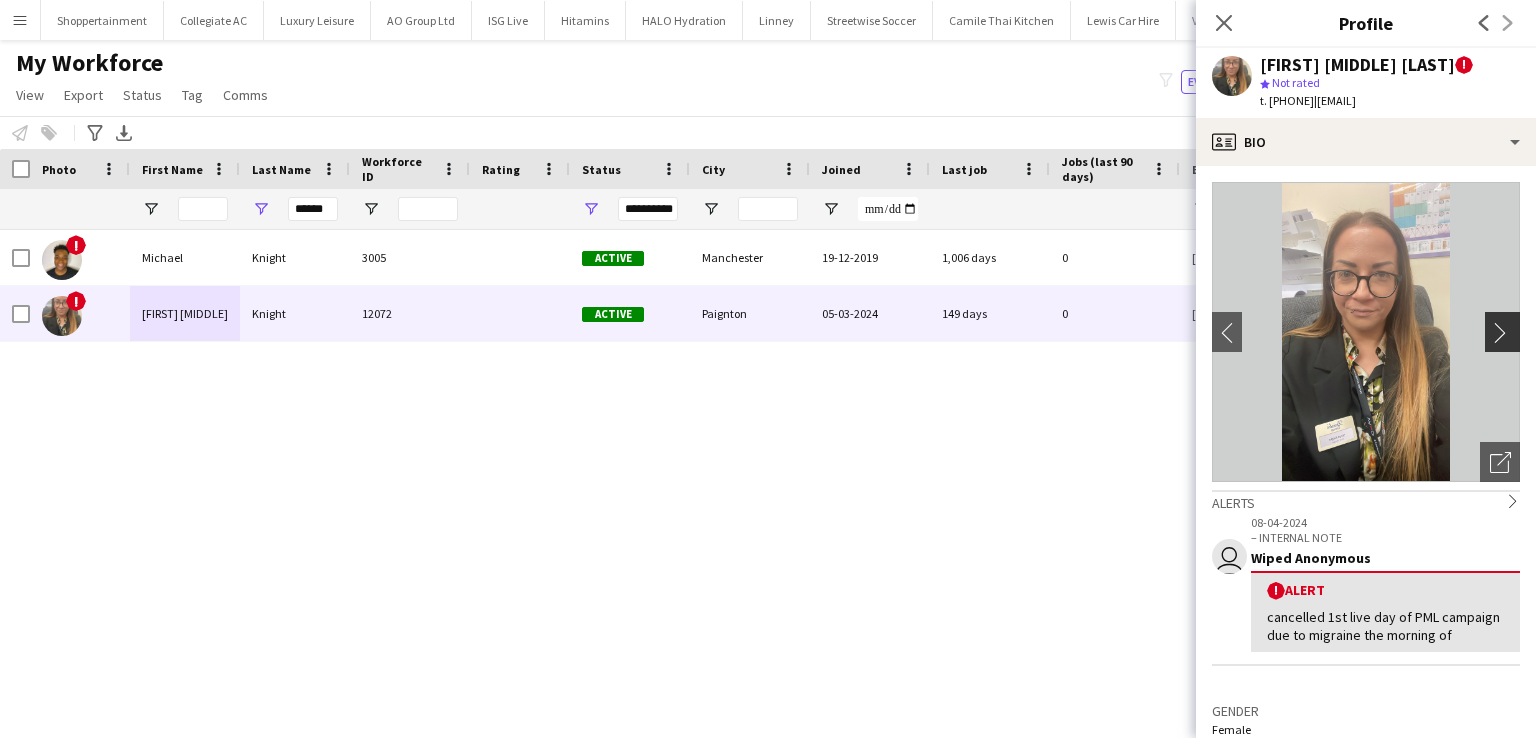 click on "chevron-right" 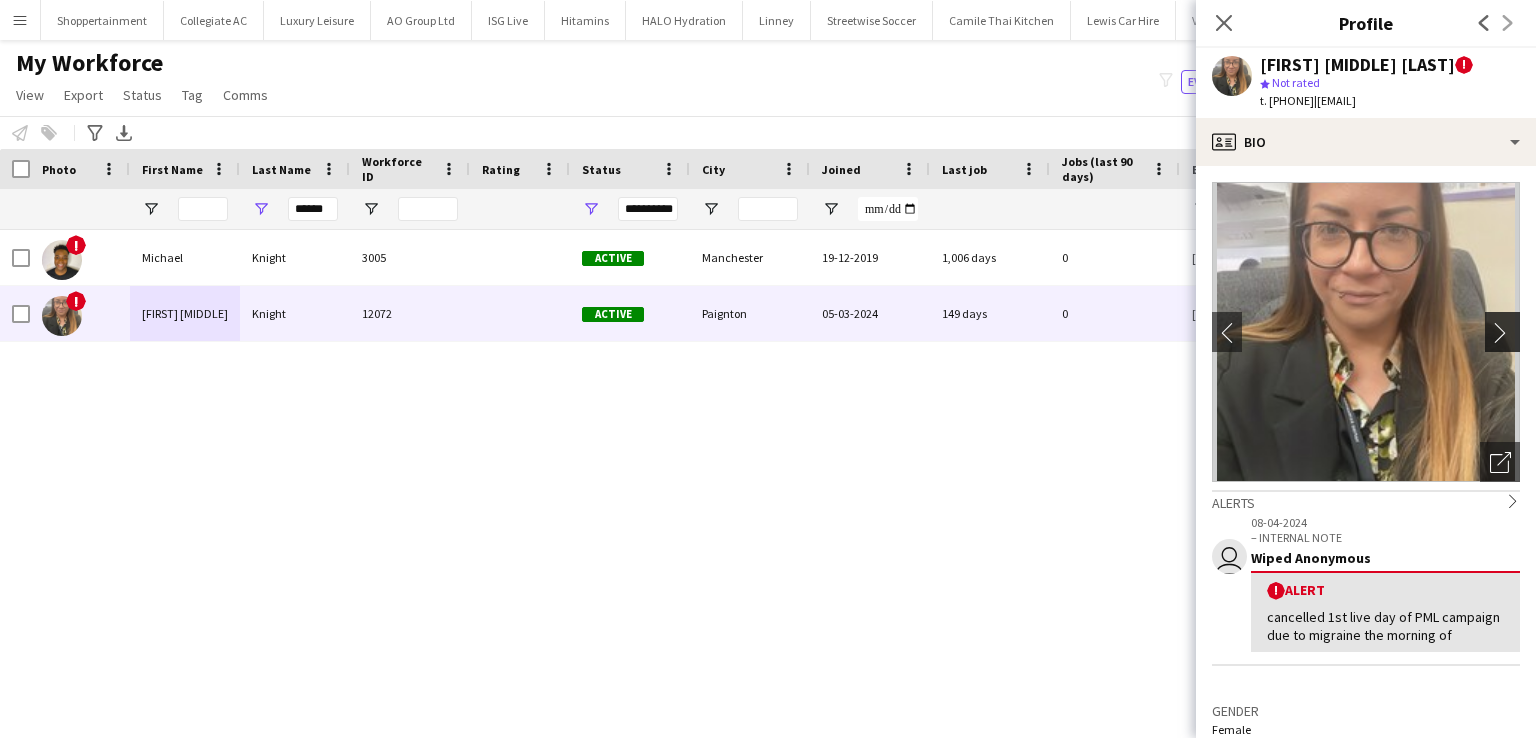 click on "chevron-right" 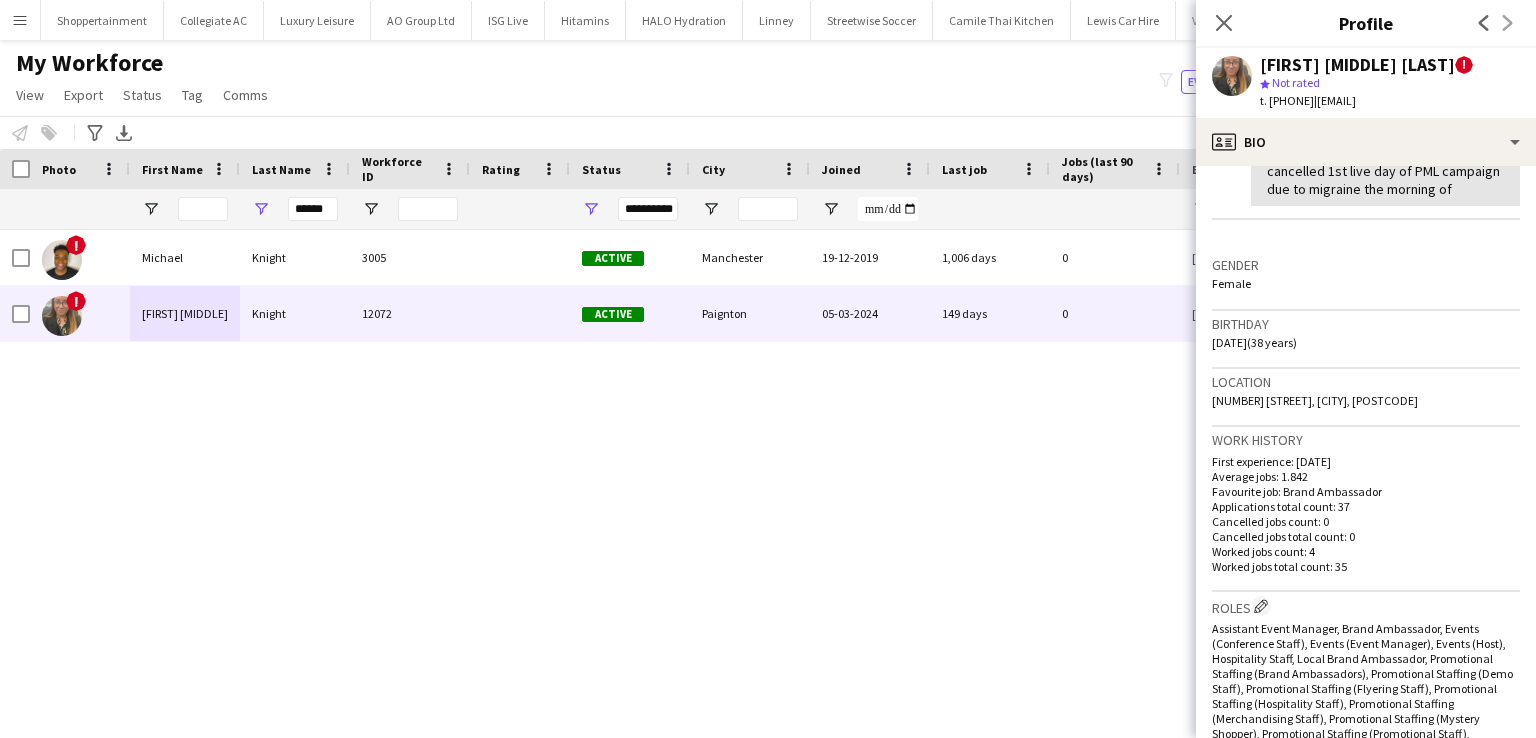 scroll, scrollTop: 0, scrollLeft: 0, axis: both 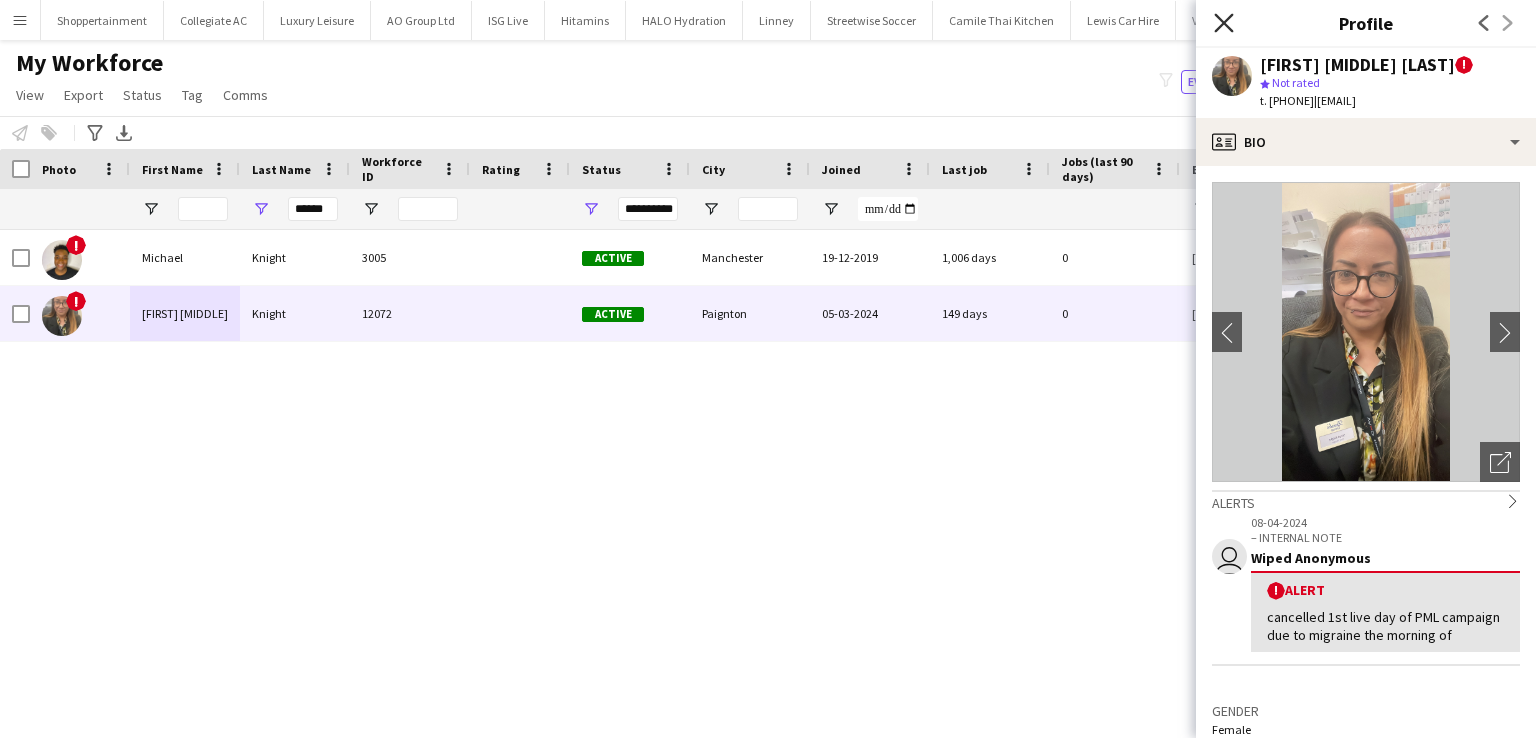 click on "Close pop-in" 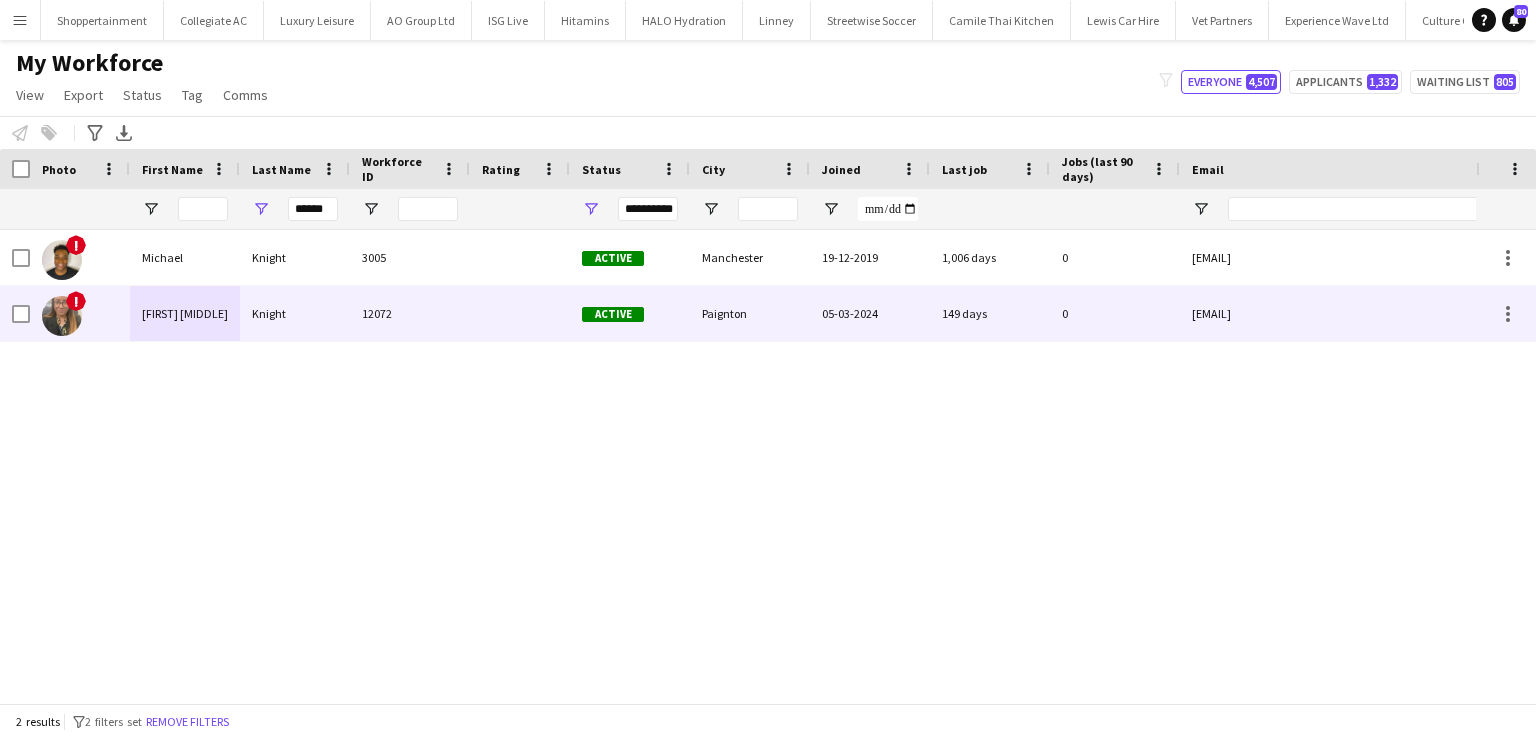 click on "Knight" at bounding box center [295, 313] 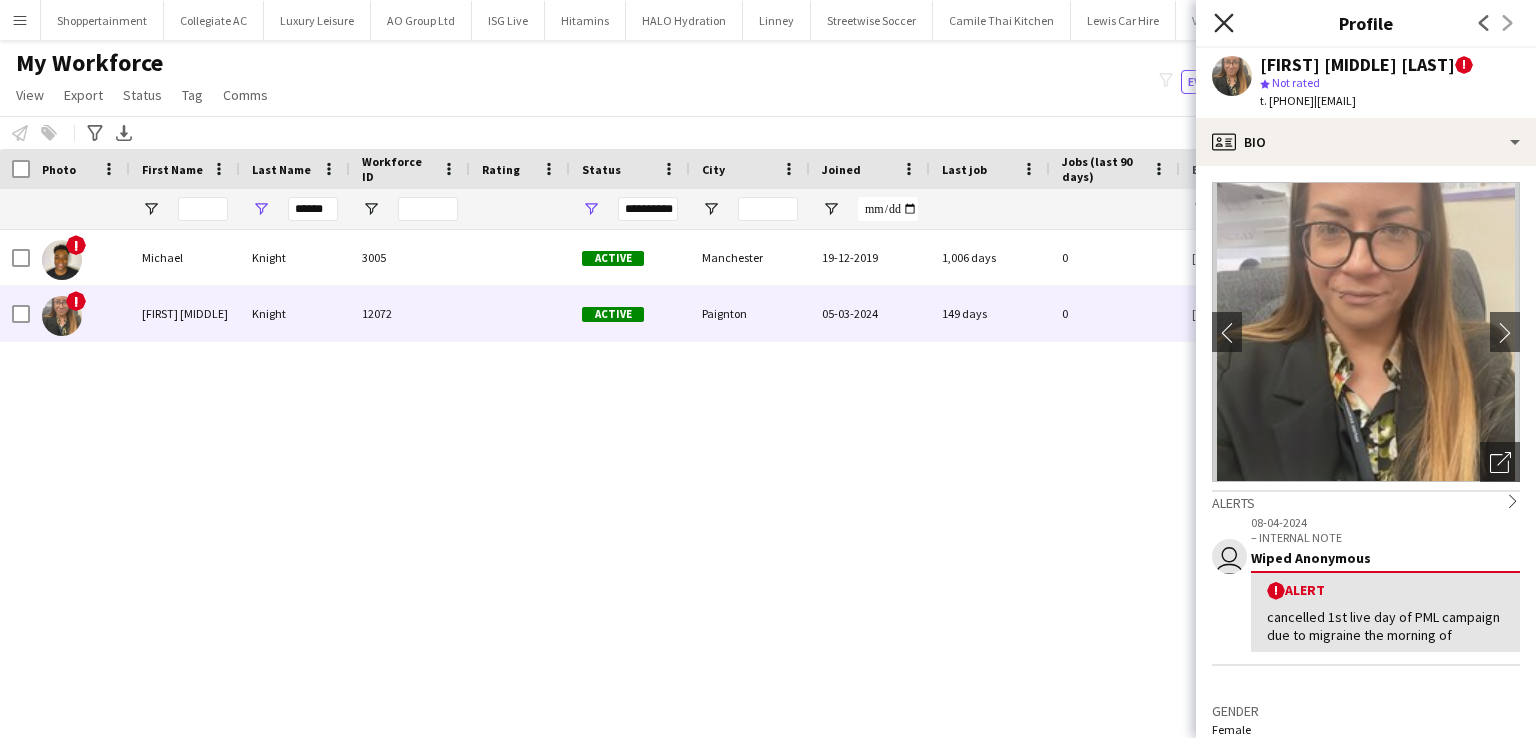click on "Close pop-in" 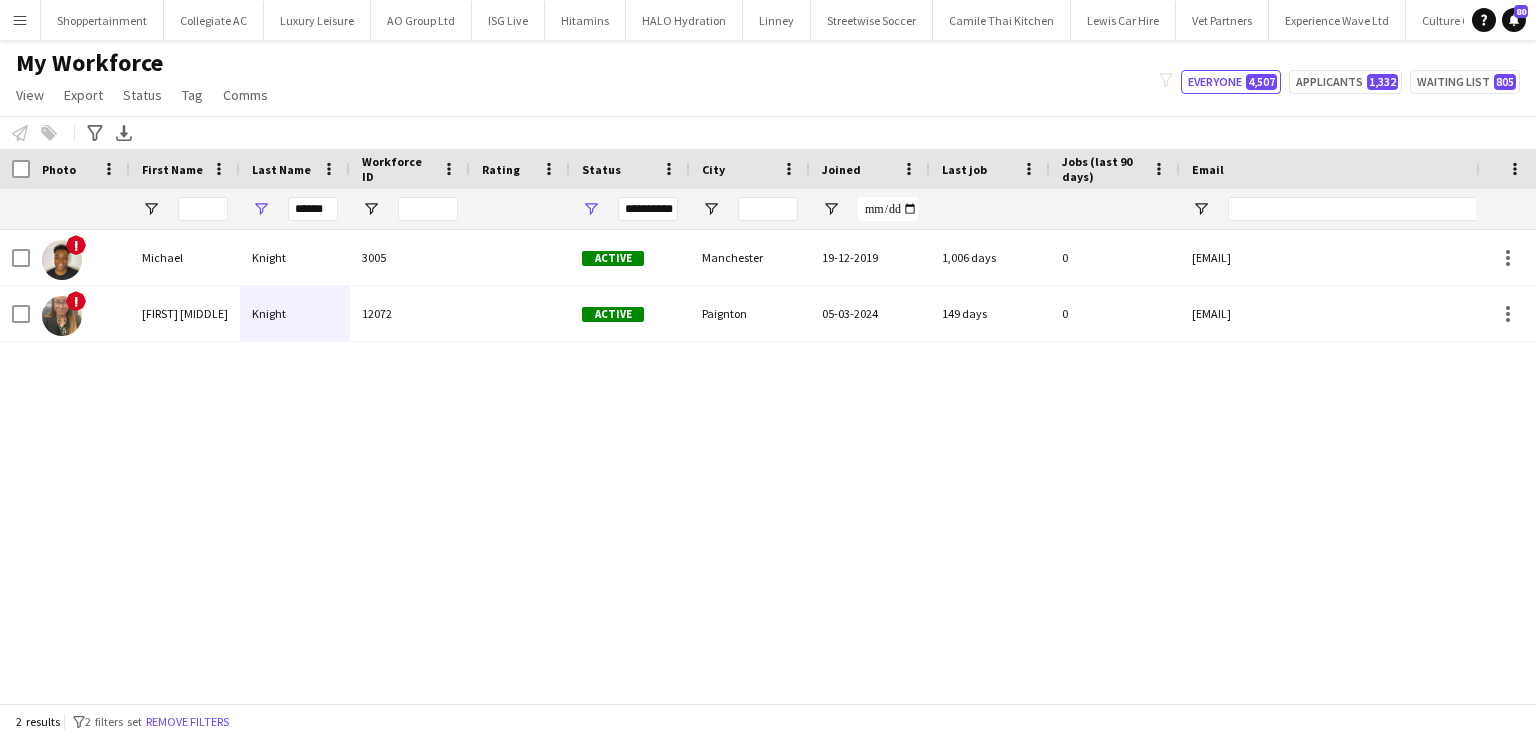 click on "Menu" at bounding box center (20, 20) 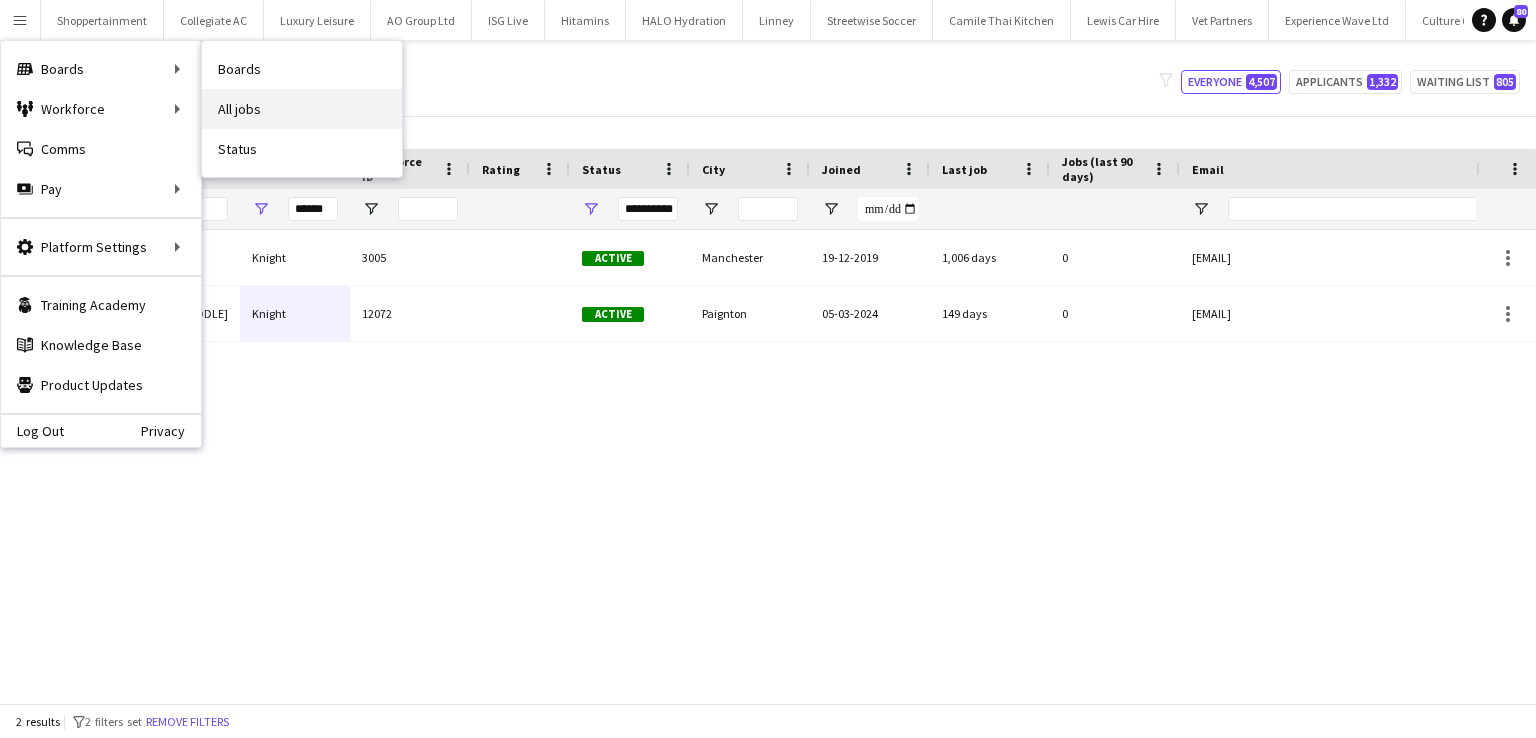 click on "All jobs" at bounding box center [302, 109] 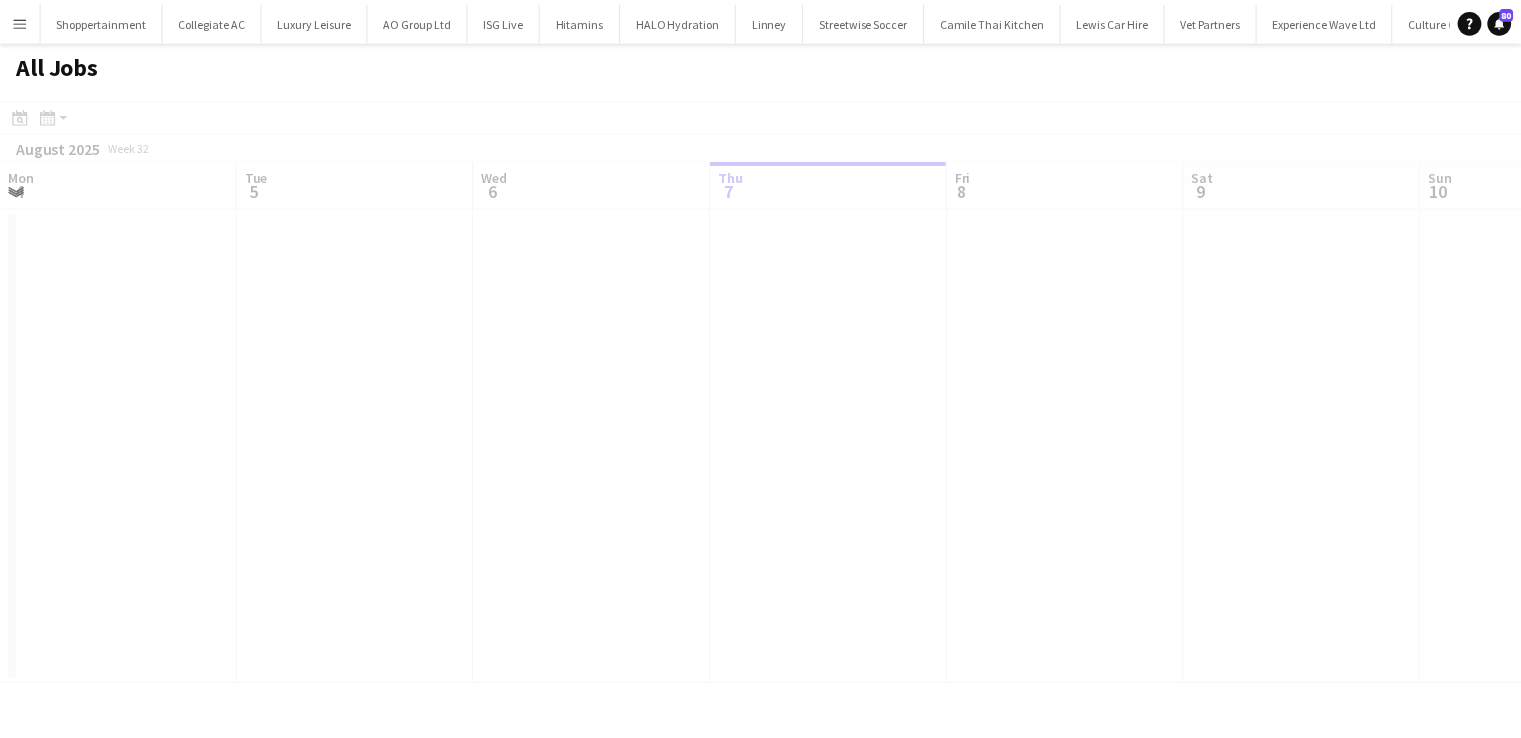 scroll, scrollTop: 0, scrollLeft: 478, axis: horizontal 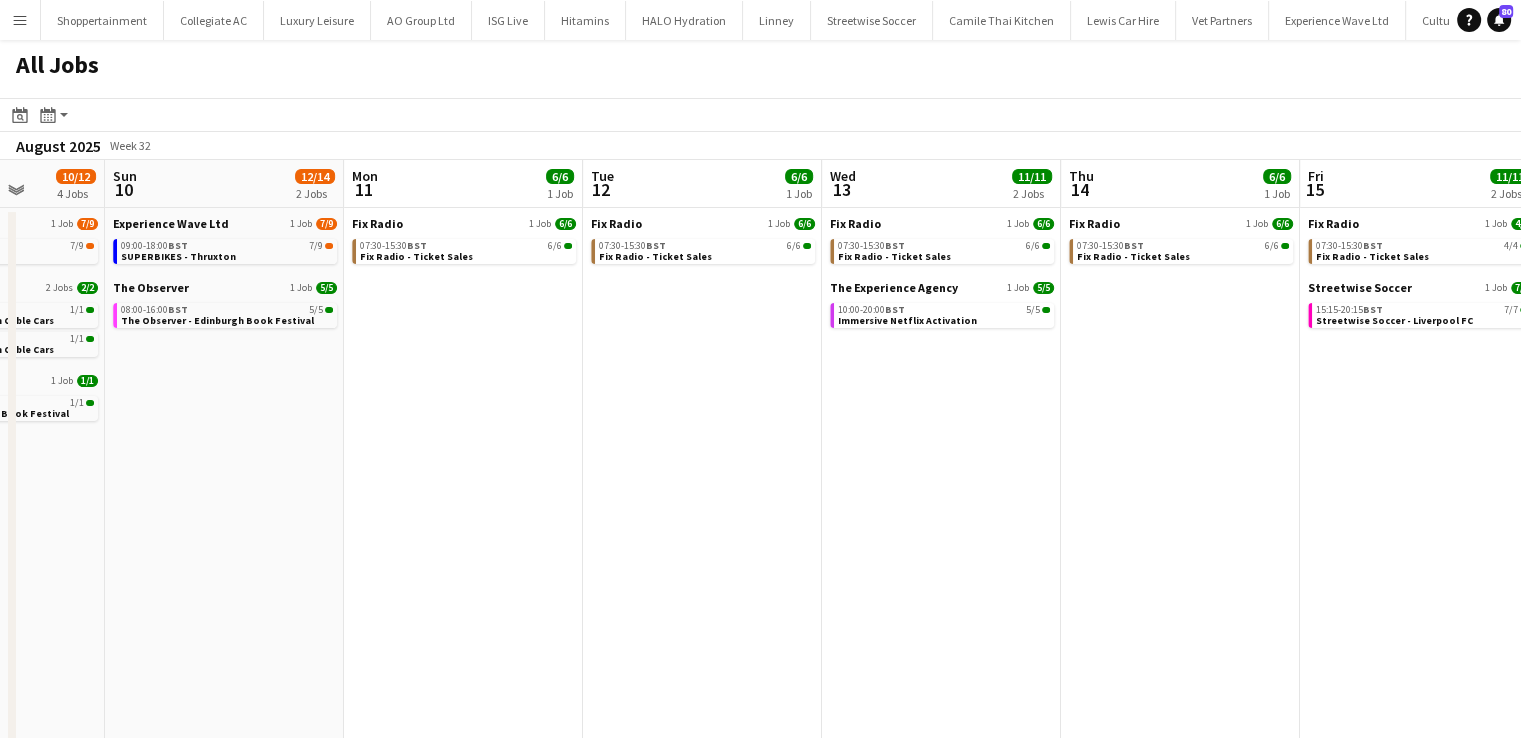 drag, startPoint x: 495, startPoint y: 402, endPoint x: 350, endPoint y: 433, distance: 148.27676 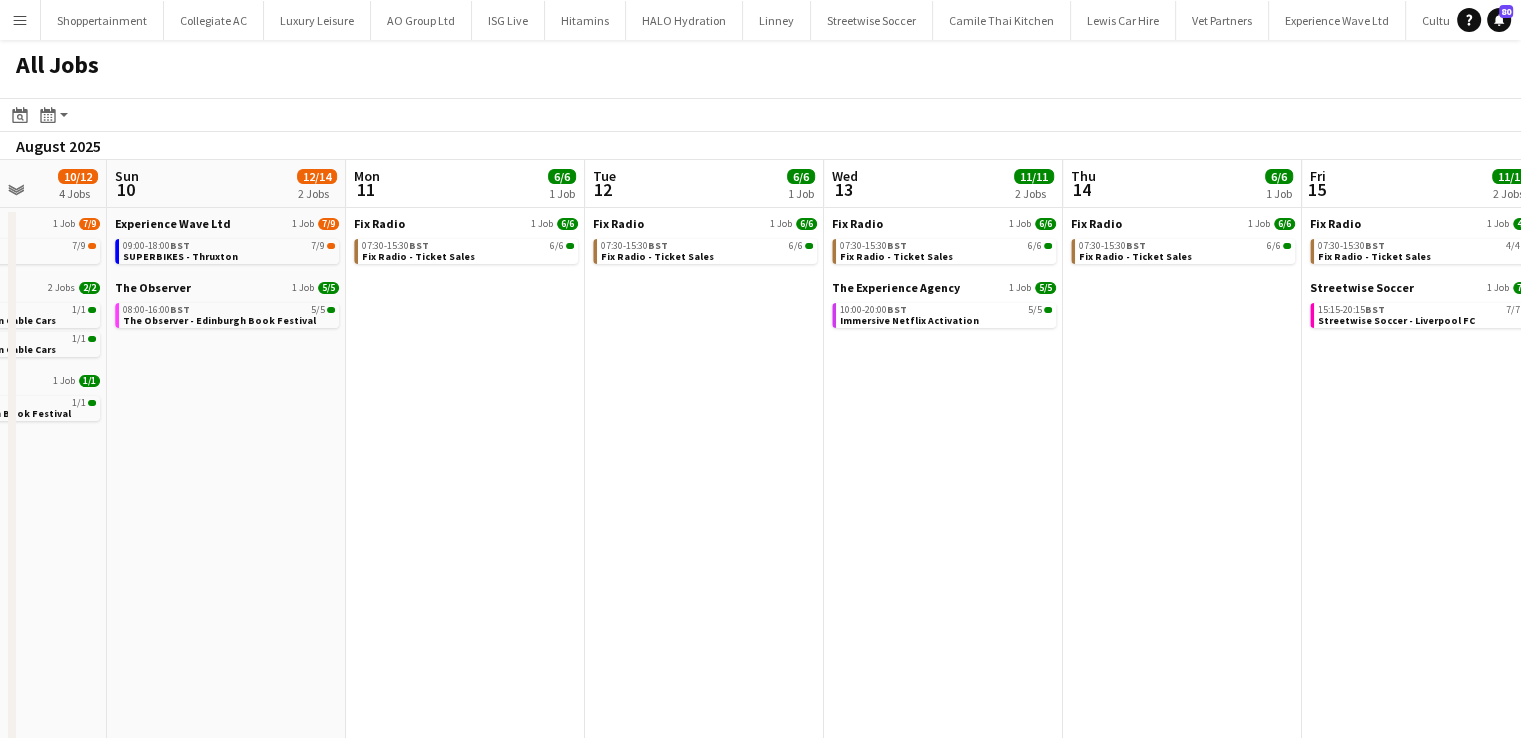 click on "All Jobs
Date picker
AUG 2025 AUG 2025 Monday M Tuesday T Wednesday W Thursday T Friday F Saturday S Sunday S  AUG   1   2   3   4   5   6   7   8   9   10   11   12   13   14   15   16   17   18   19   20   21   22   23   24   25   26   27   28   29   30   31
Comparison range
Comparison range
Today
Month view / Day view
Day view by Board Day view by Job Month view  August 2025   Week 32
Expand/collapse
Thu   7   20/20   6 Jobs   Fri   8   44/47   5 Jobs   Sat   9   10/12   4 Jobs   Sun   10   12/14   2 Jobs   Mon   11   6/6   1 Job   Tue   12   6/6   1 Job   Wed   13   11/11   2 Jobs   Thu   14   6/6   1 Job   Fri   15   11/11   2 Jobs   Sat   16   2/2   2 Jobs   Sun   17   Mon   18   Brewco   1 Job   3/3   09:00-21:00    BST   3/3   Estée Lauder - Promo Model - MEADOWHALL   Experience Wave Ltd   1 Job   1/1   12:00-18:00    BST   1/1" 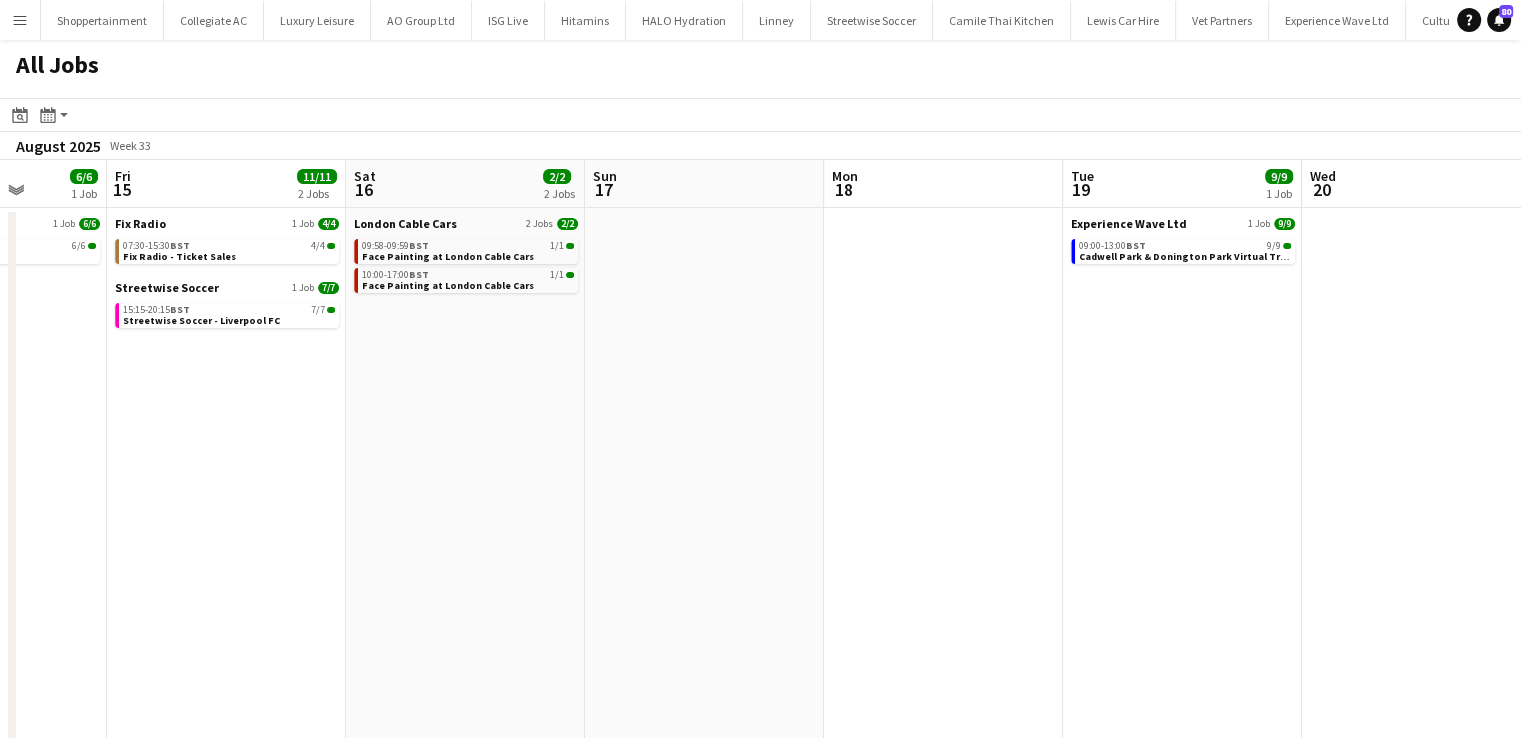 click on "[PHONE]" at bounding box center (760, 507) 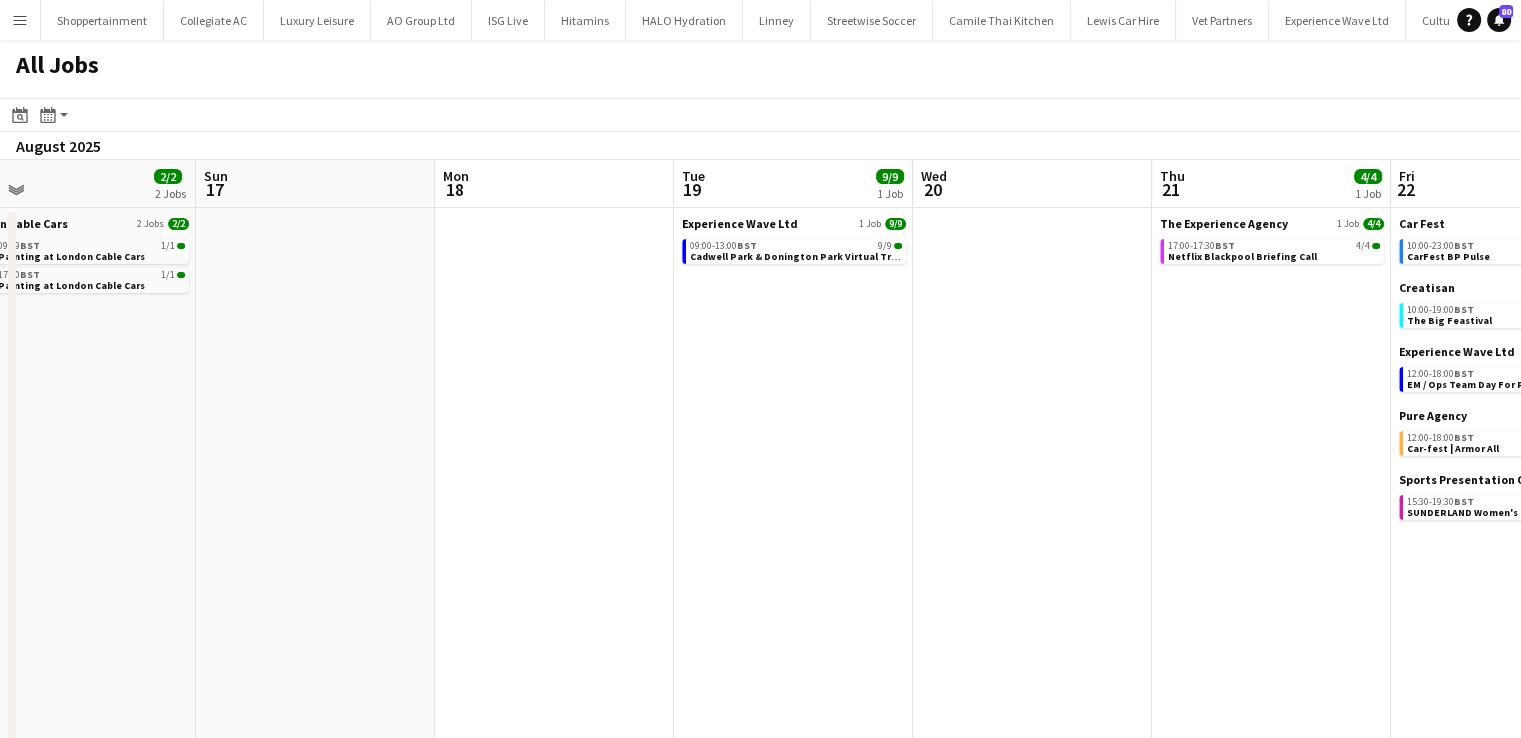 scroll, scrollTop: 0, scrollLeft: 621, axis: horizontal 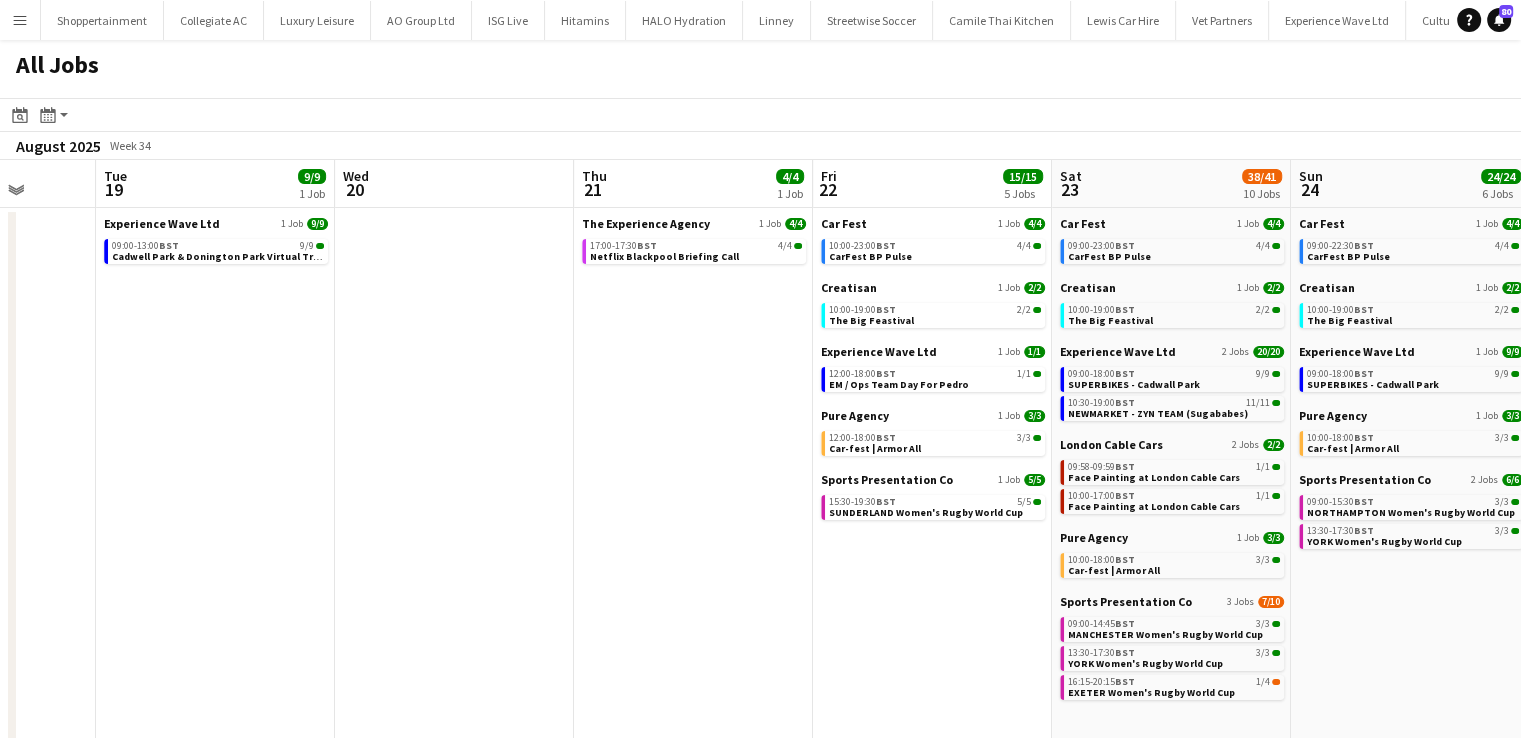 drag, startPoint x: 920, startPoint y: 441, endPoint x: 342, endPoint y: 480, distance: 579.3143 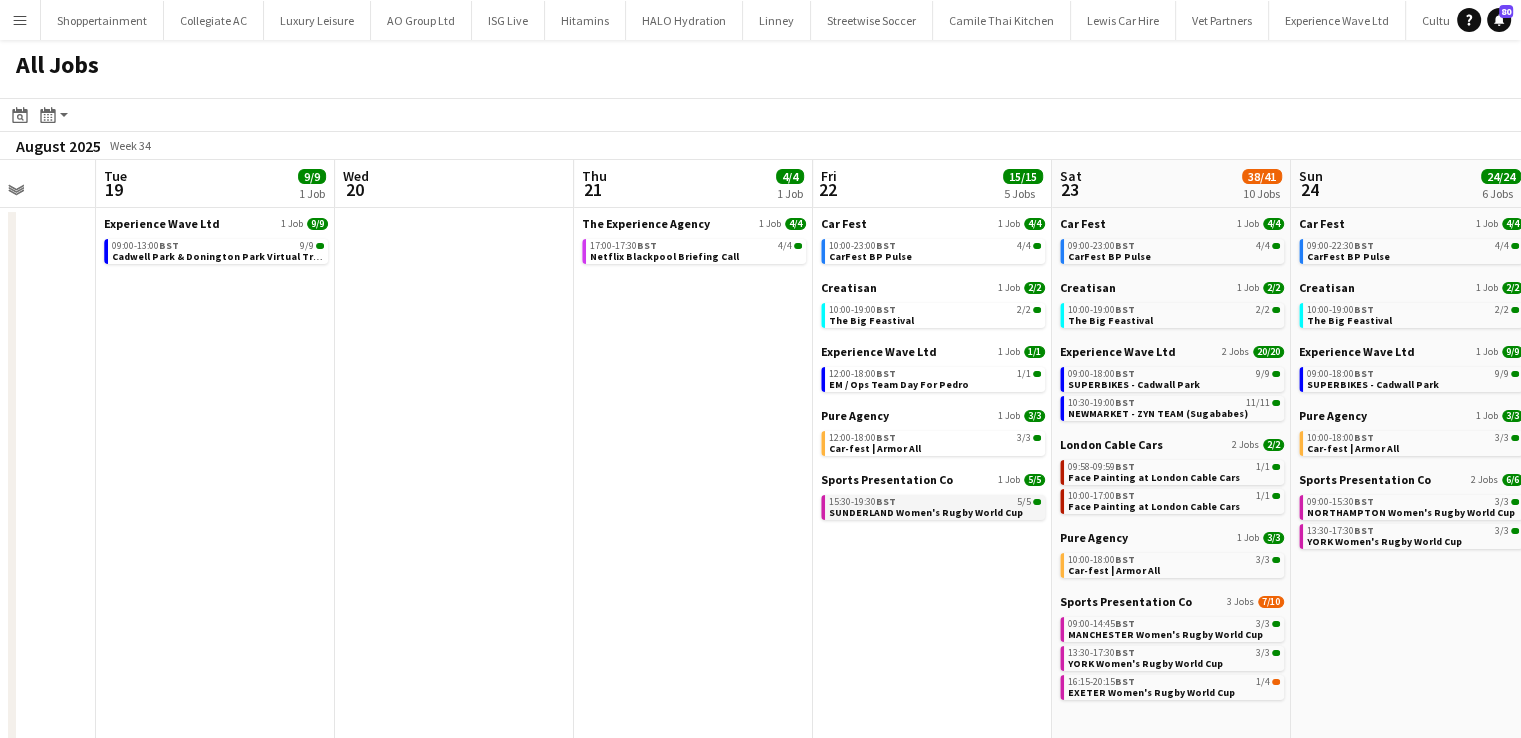 click on "SUNDERLAND Women's Rugby World Cup" at bounding box center (926, 512) 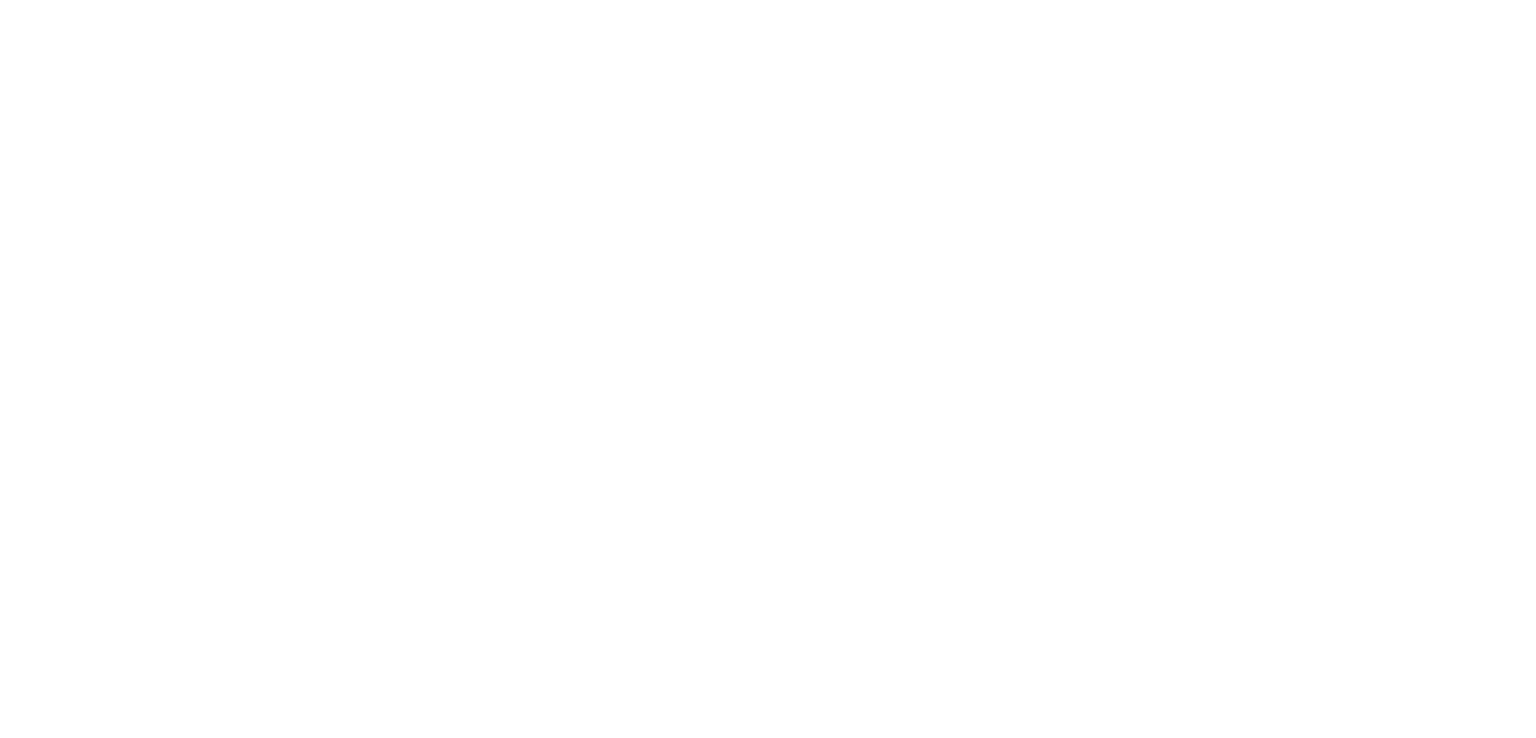 scroll, scrollTop: 0, scrollLeft: 0, axis: both 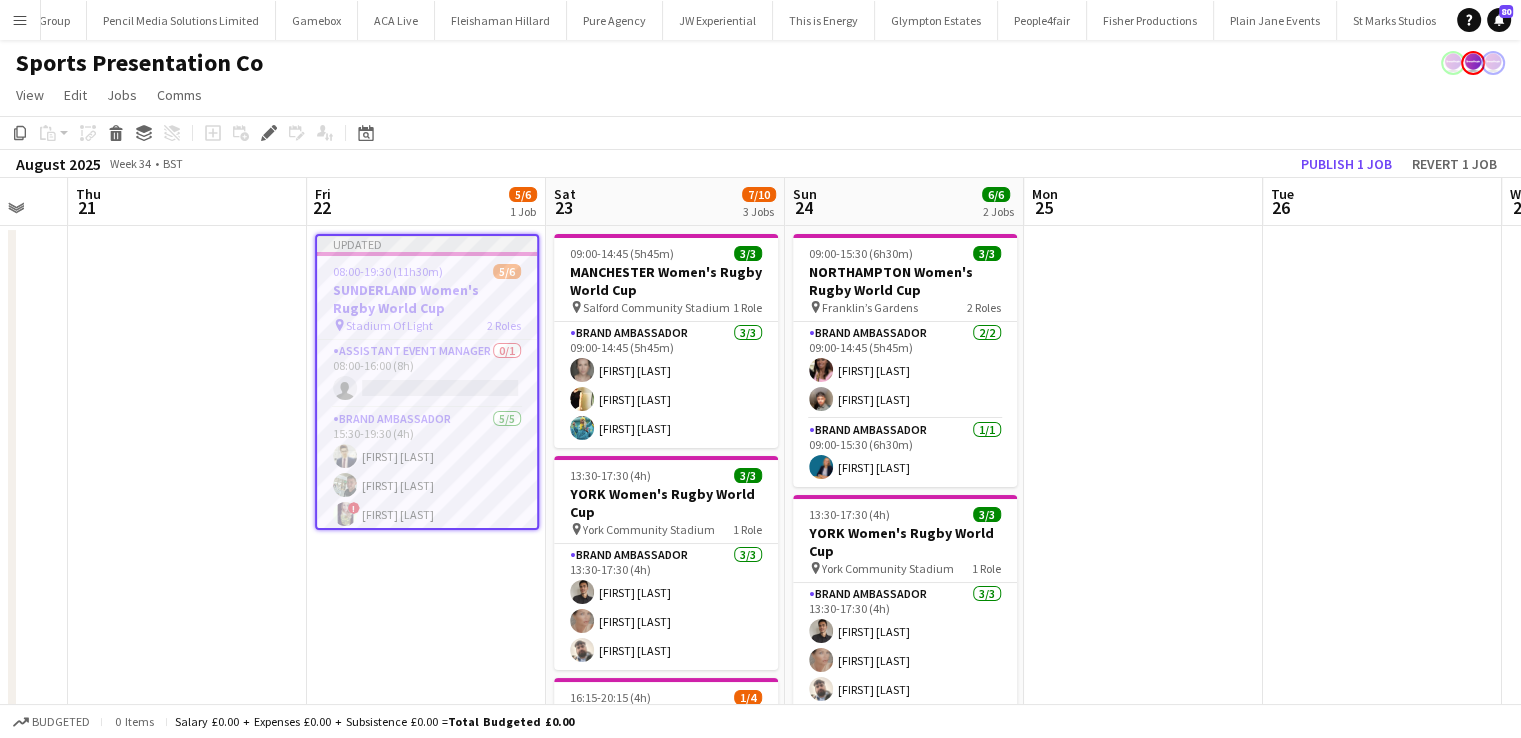 drag, startPoint x: 1365, startPoint y: 385, endPoint x: 1165, endPoint y: 384, distance: 200.0025 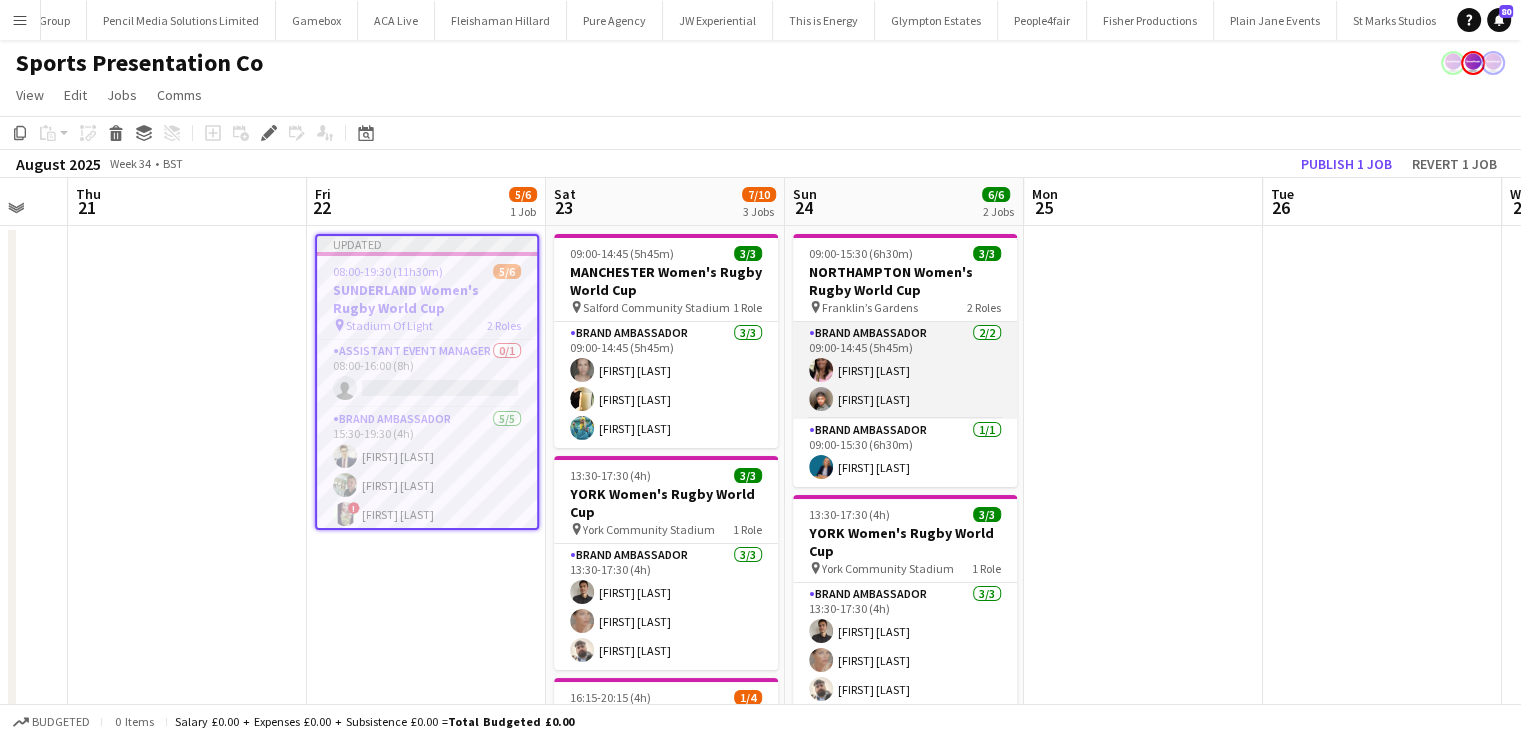 click on "Brand Ambassador   2/2   09:00-14:45 (5h45m)
Carla Alexander Kalam Mohammed" at bounding box center [905, 370] 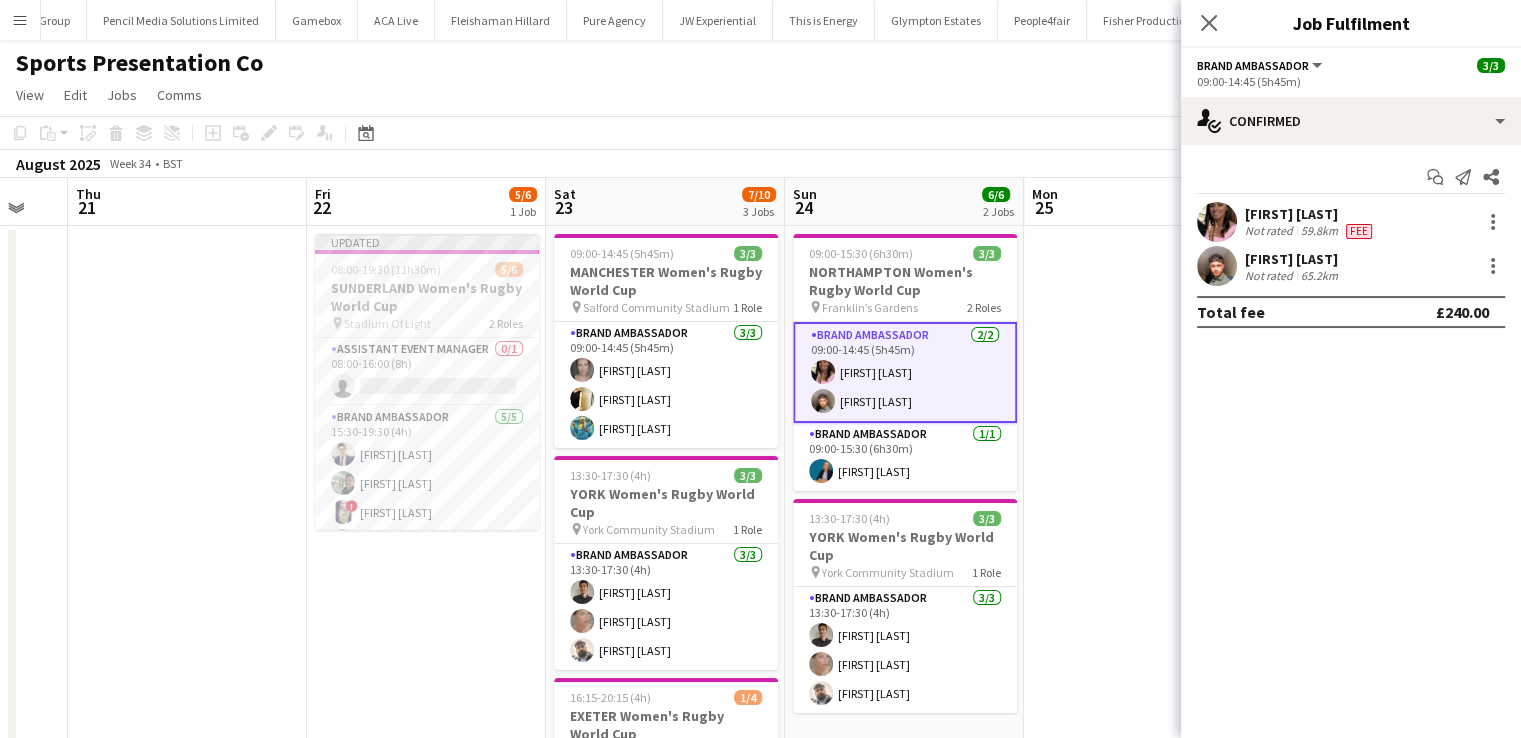 click on "Kalam Mohammed" at bounding box center (1293, 259) 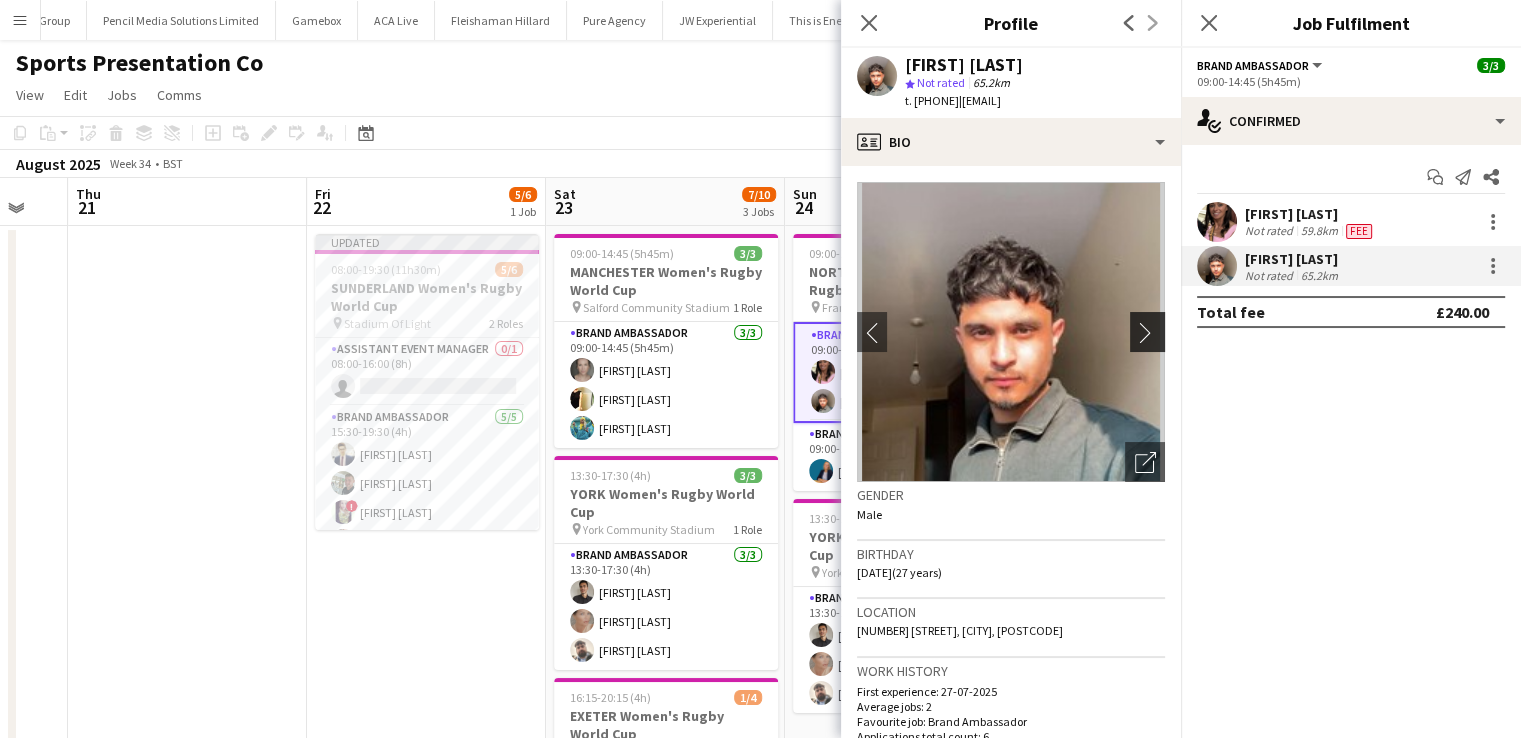 click on "chevron-right" 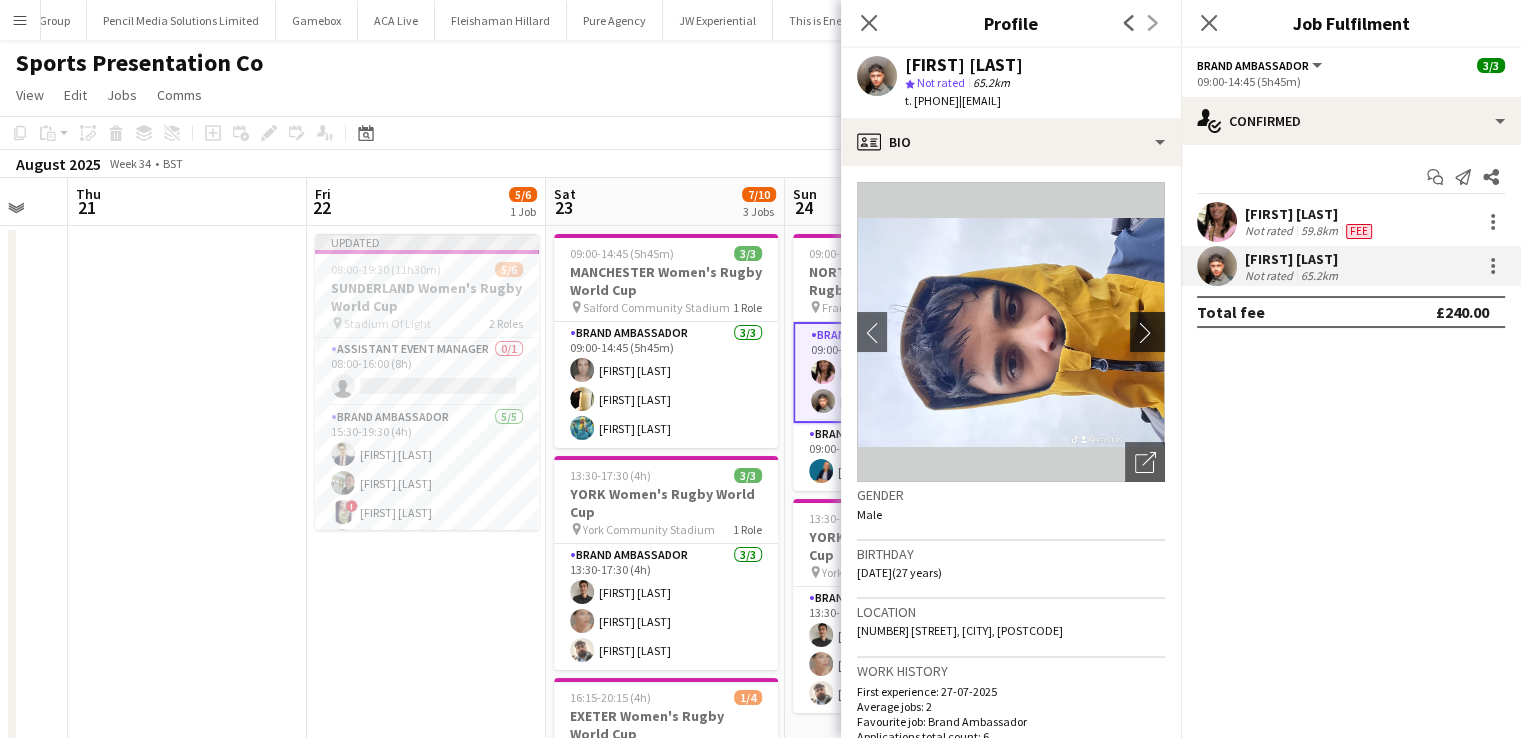 click on "chevron-right" 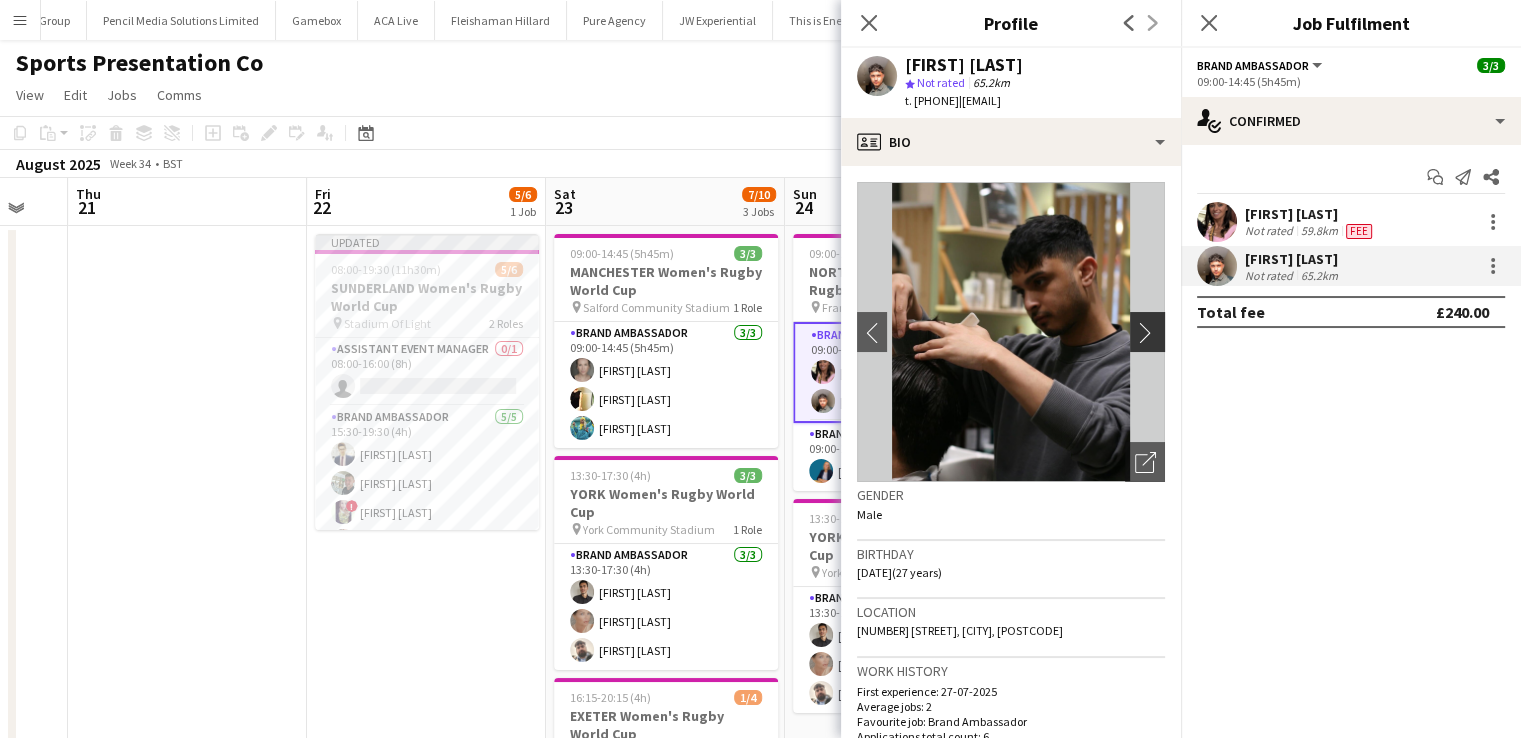 click on "chevron-right" 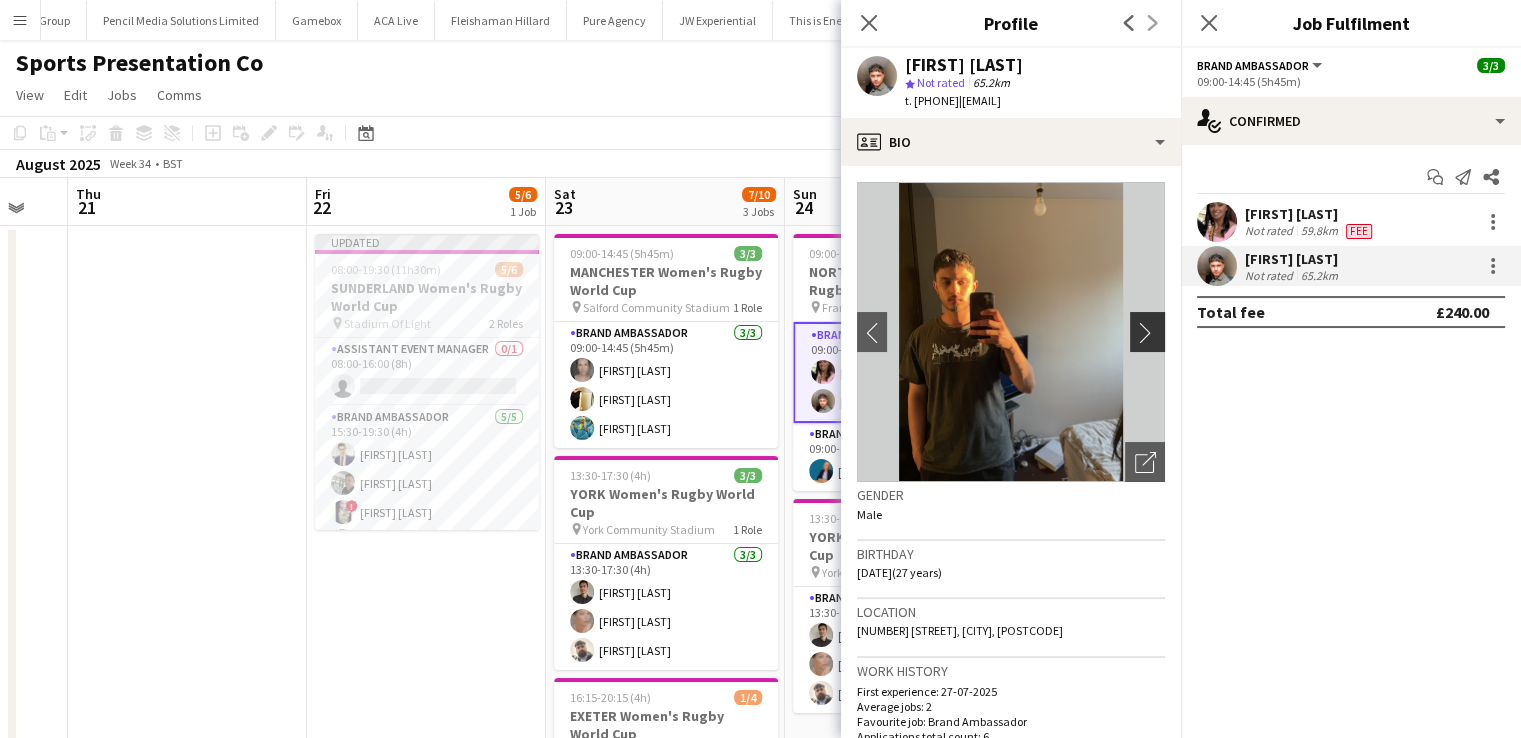 click on "chevron-right" 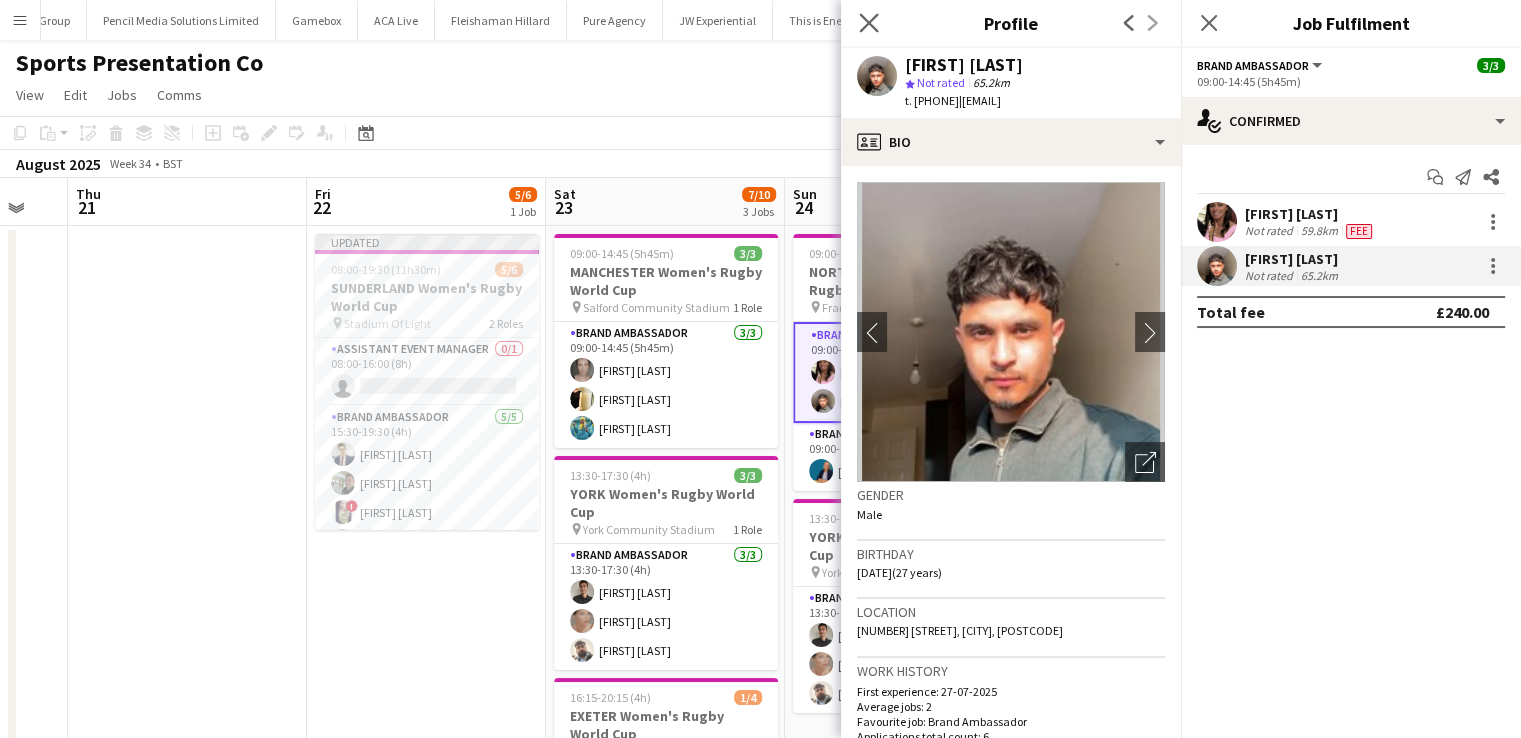 click 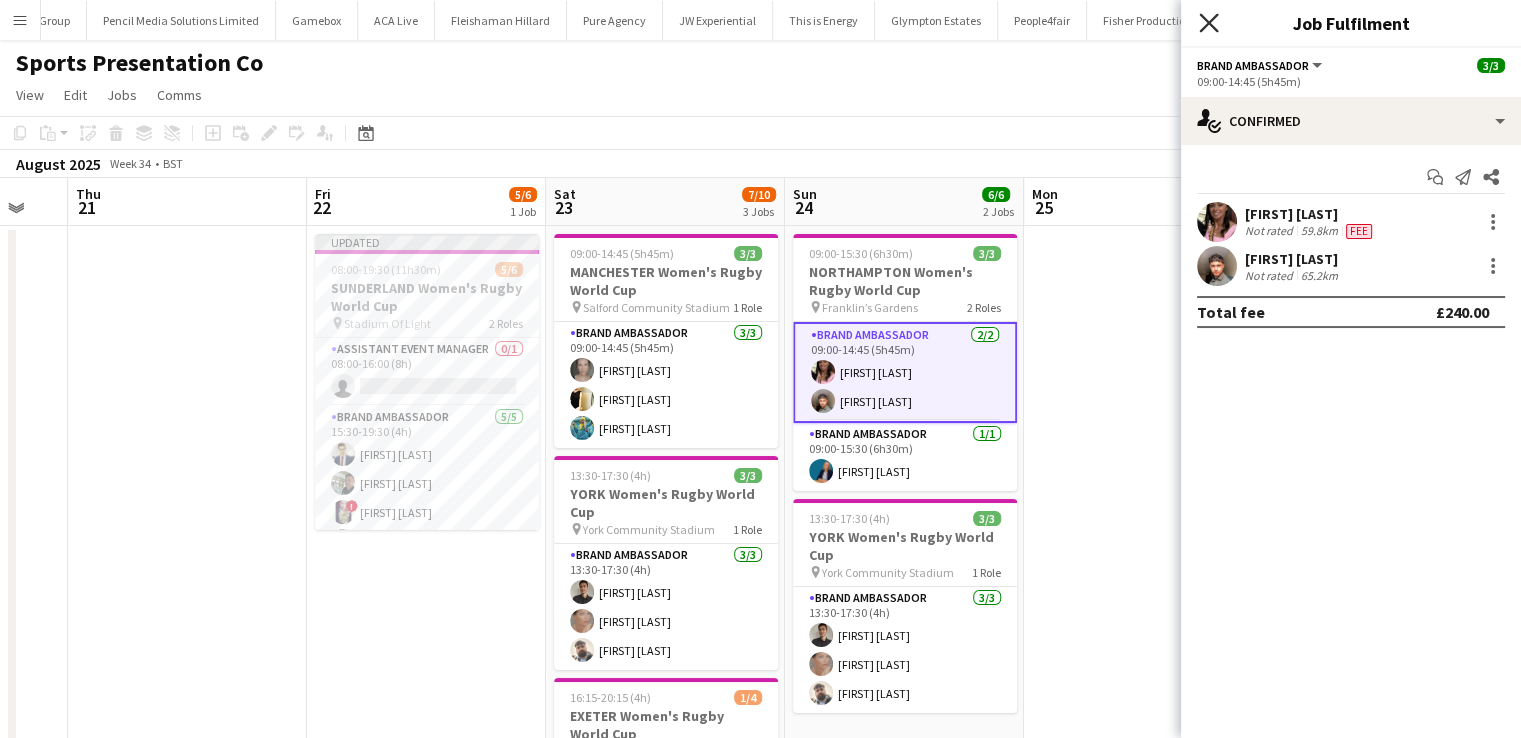 click 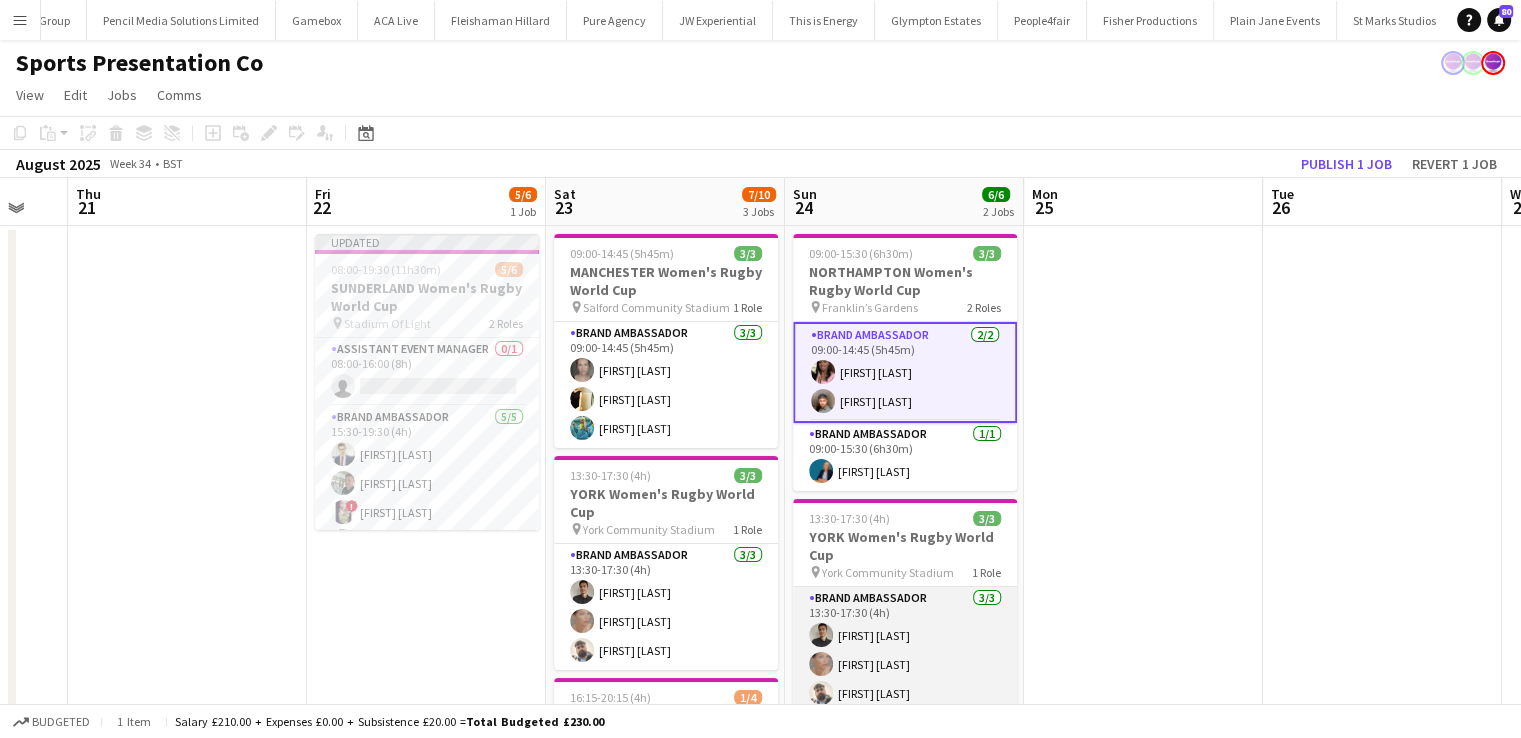 click on "Brand Ambassador   3/3   13:30-17:30 (4h)
Adam Carless Nicola Graham Daniel Jenkins" at bounding box center [905, 650] 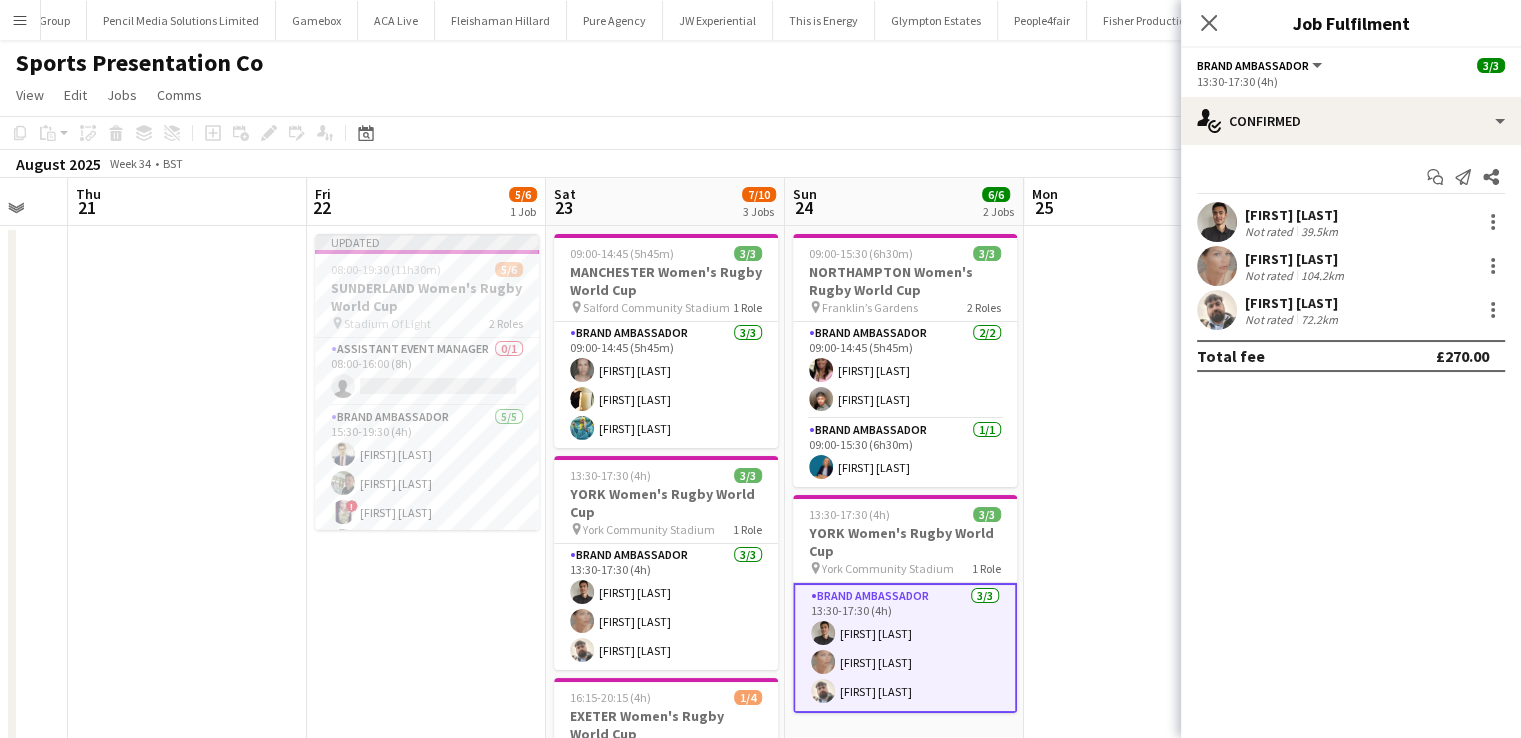click on "Nicola Graham" at bounding box center [1296, 259] 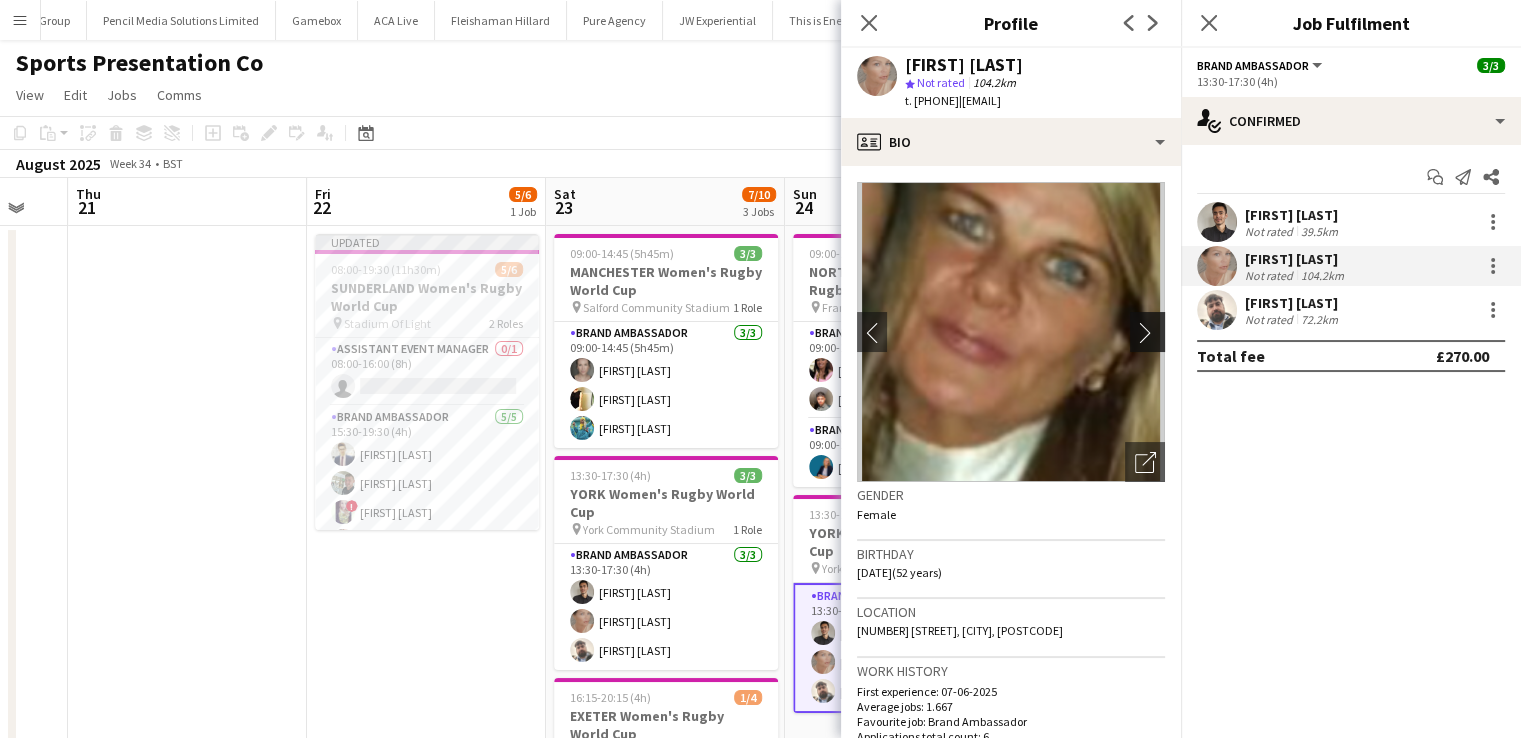 click on "chevron-right" 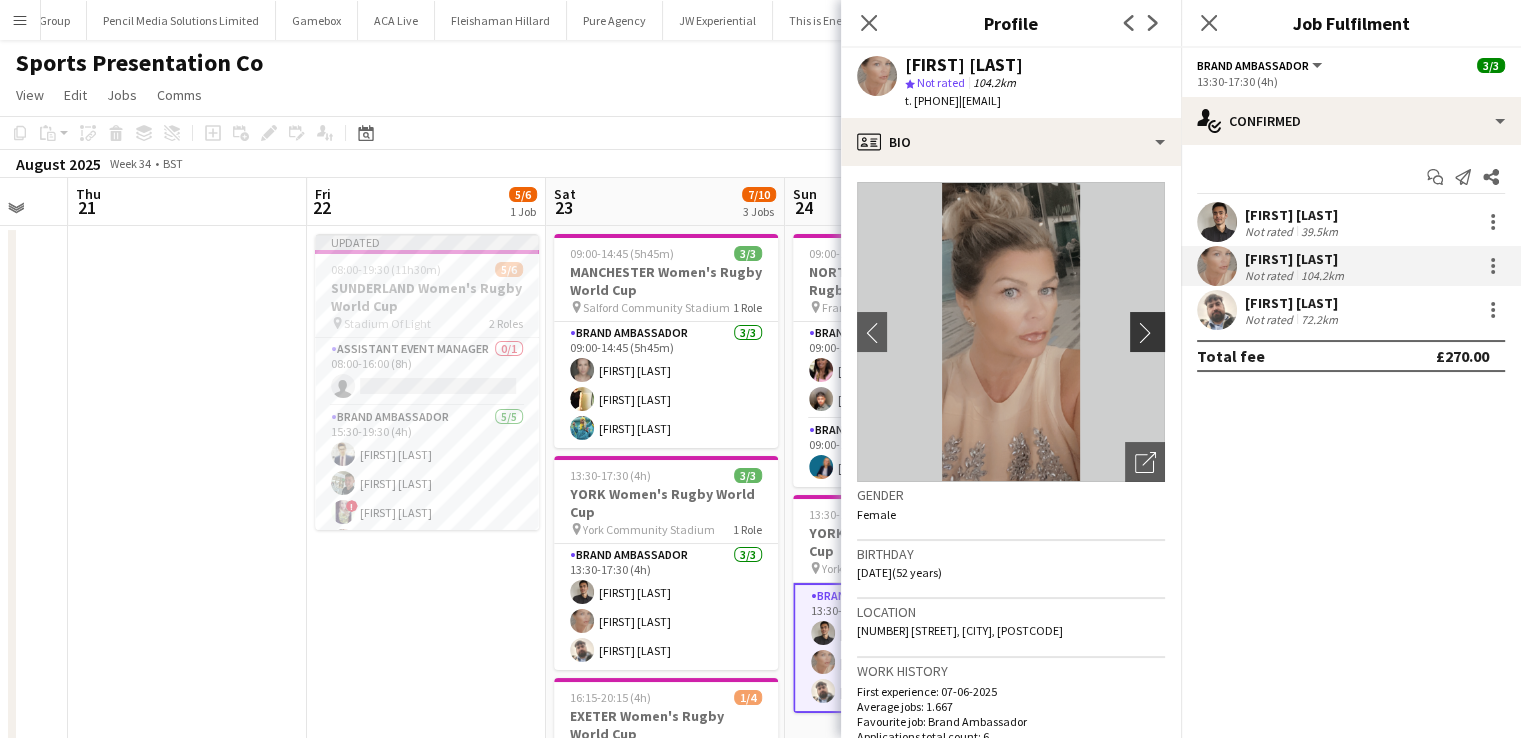 click on "chevron-right" 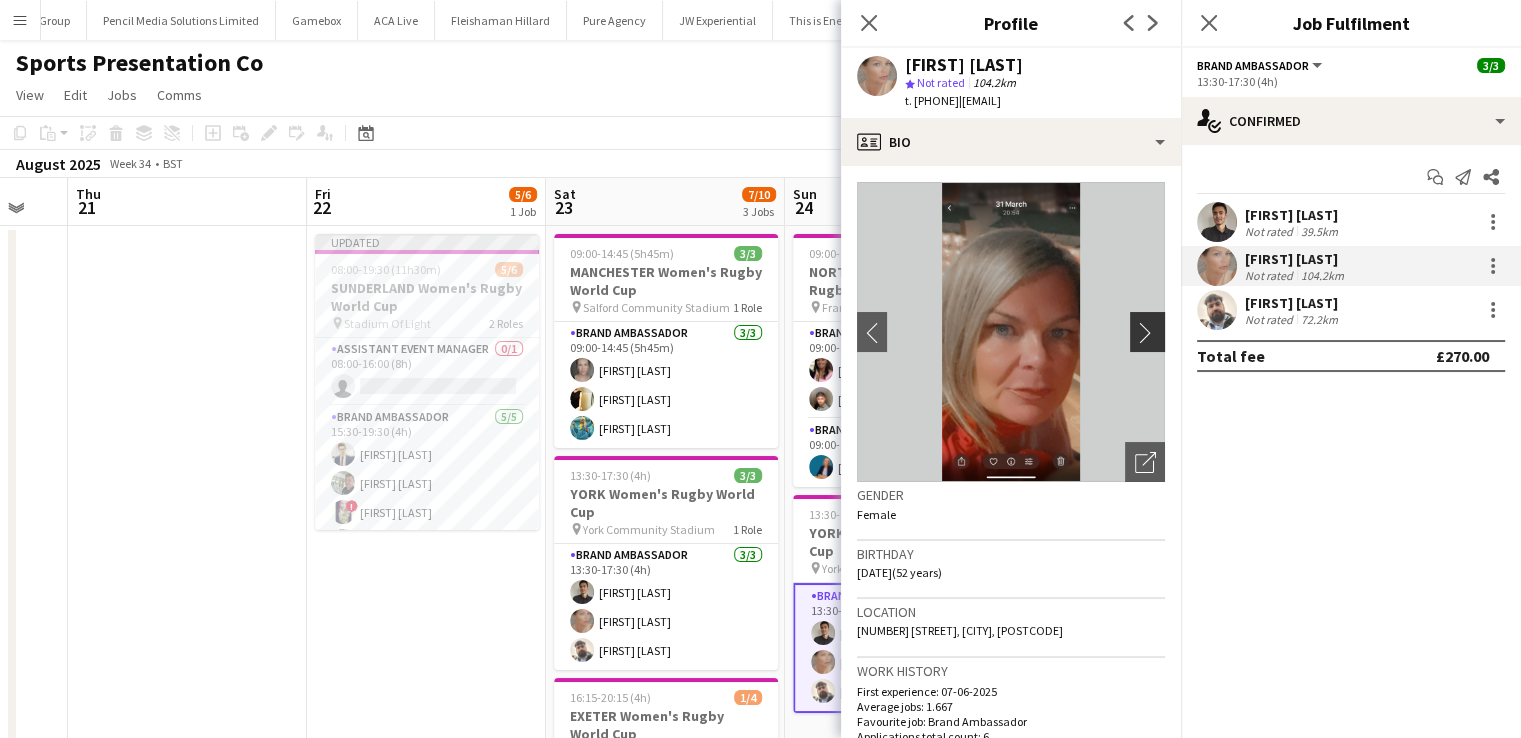 click on "chevron-right" 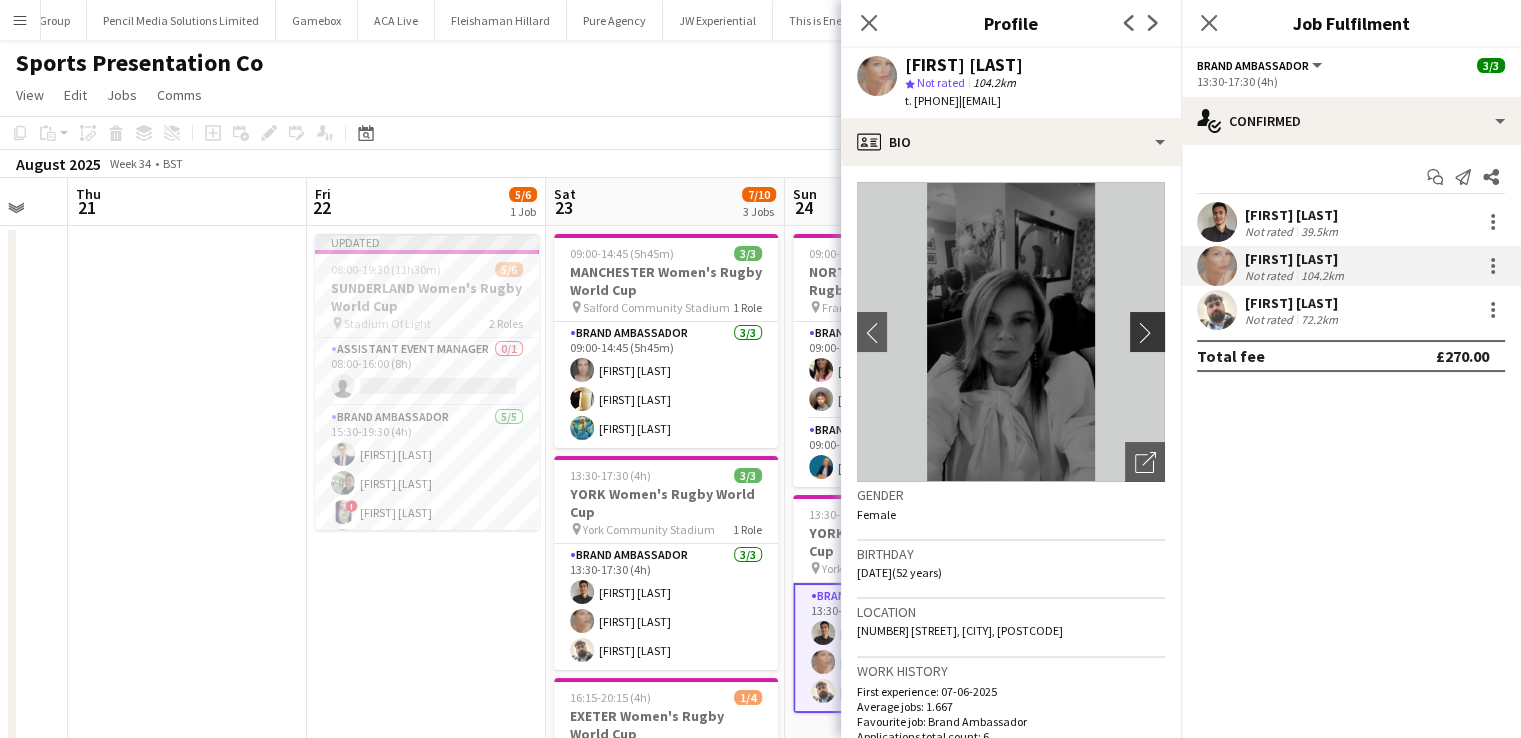click on "chevron-right" 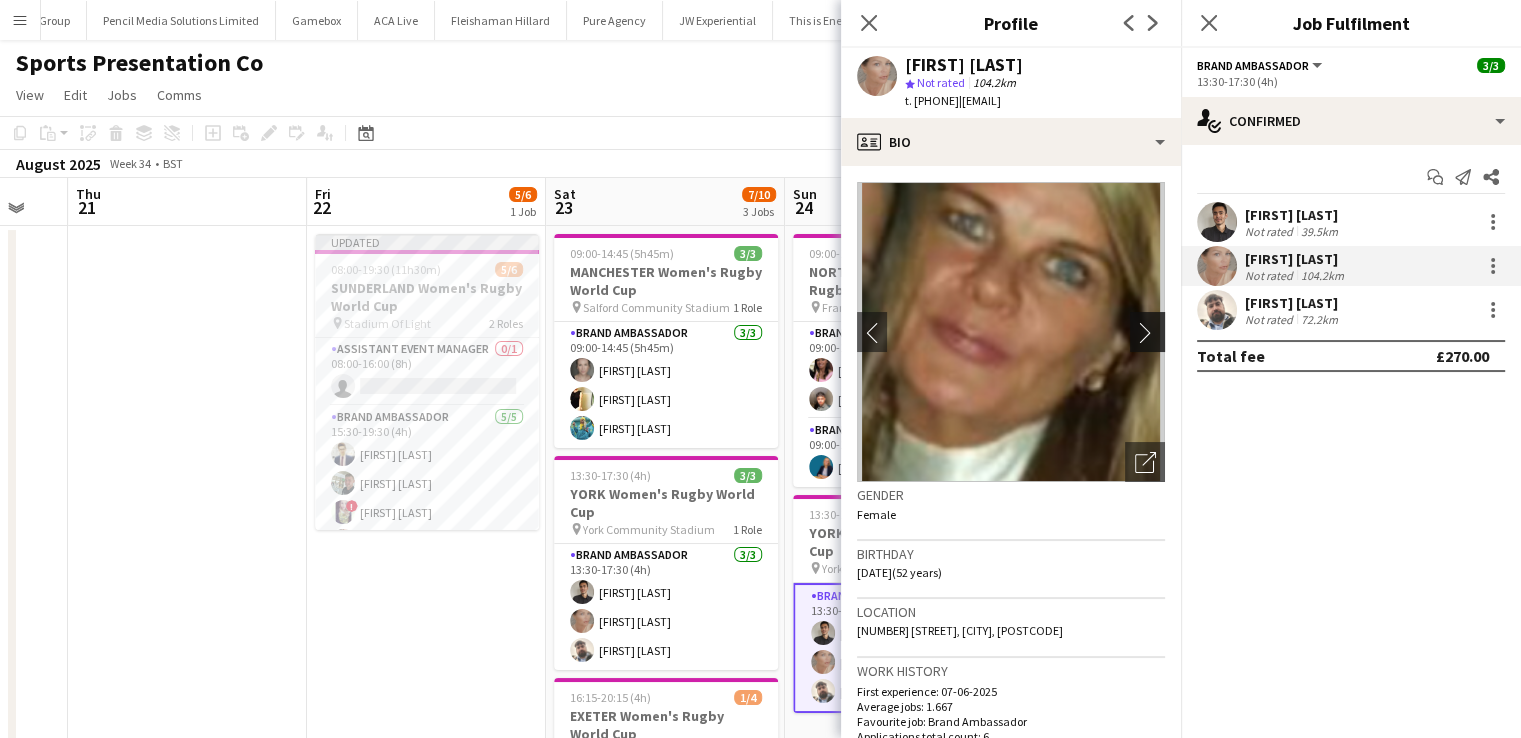 click on "chevron-right" 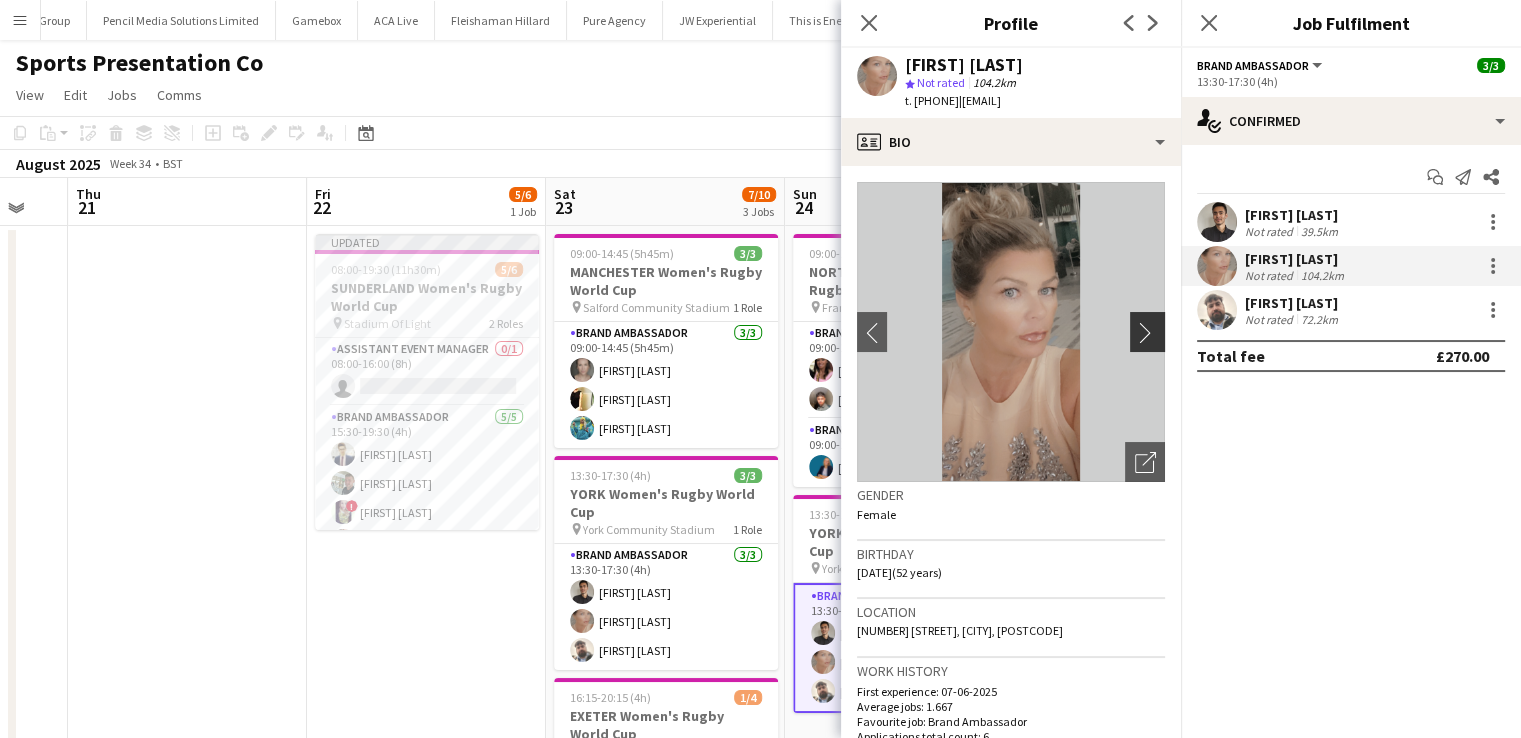click on "chevron-right" 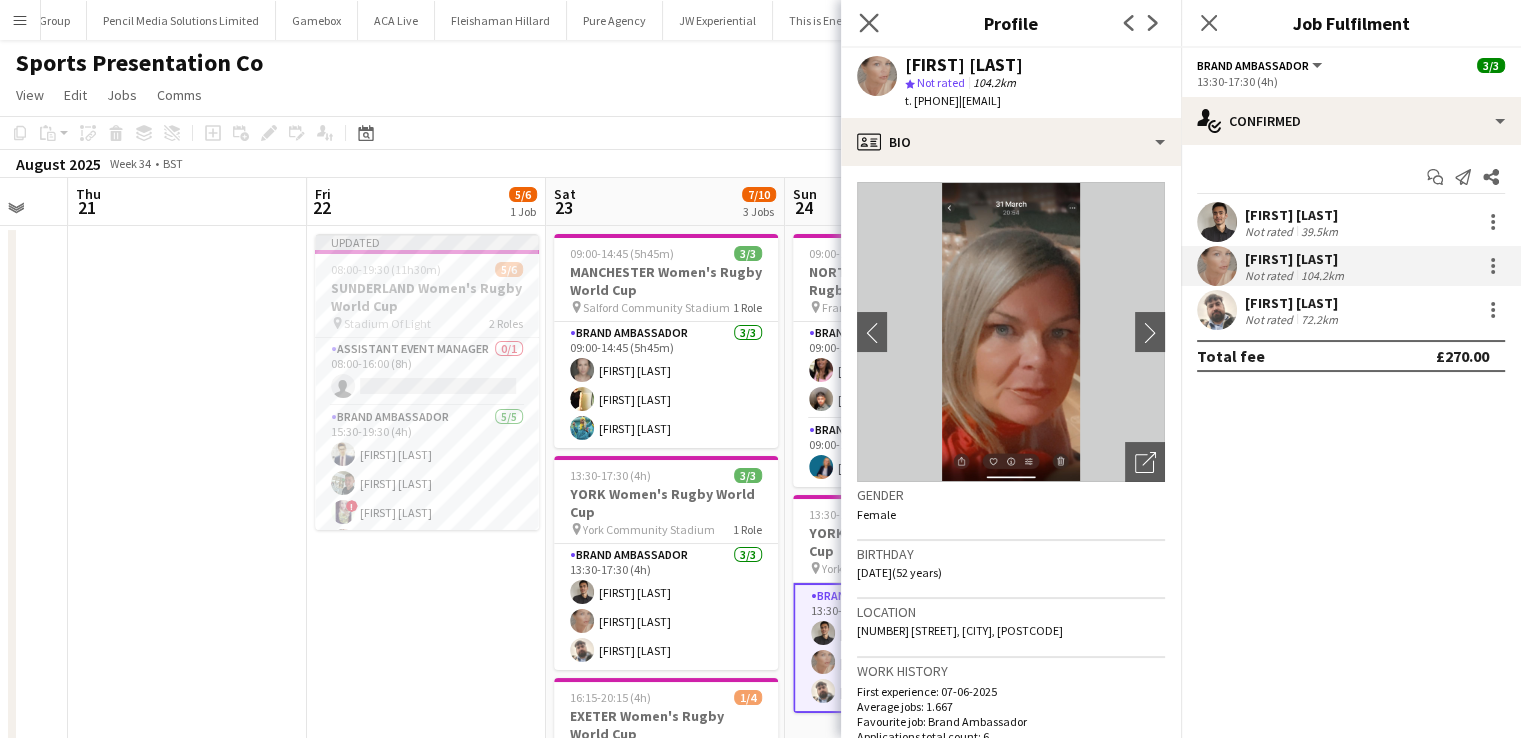 click on "Close pop-in" 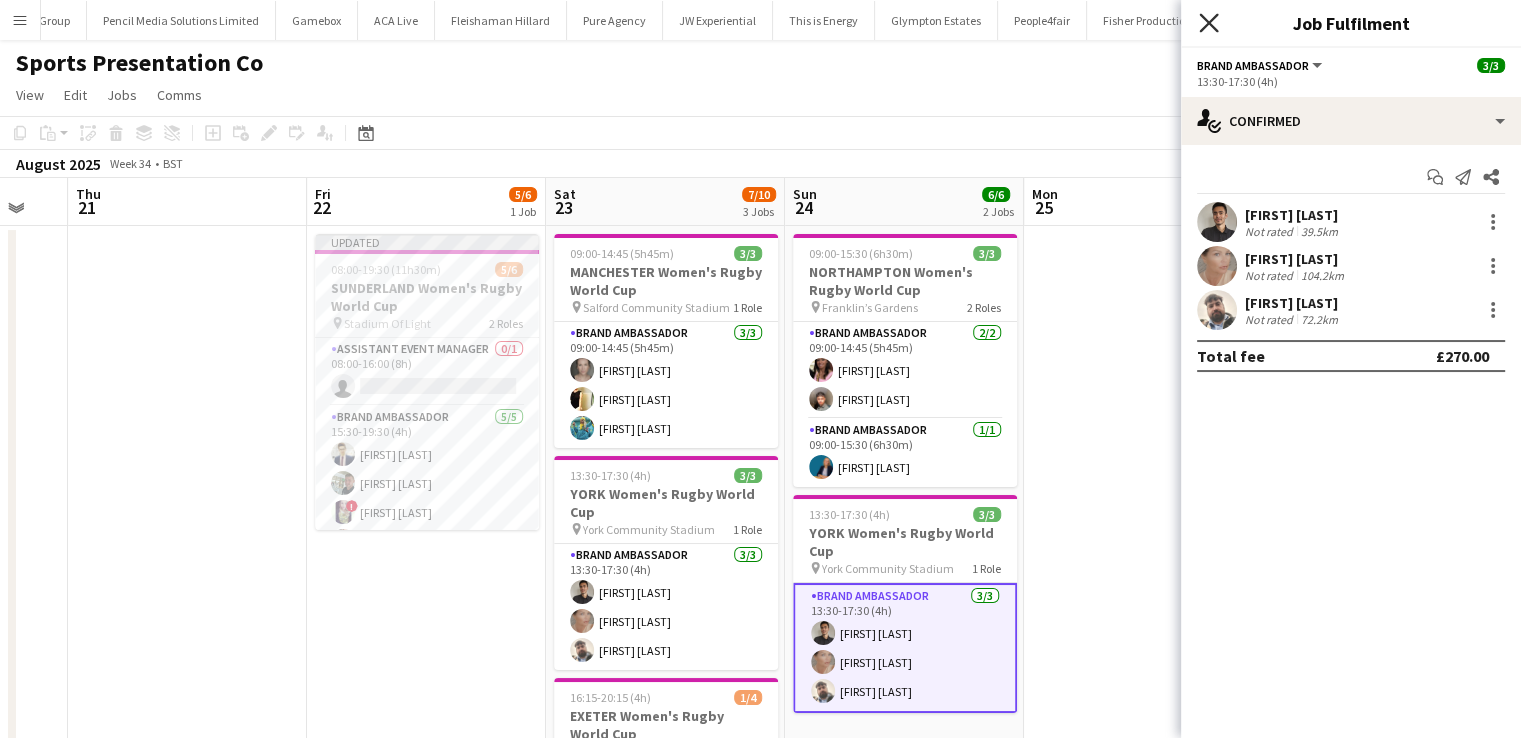 click 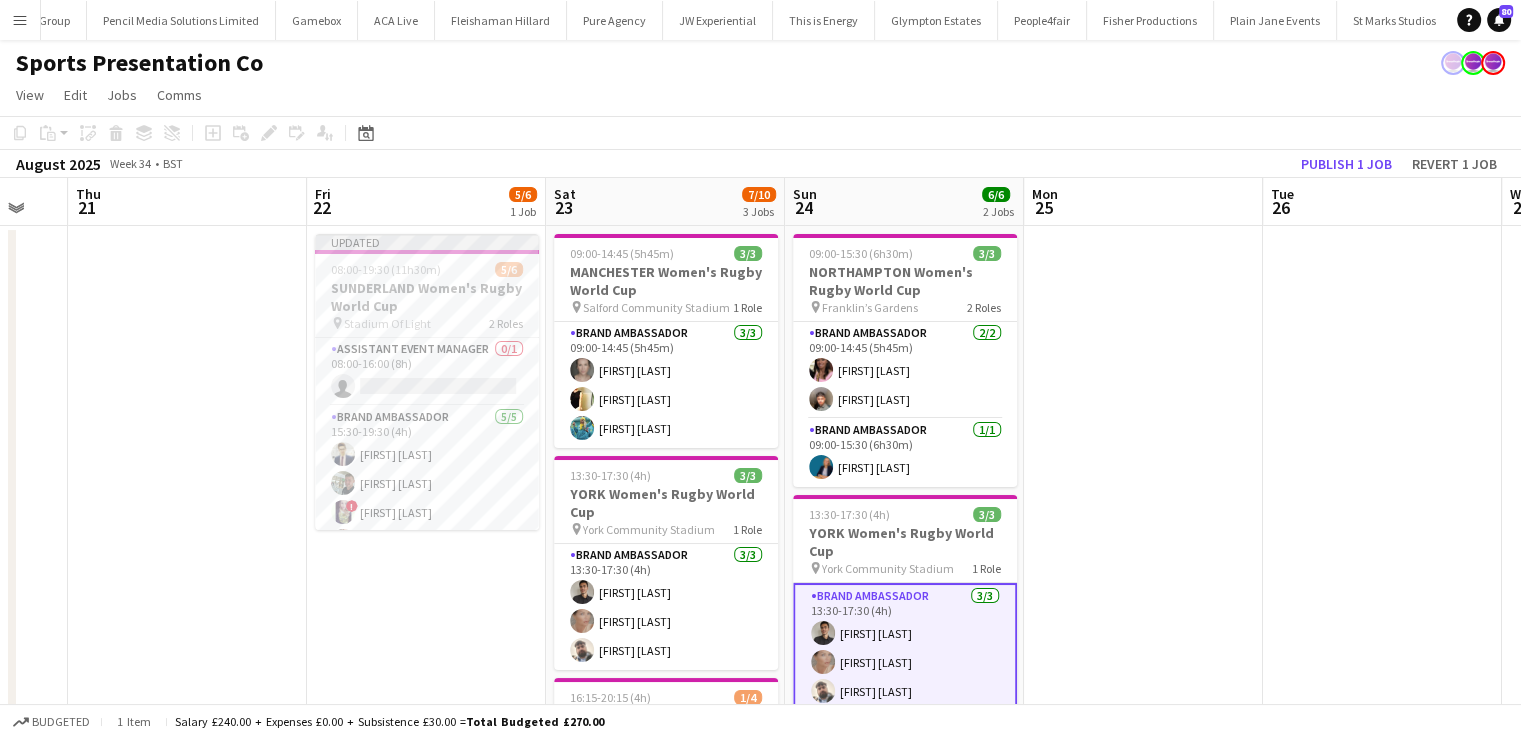 scroll, scrollTop: 0, scrollLeft: 592, axis: horizontal 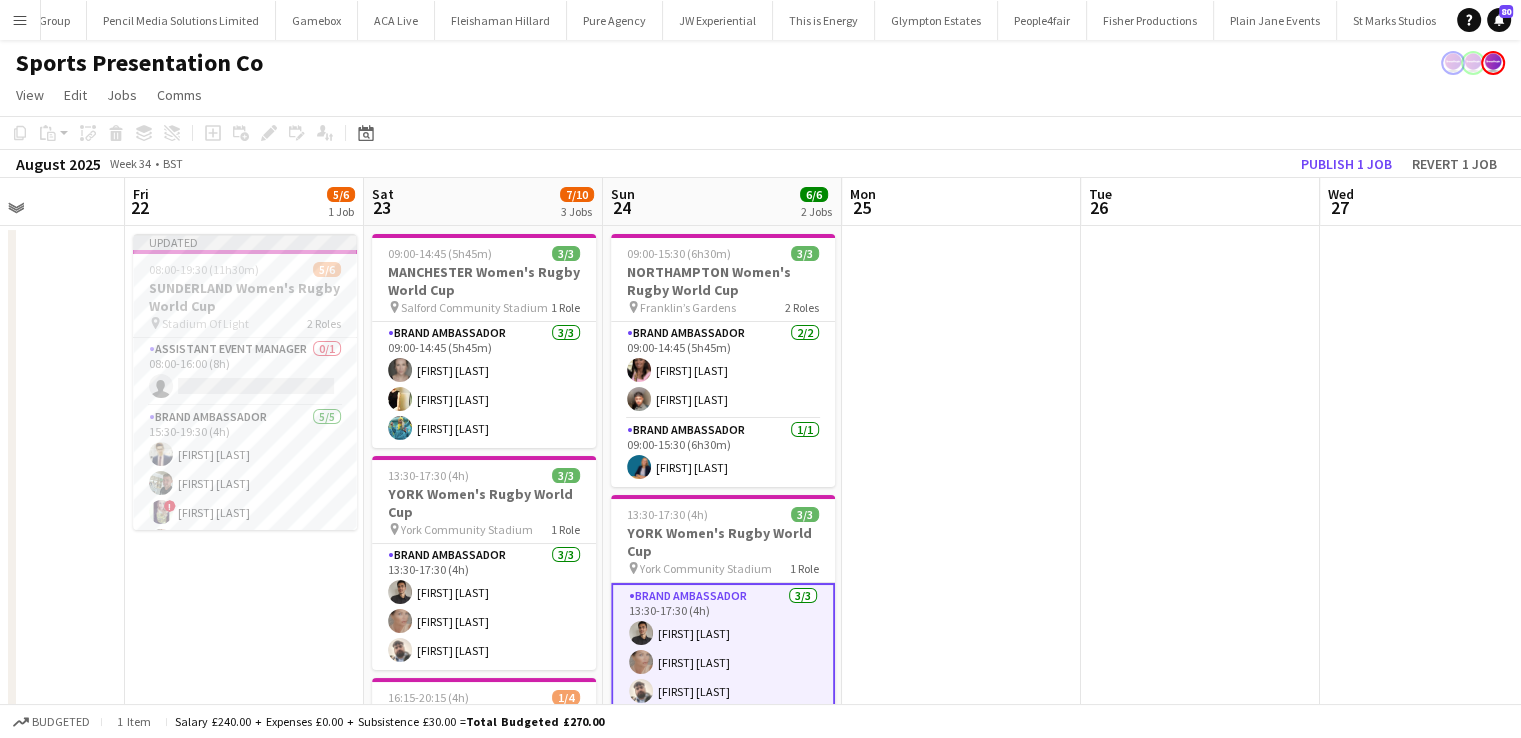 drag, startPoint x: 1210, startPoint y: 389, endPoint x: 1028, endPoint y: 362, distance: 183.99185 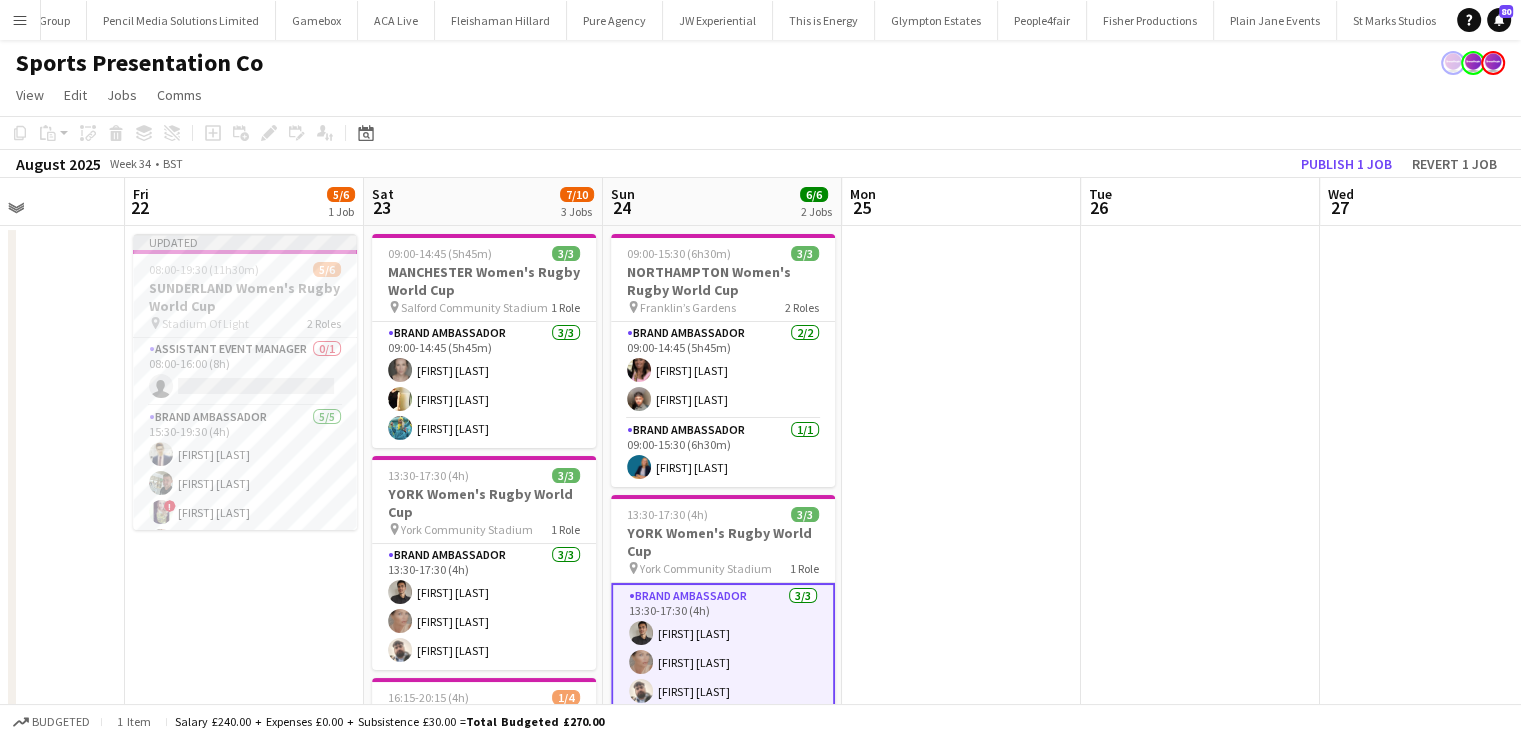 click on "Brand Ambassador   3/3   13:30-17:30 (4h)
Adam Carless Nicola Graham Daniel Jenkins" at bounding box center (723, 648) 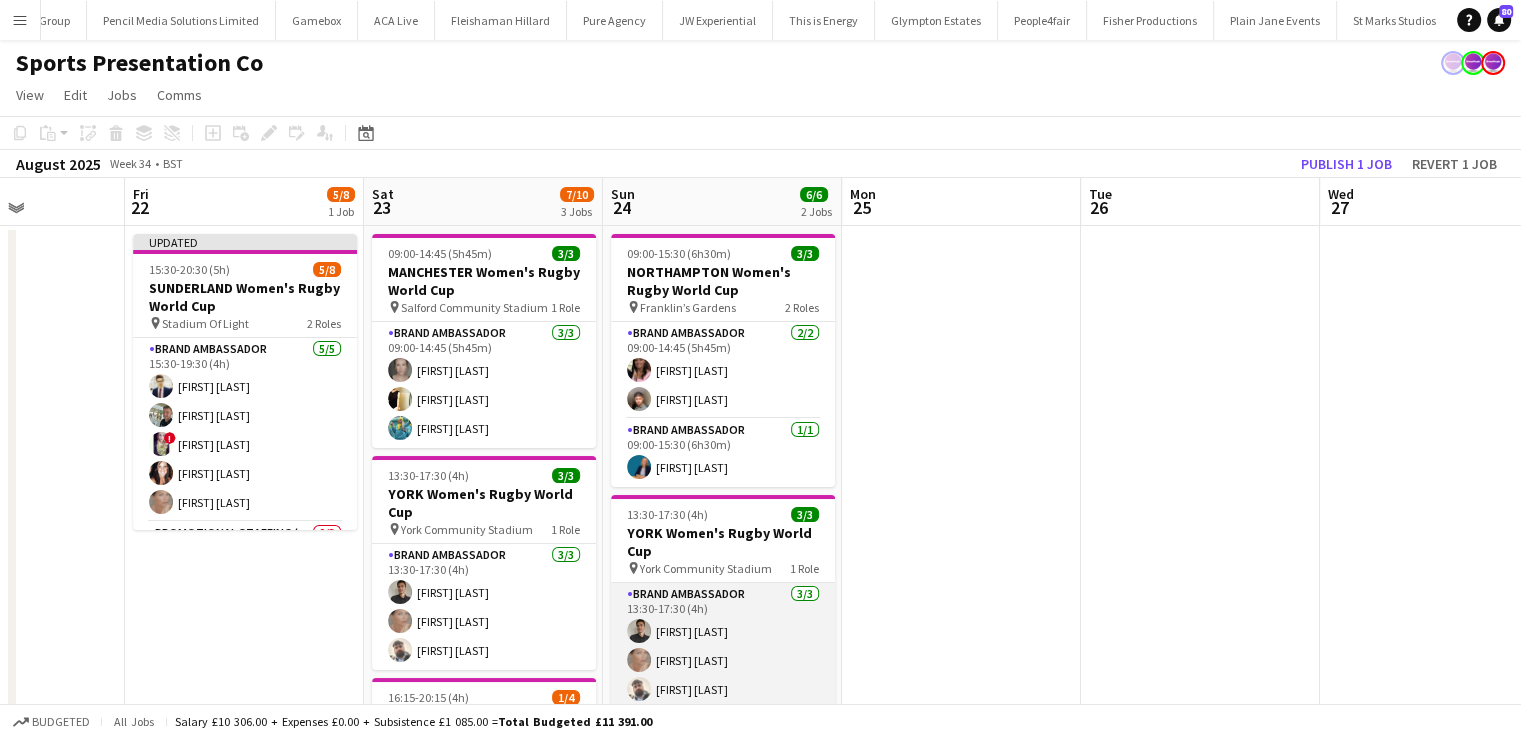 click on "Brand Ambassador   3/3   13:30-17:30 (4h)
Adam Carless Nicola Graham Daniel Jenkins" at bounding box center (723, 646) 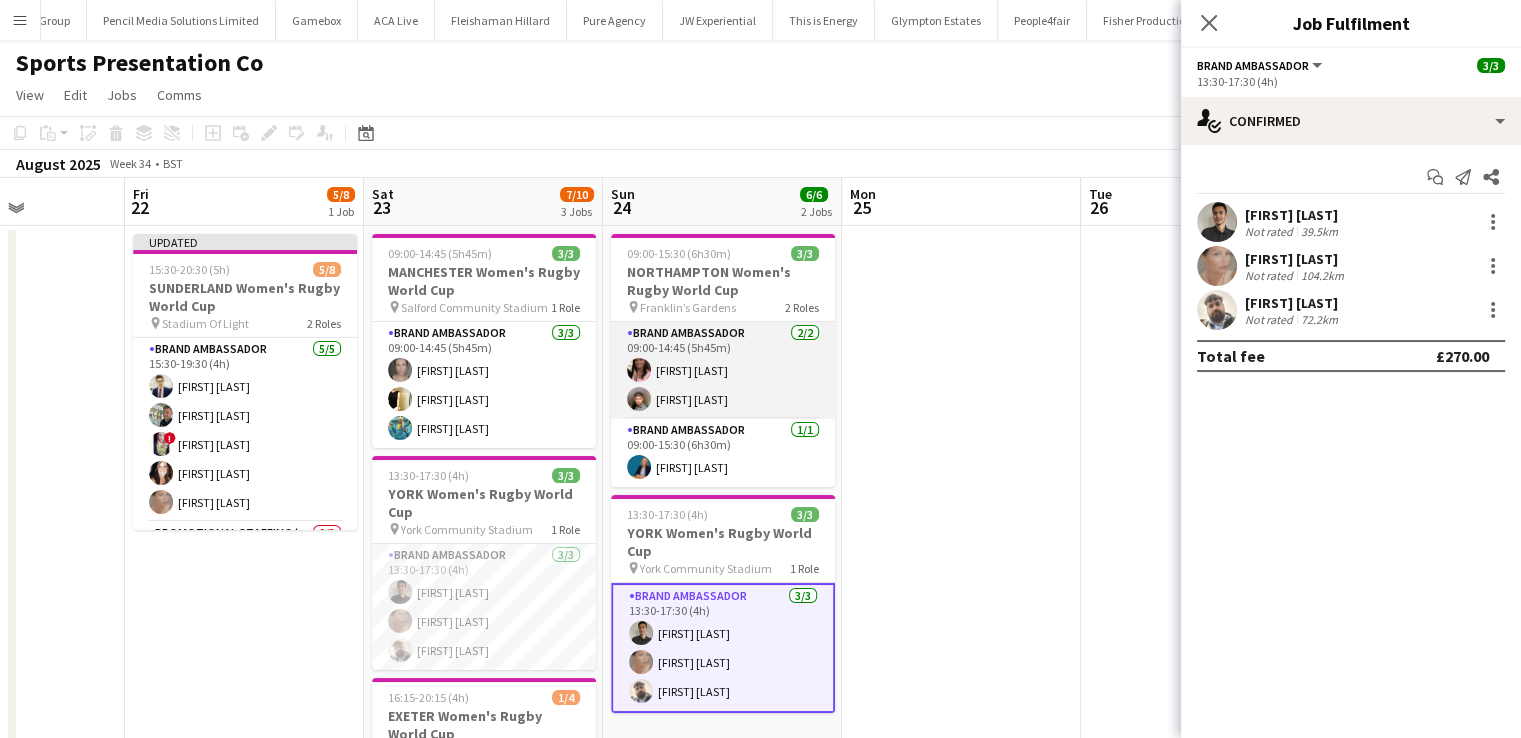 click on "Brand Ambassador   2/2   09:00-14:45 (5h45m)
Carla Alexander Kalam Mohammed" at bounding box center [723, 370] 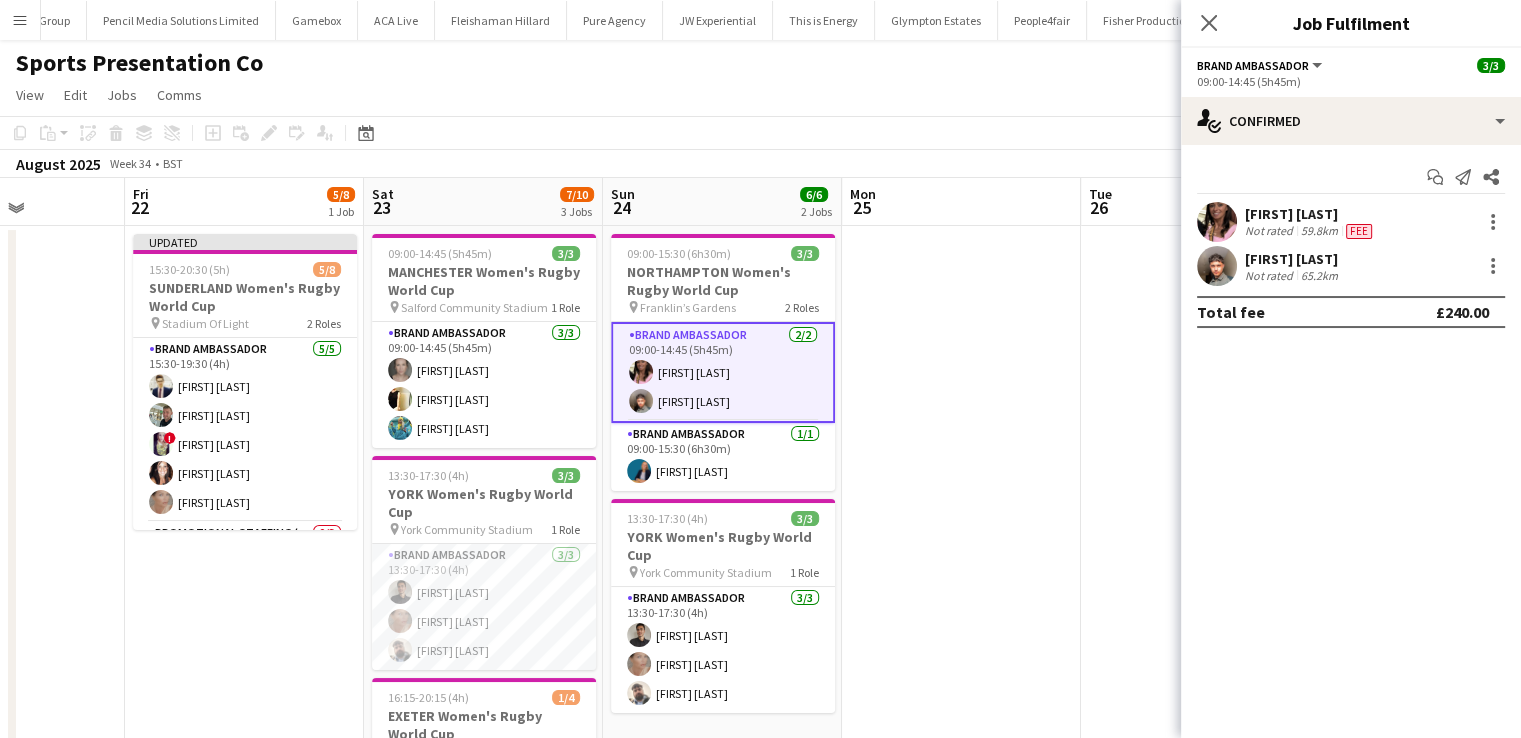 click on "Brand Ambassador   2/2   09:00-14:45 (5h45m)
Carla Alexander Kalam Mohammed" at bounding box center (723, 372) 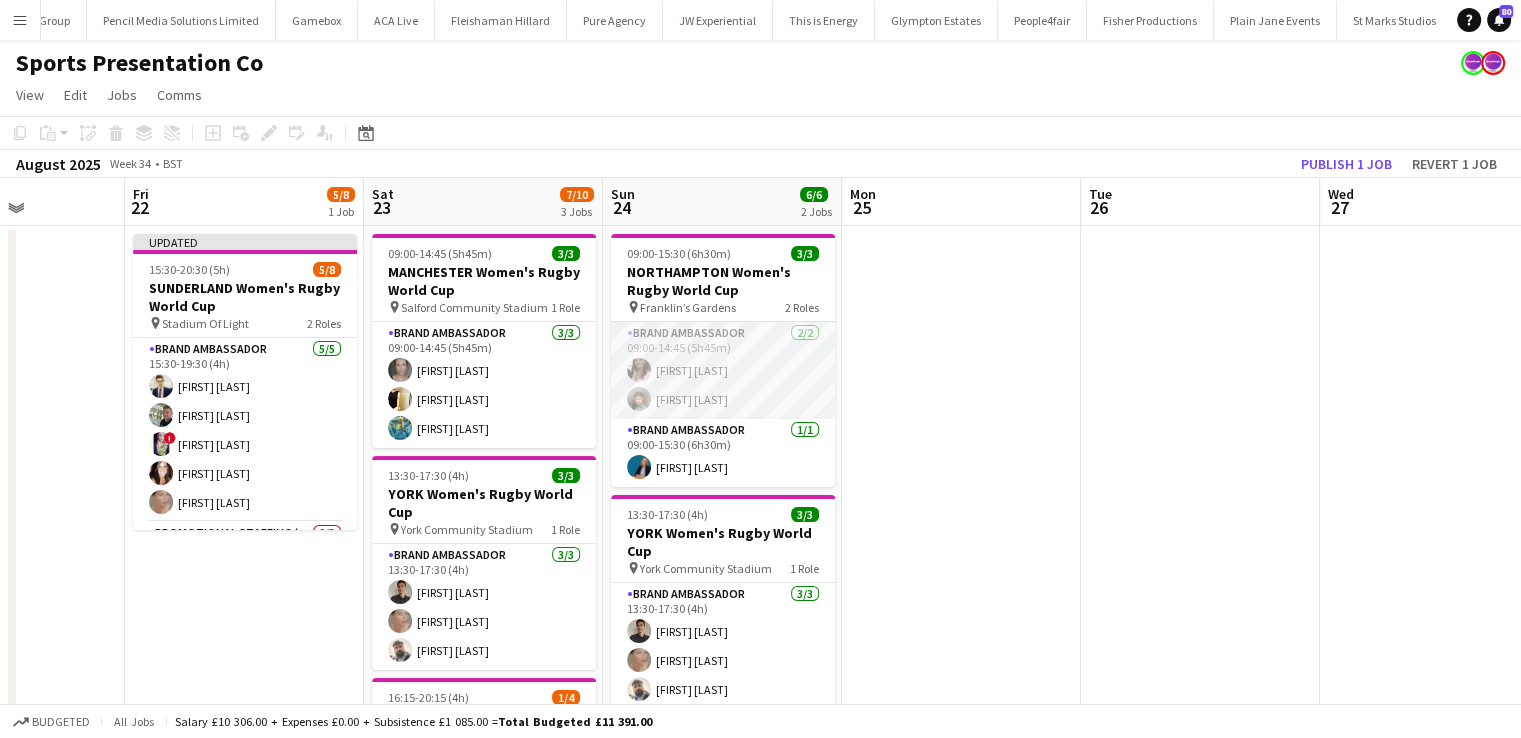 click on "Brand Ambassador   2/2   09:00-14:45 (5h45m)
Carla Alexander Kalam Mohammed" at bounding box center (723, 370) 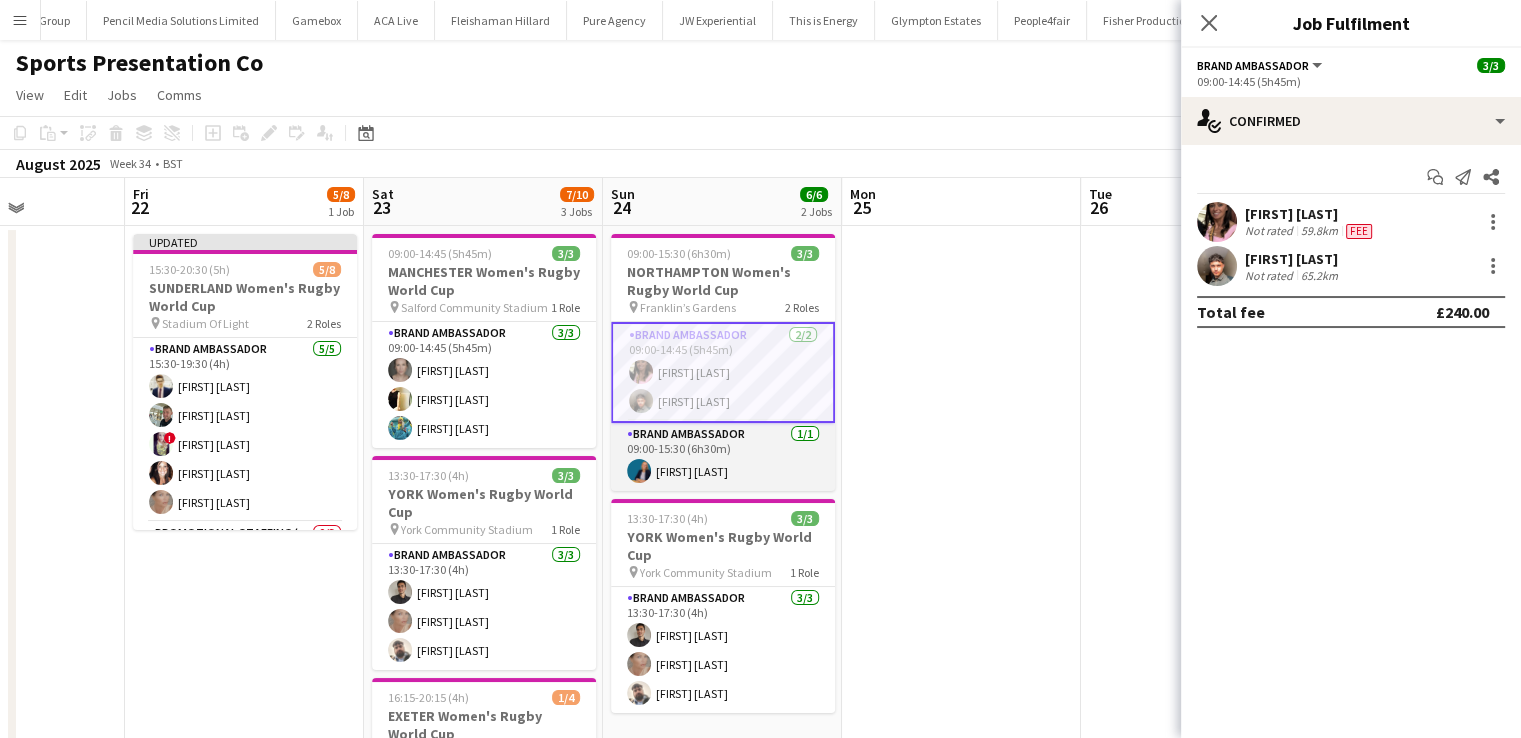click on "Brand Ambassador   1/1   09:00-15:30 (6h30m)
Anna Geary" at bounding box center [723, 457] 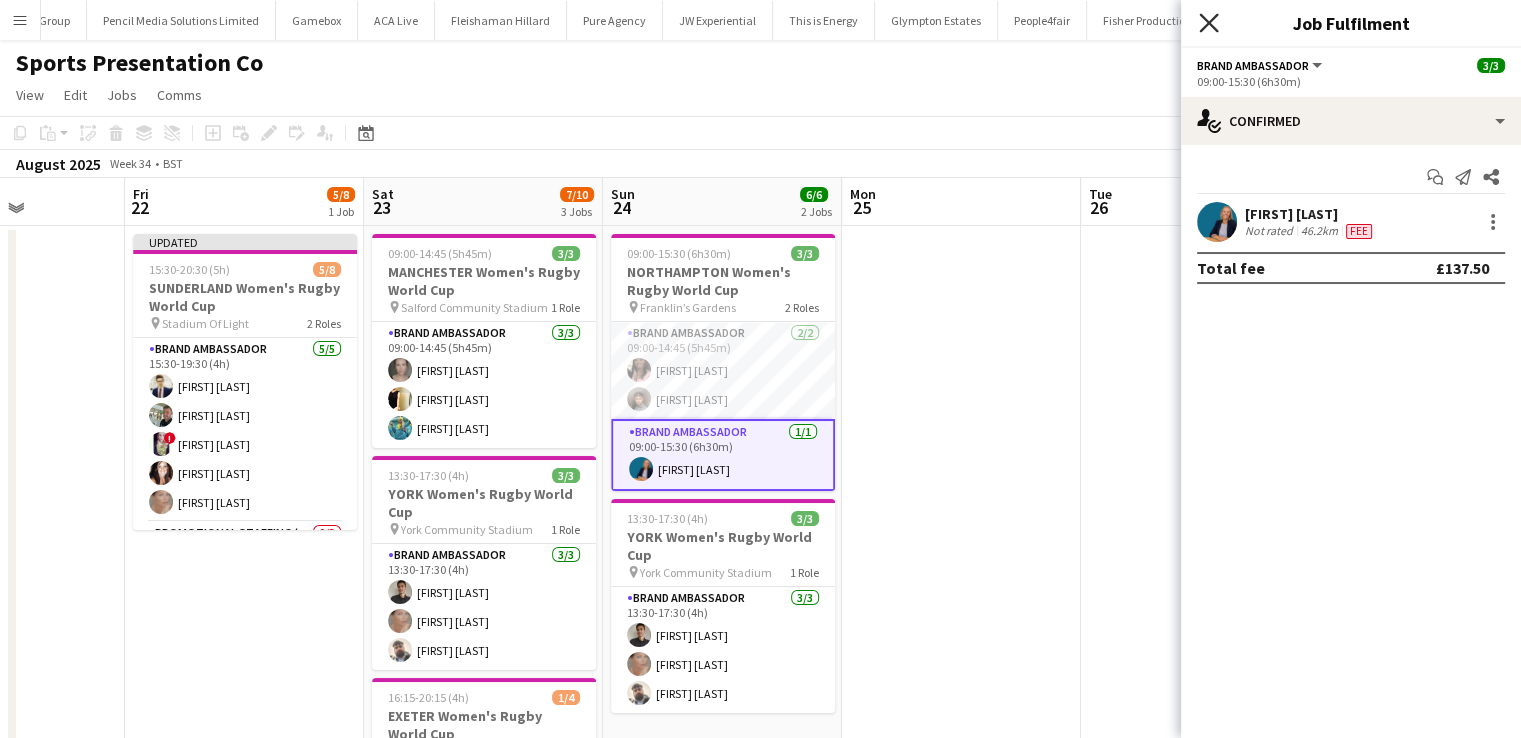 click on "Close pop-in" 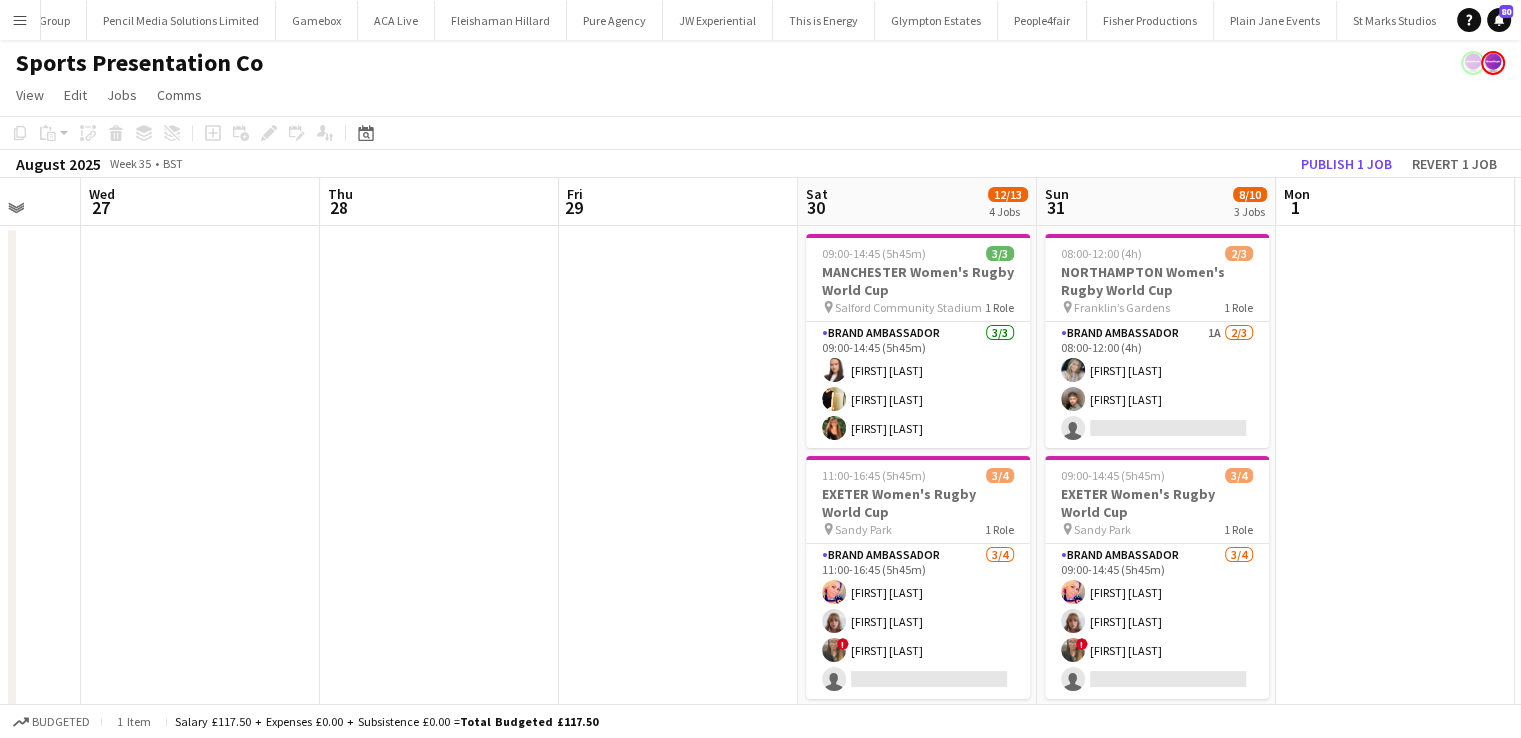 scroll, scrollTop: 0, scrollLeft: 491, axis: horizontal 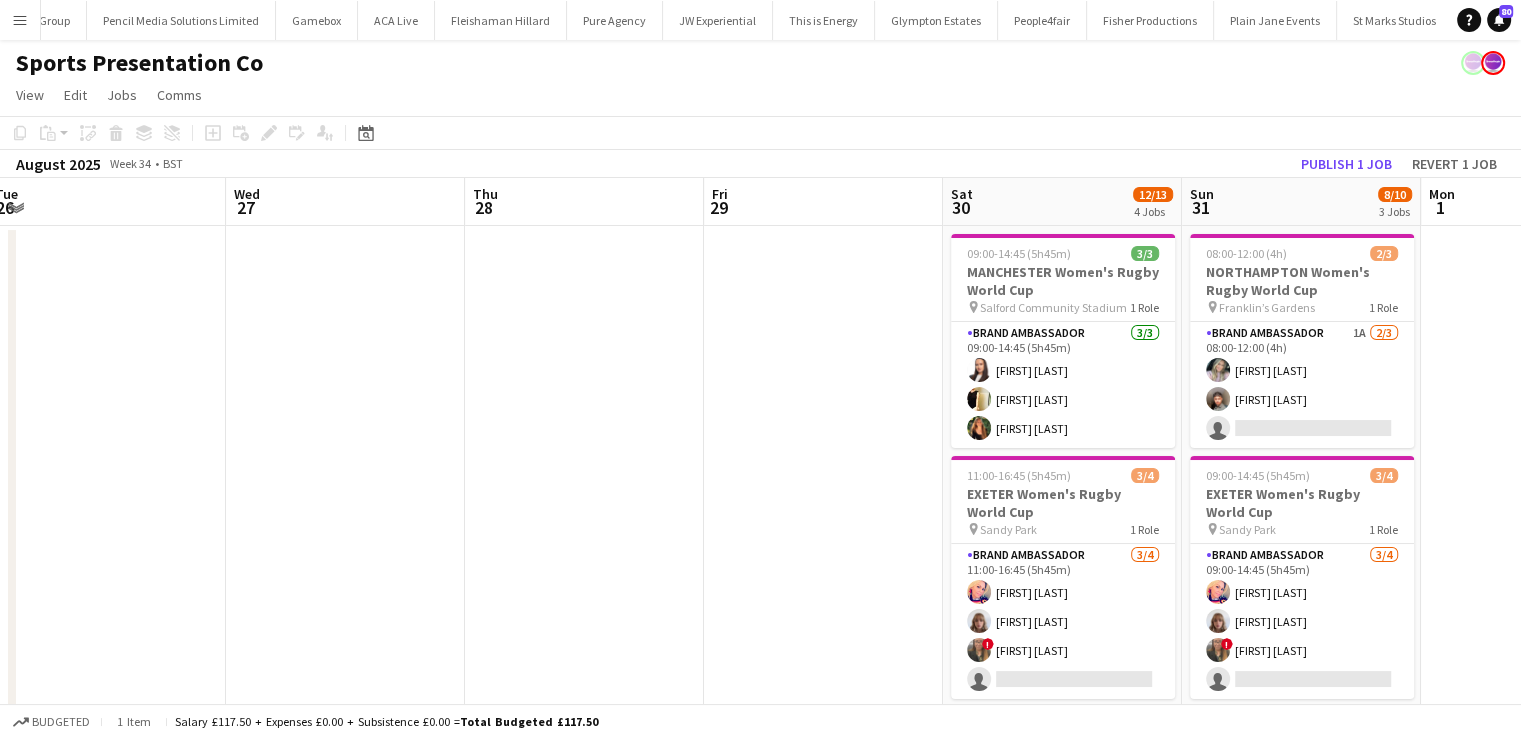 drag, startPoint x: 1194, startPoint y: 409, endPoint x: 100, endPoint y: 306, distance: 1098.838 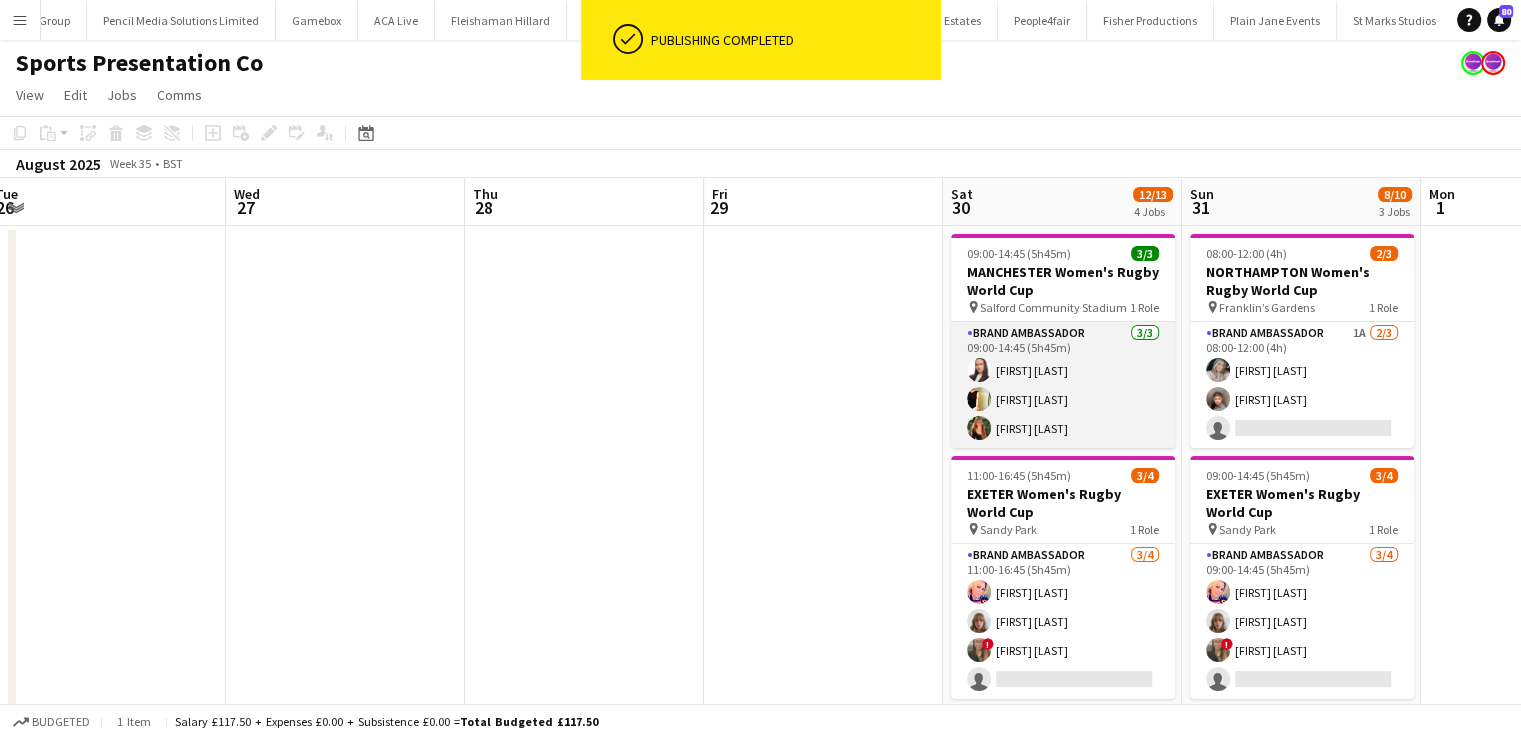 click on "Brand Ambassador   3/3   09:00-14:45 (5h45m)
Lillie Howes Gemma Hayden jodie wallis" at bounding box center [1063, 385] 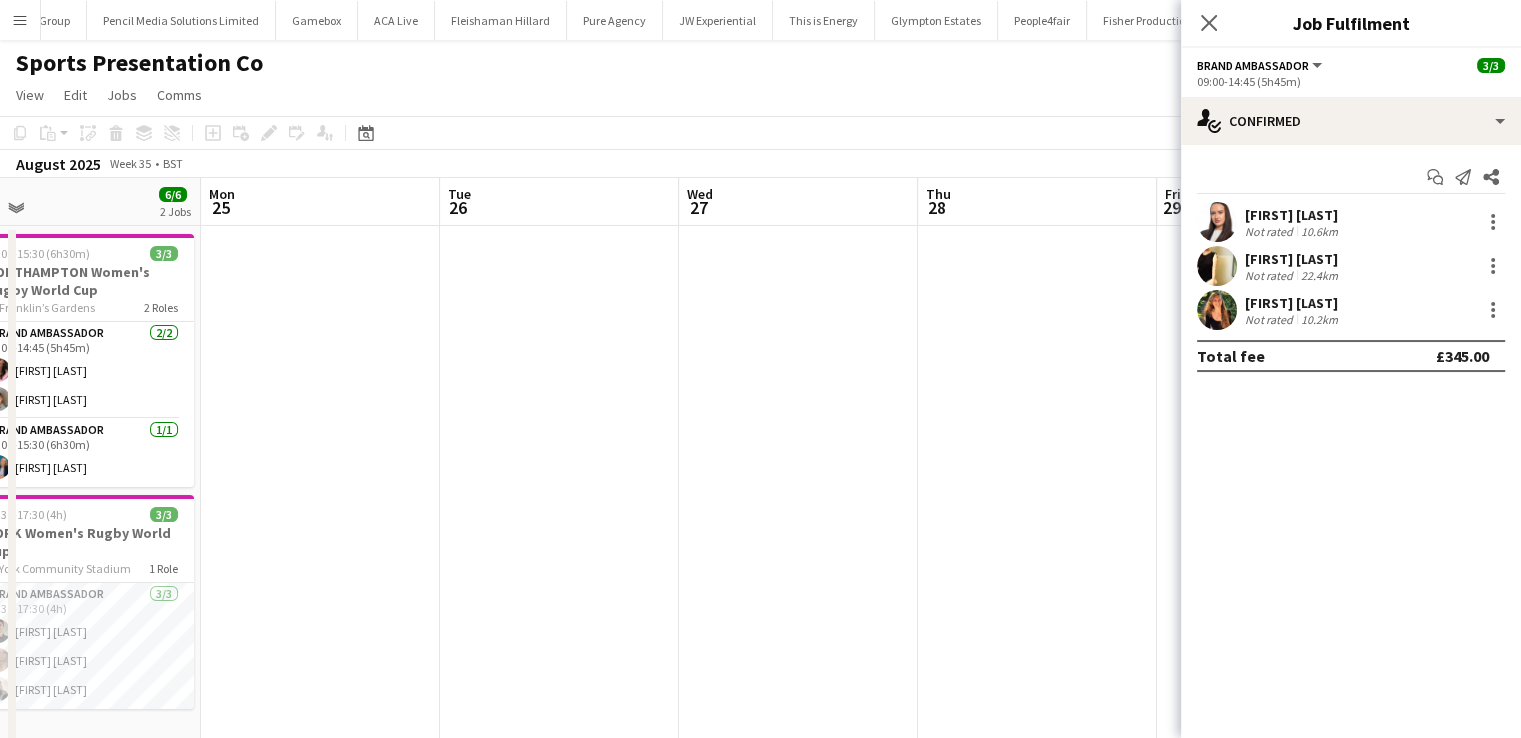 scroll, scrollTop: 0, scrollLeft: 535, axis: horizontal 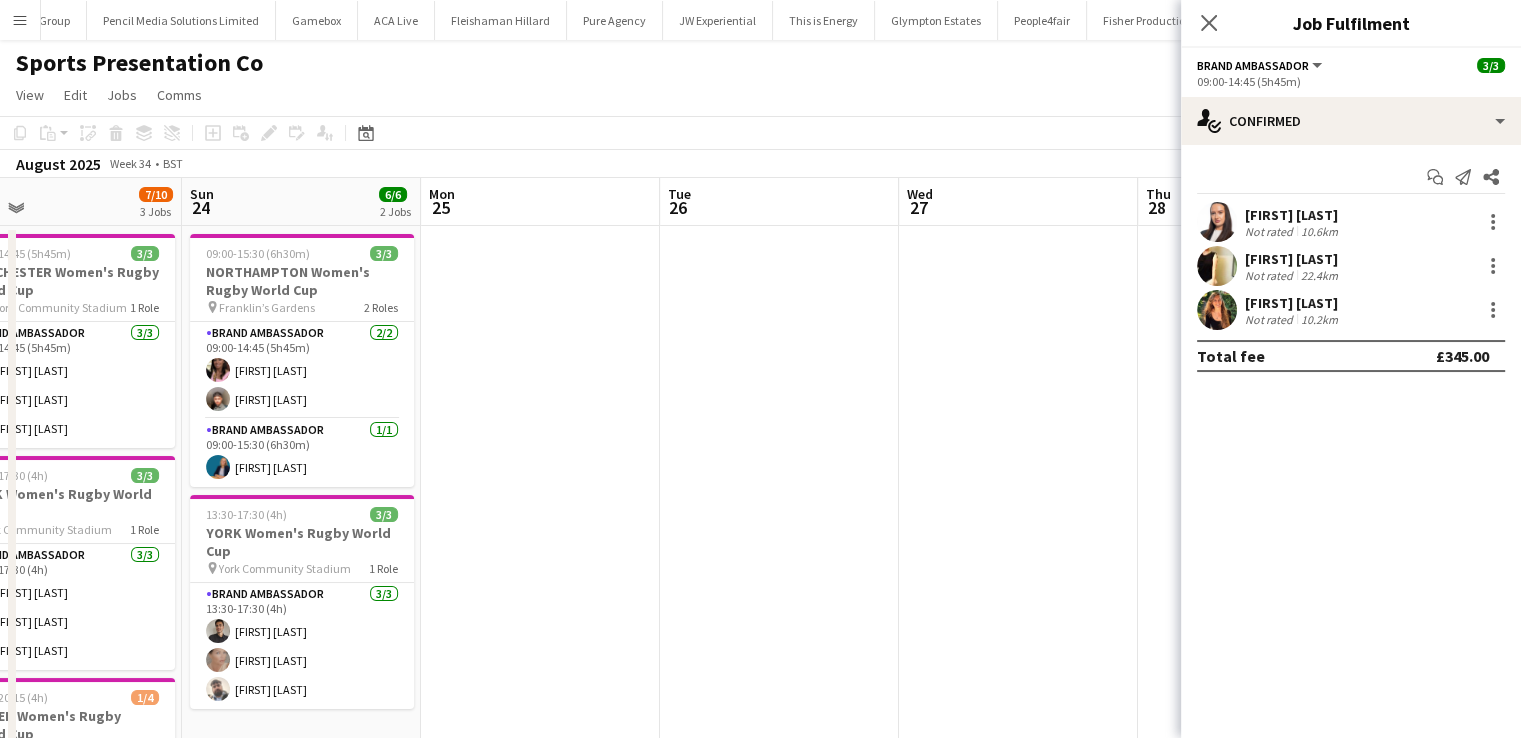 drag, startPoint x: 499, startPoint y: 521, endPoint x: 1535, endPoint y: 526, distance: 1036.0121 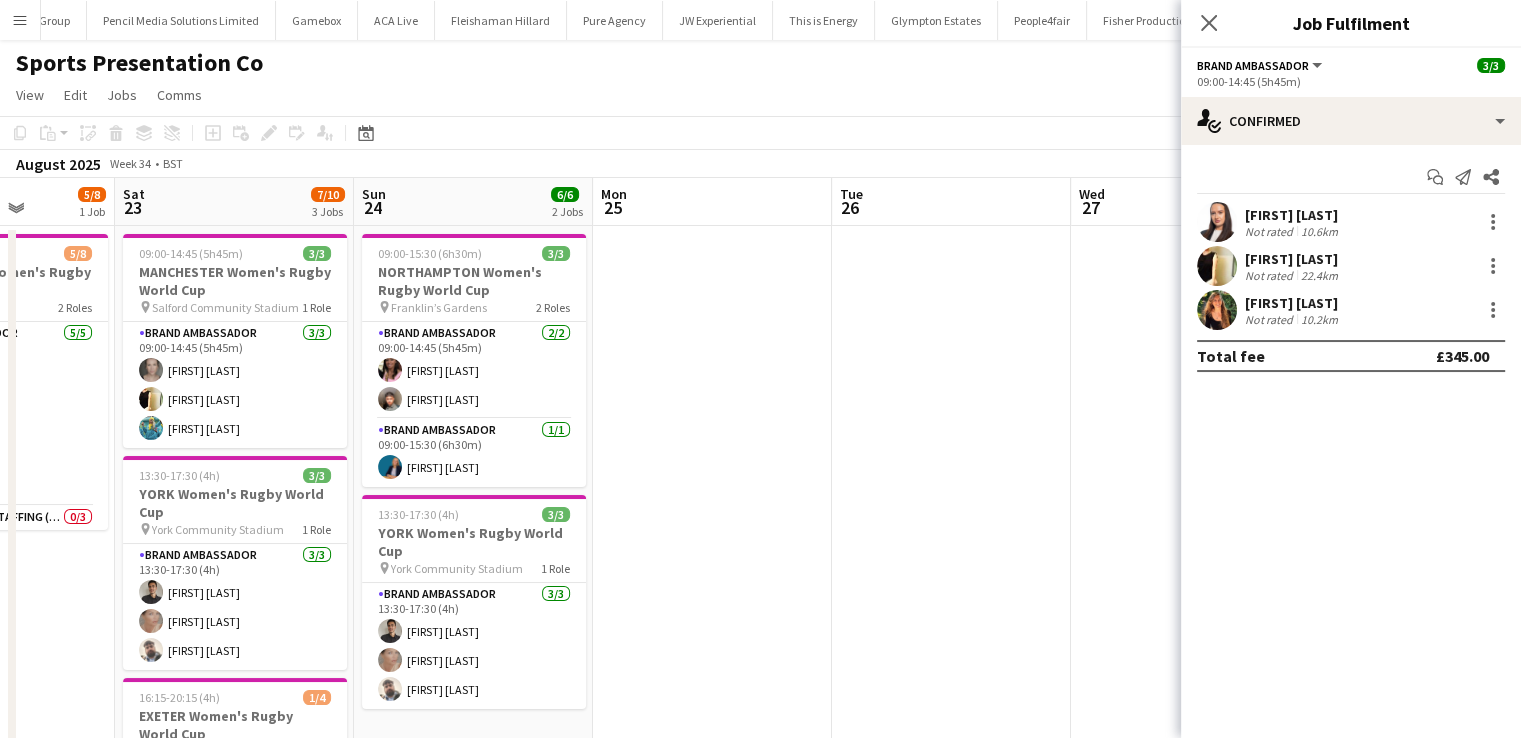 scroll, scrollTop: 0, scrollLeft: 602, axis: horizontal 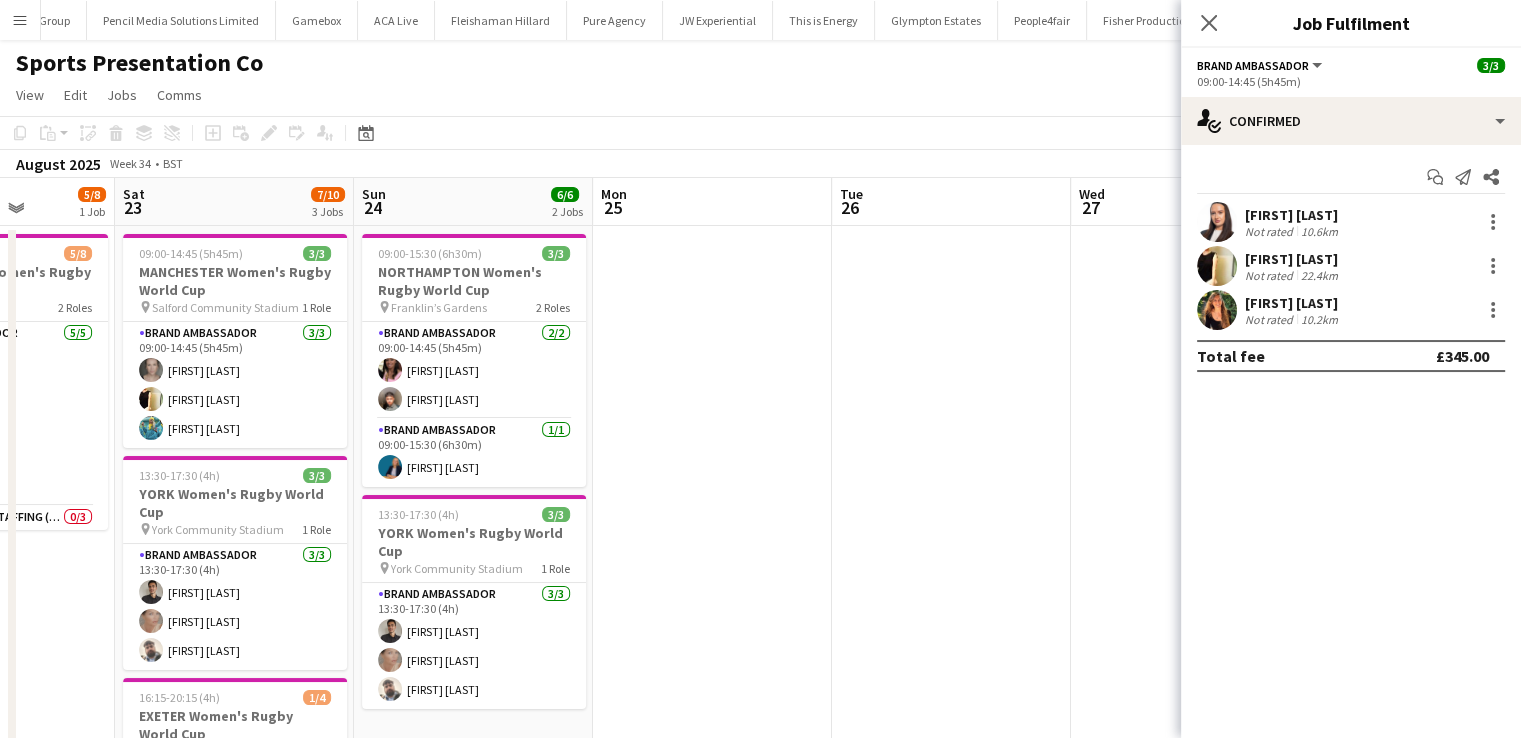 drag, startPoint x: 1004, startPoint y: 391, endPoint x: 1236, endPoint y: 396, distance: 232.05388 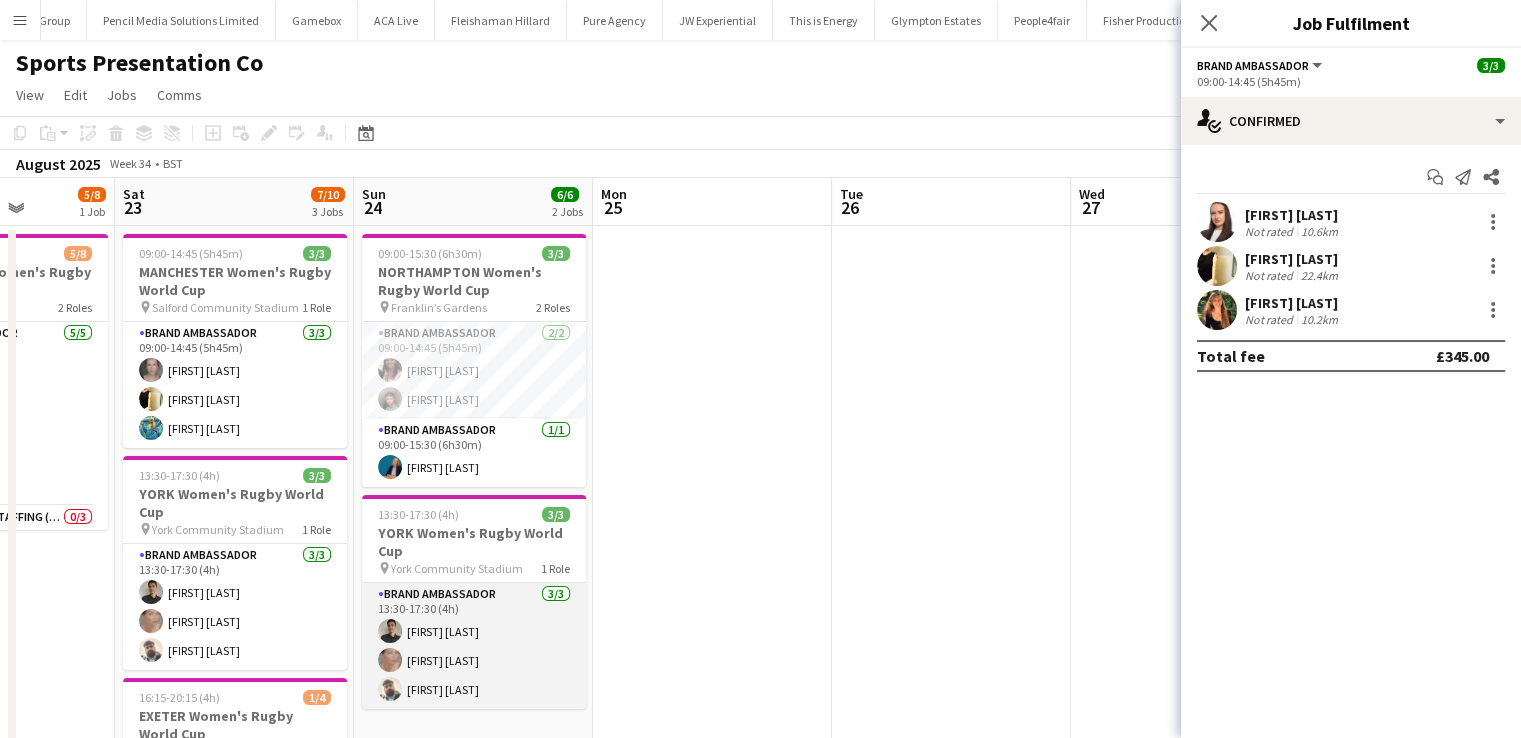 click on "Brand Ambassador   3/3   13:30-17:30 (4h)
Adam Carless Nicola Graham Daniel Jenkins" at bounding box center [474, 646] 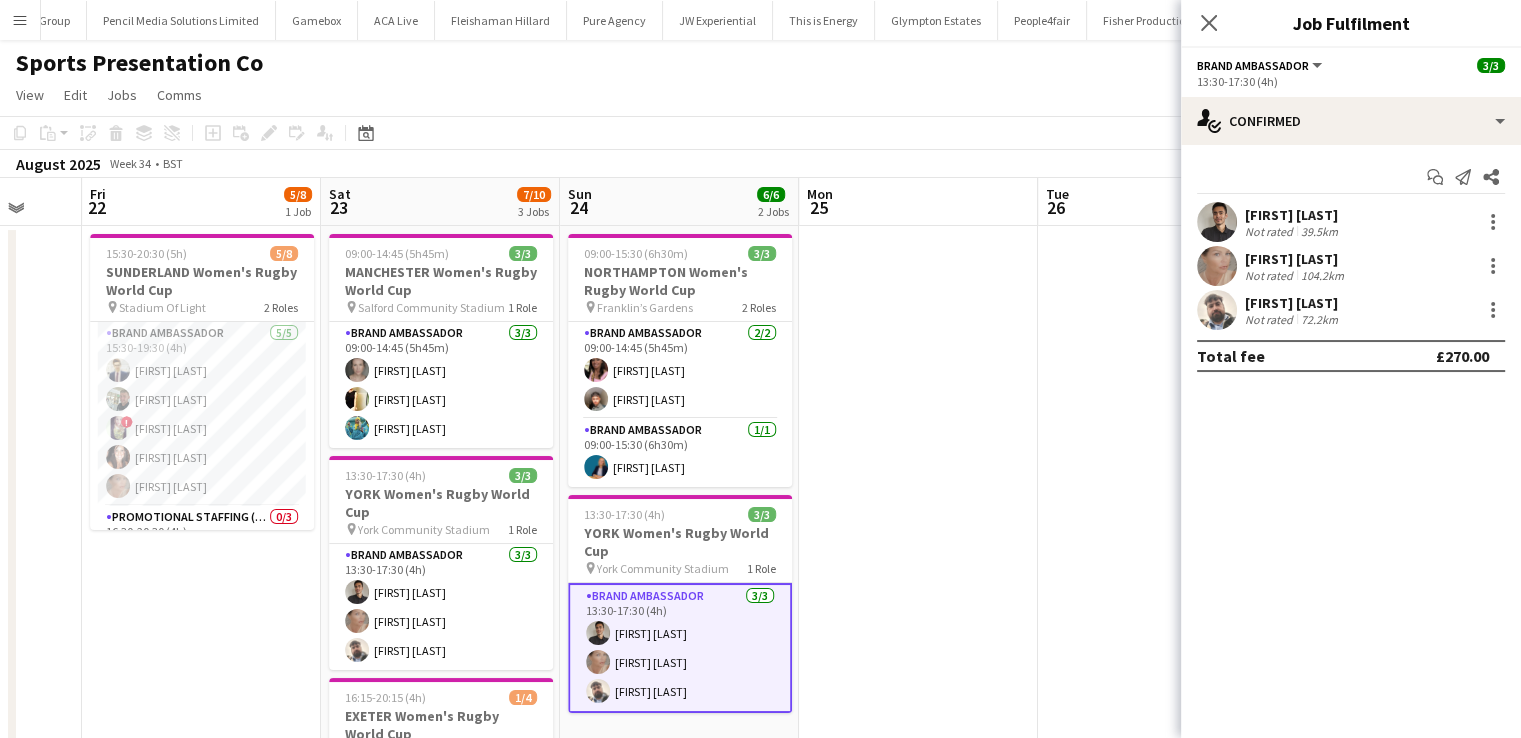scroll, scrollTop: 0, scrollLeft: 879, axis: horizontal 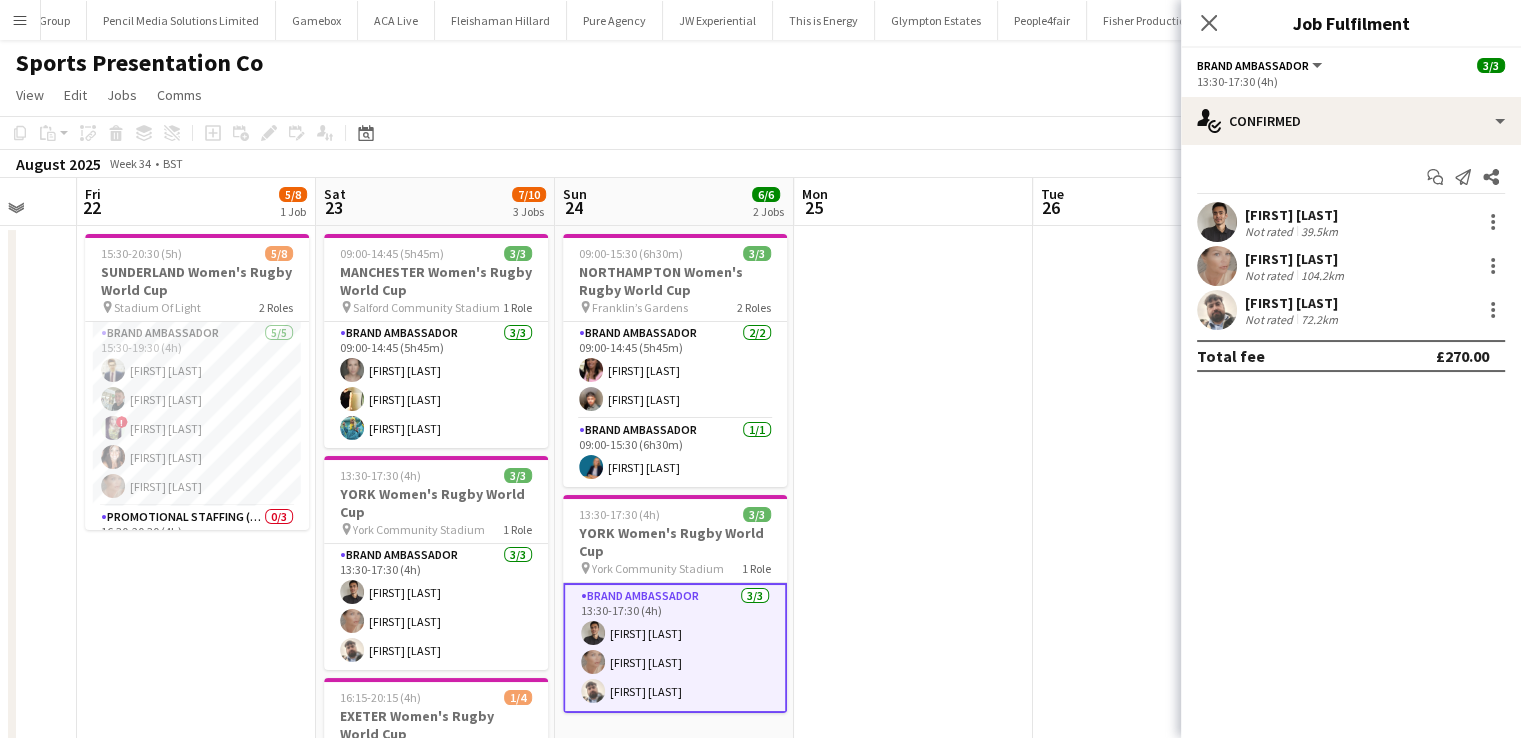 drag, startPoint x: 730, startPoint y: 459, endPoint x: 931, endPoint y: 462, distance: 201.02238 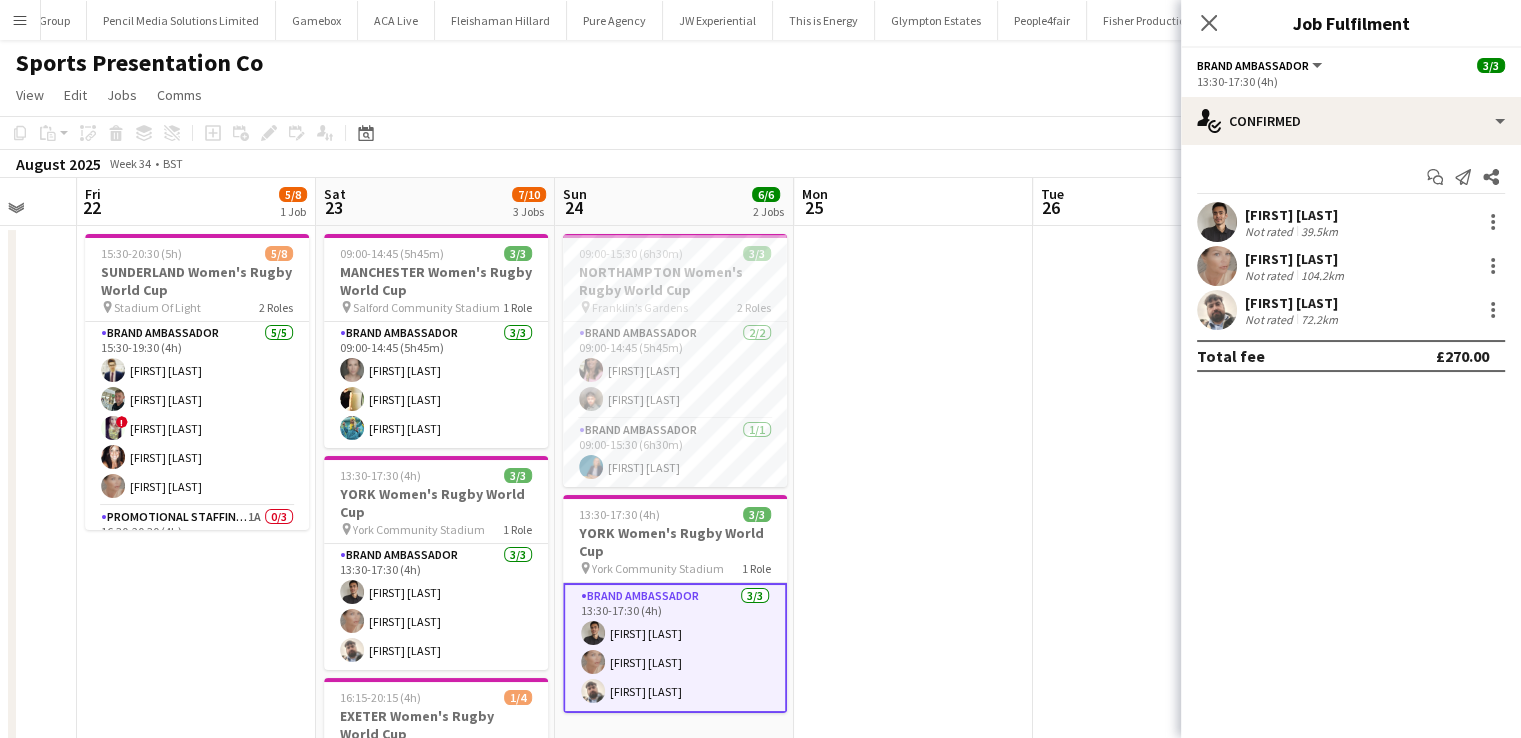 click on "Daniel Jenkins" at bounding box center [1293, 303] 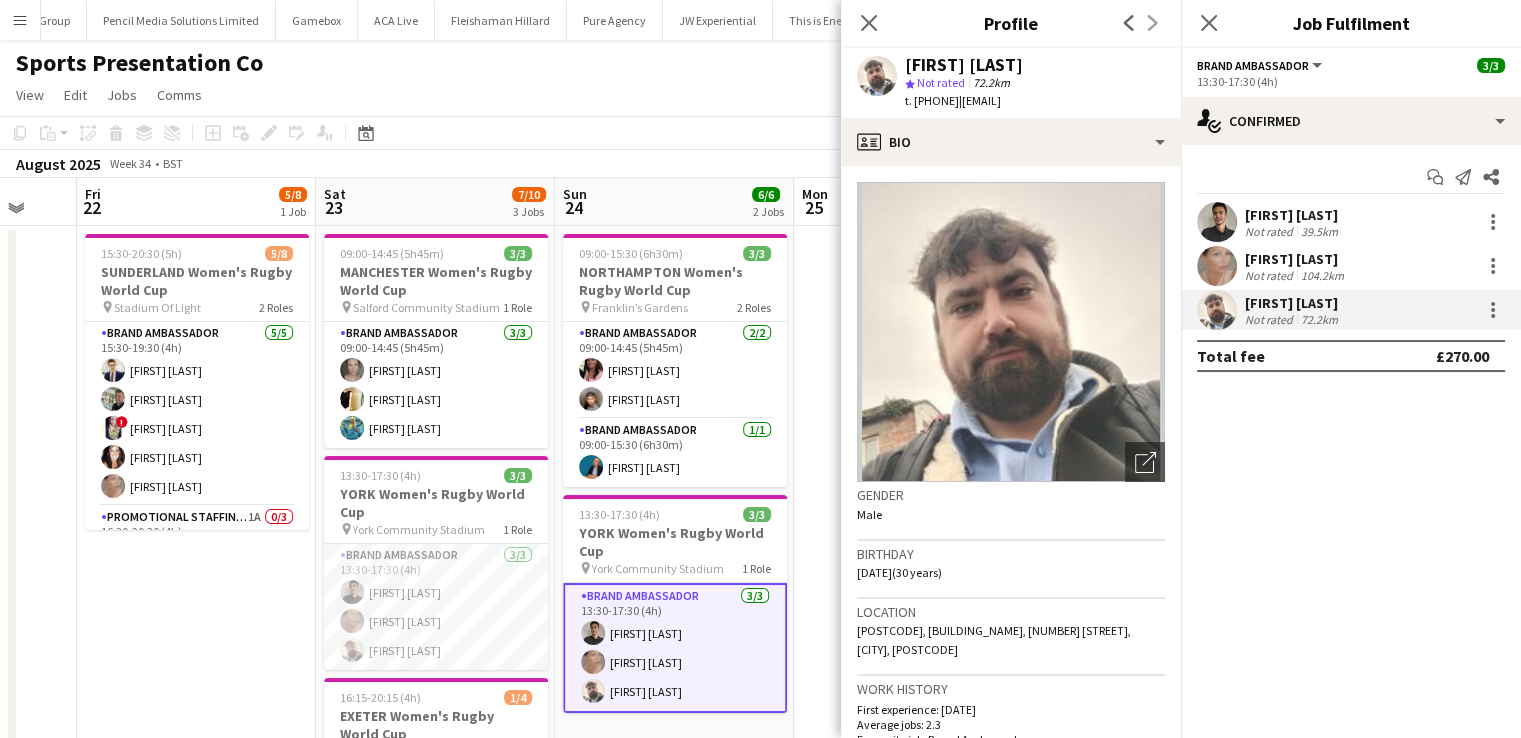 click on "Nicola Graham" at bounding box center (1296, 259) 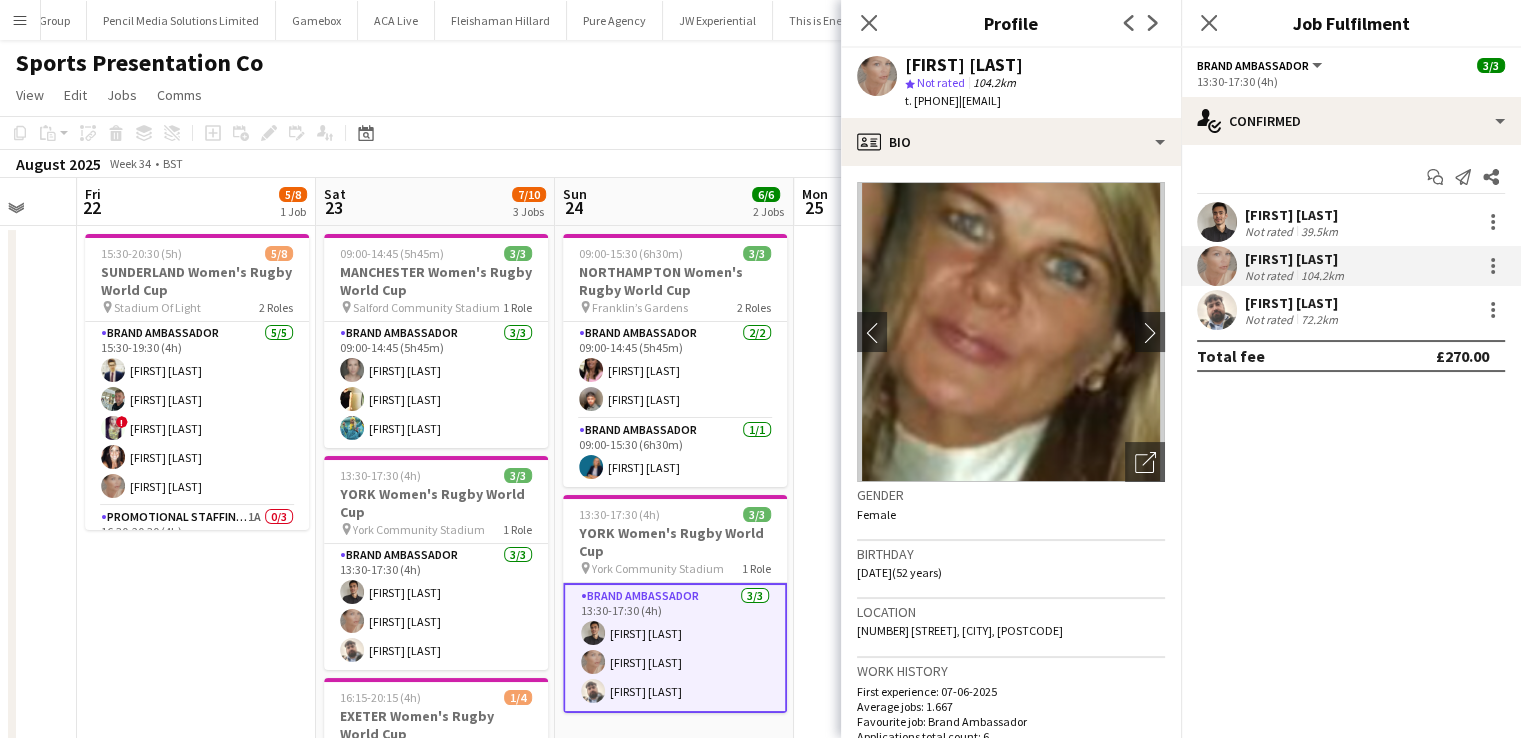 click on "Close pop-in" 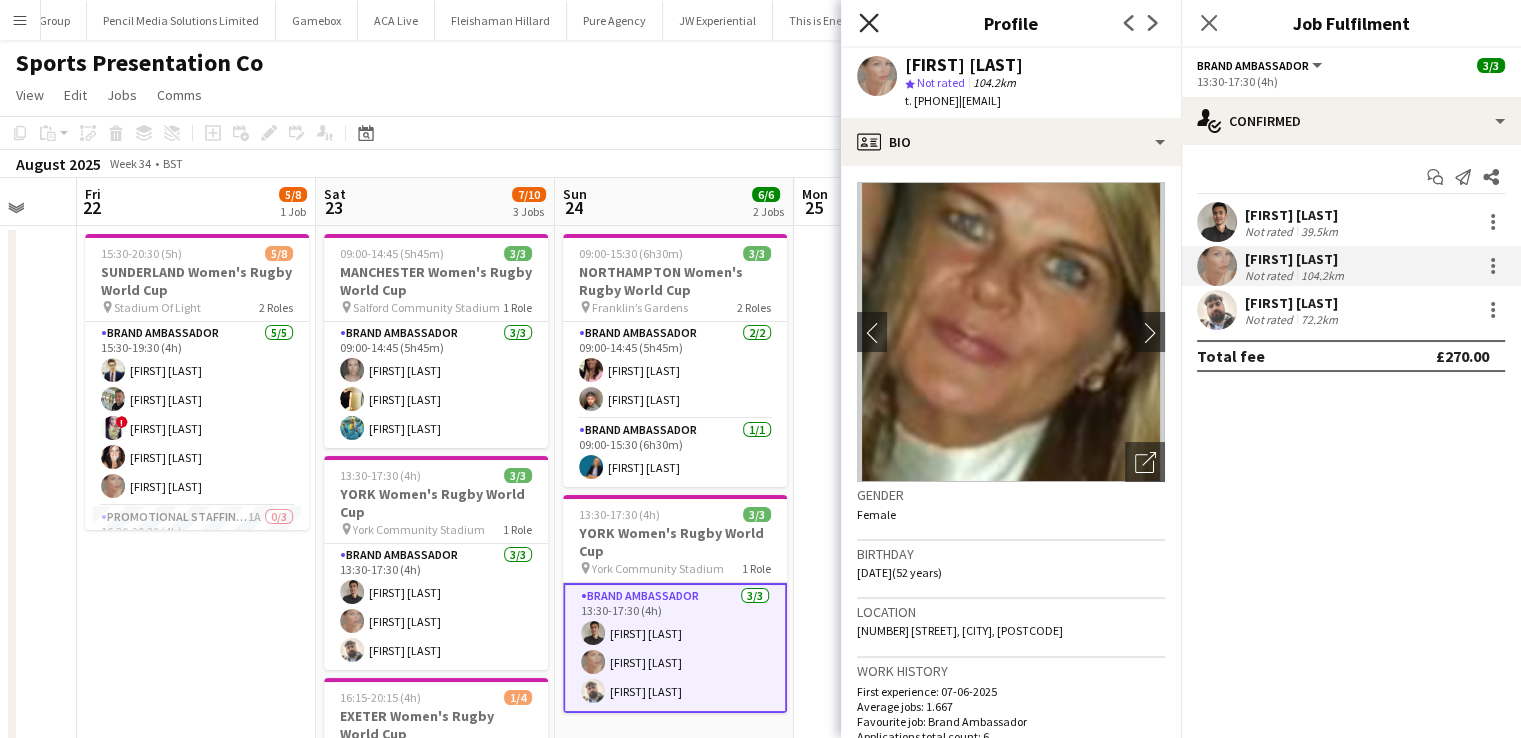 click on "Close pop-in" 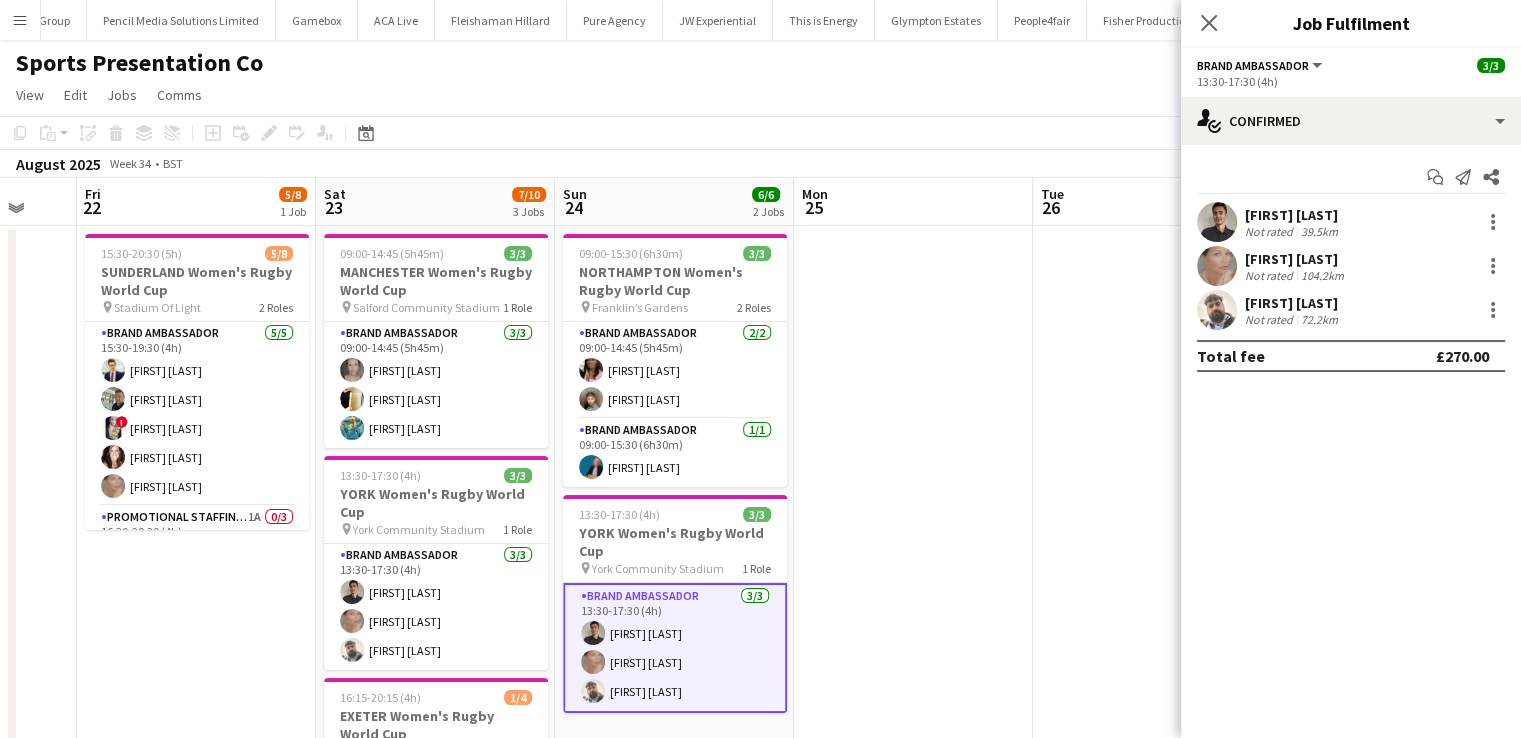click on "Brand Ambassador   3/3   13:30-17:30 (4h)
Adam Carless Nicola Graham Daniel Jenkins" at bounding box center [675, 648] 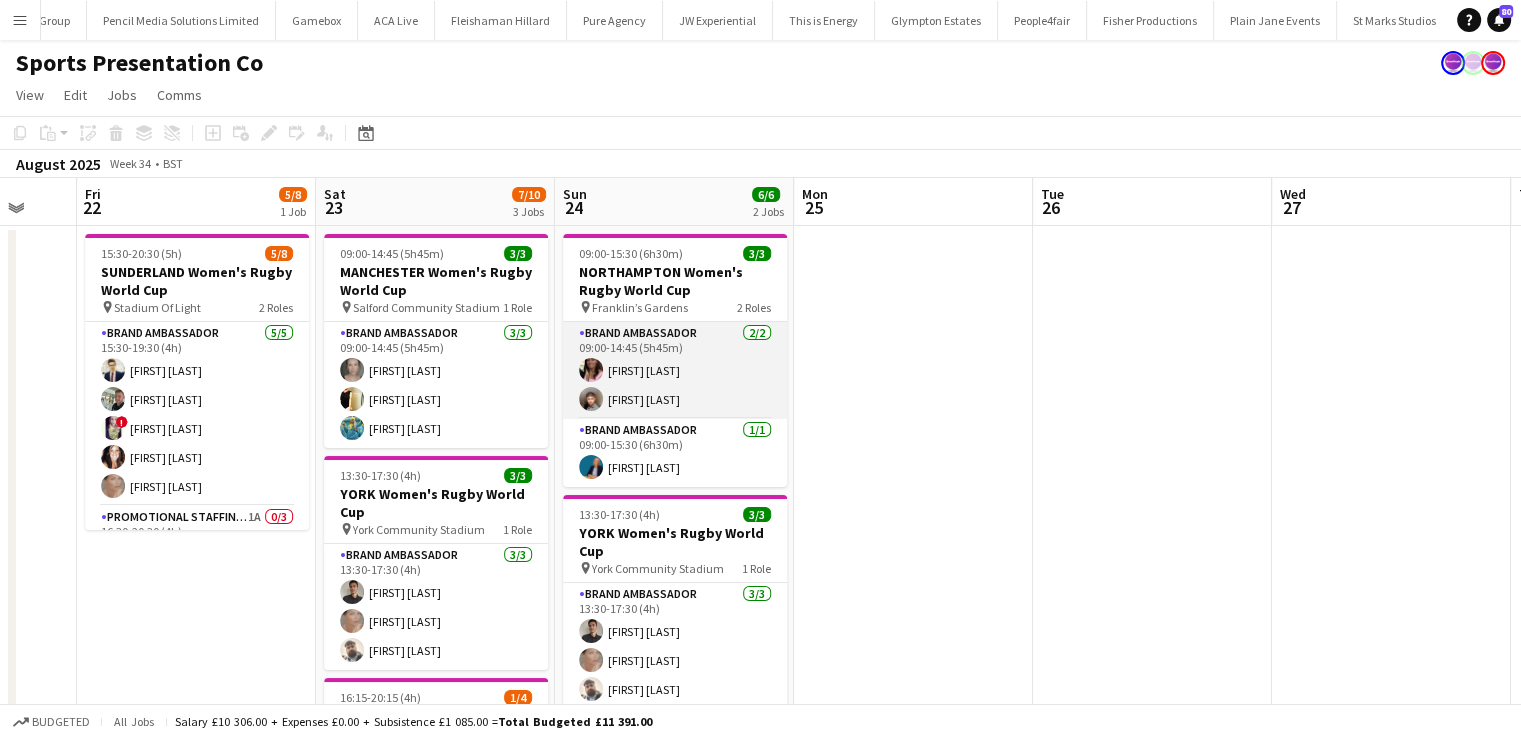 click on "Brand Ambassador   2/2   09:00-14:45 (5h45m)
Carla Alexander Kalam Mohammed" at bounding box center (675, 370) 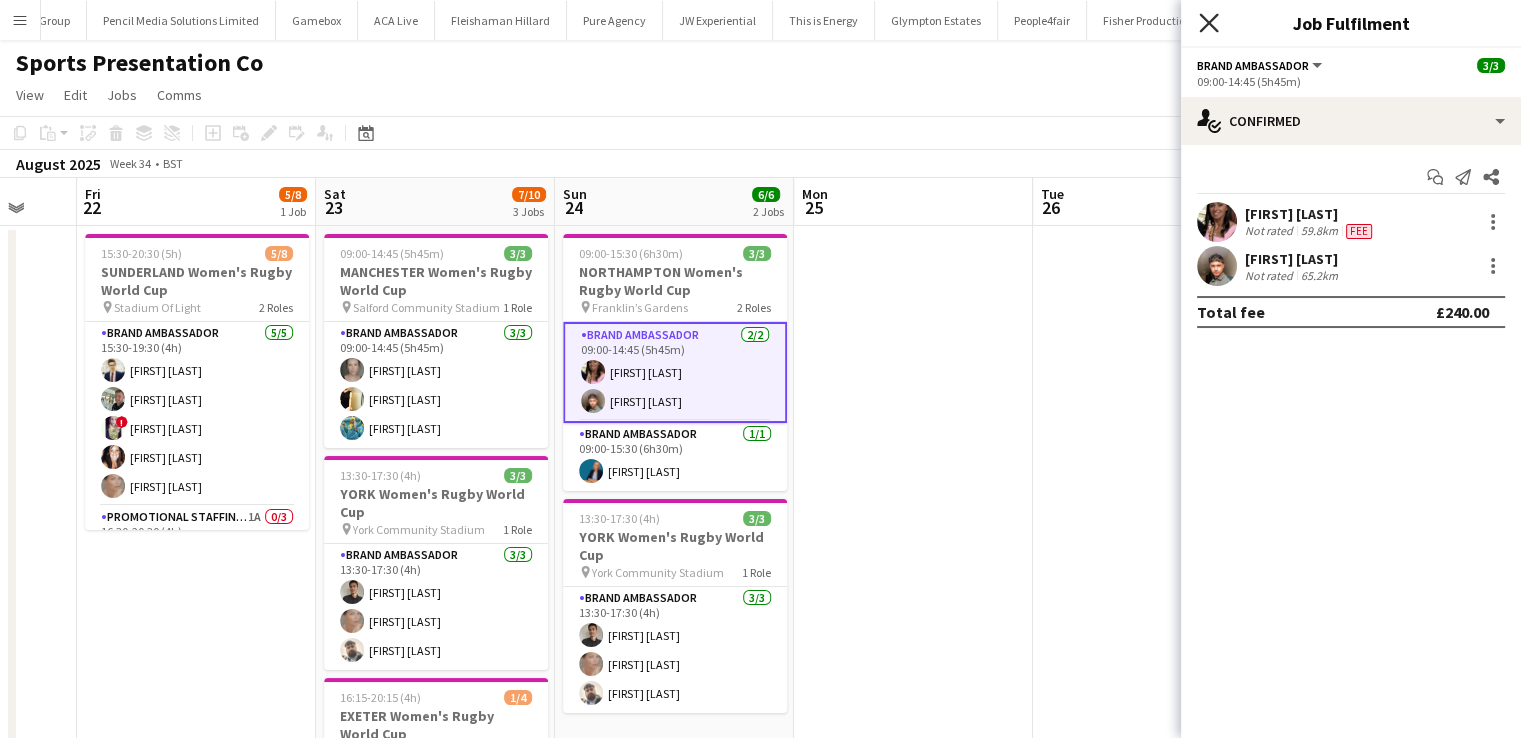 click on "Close pop-in" 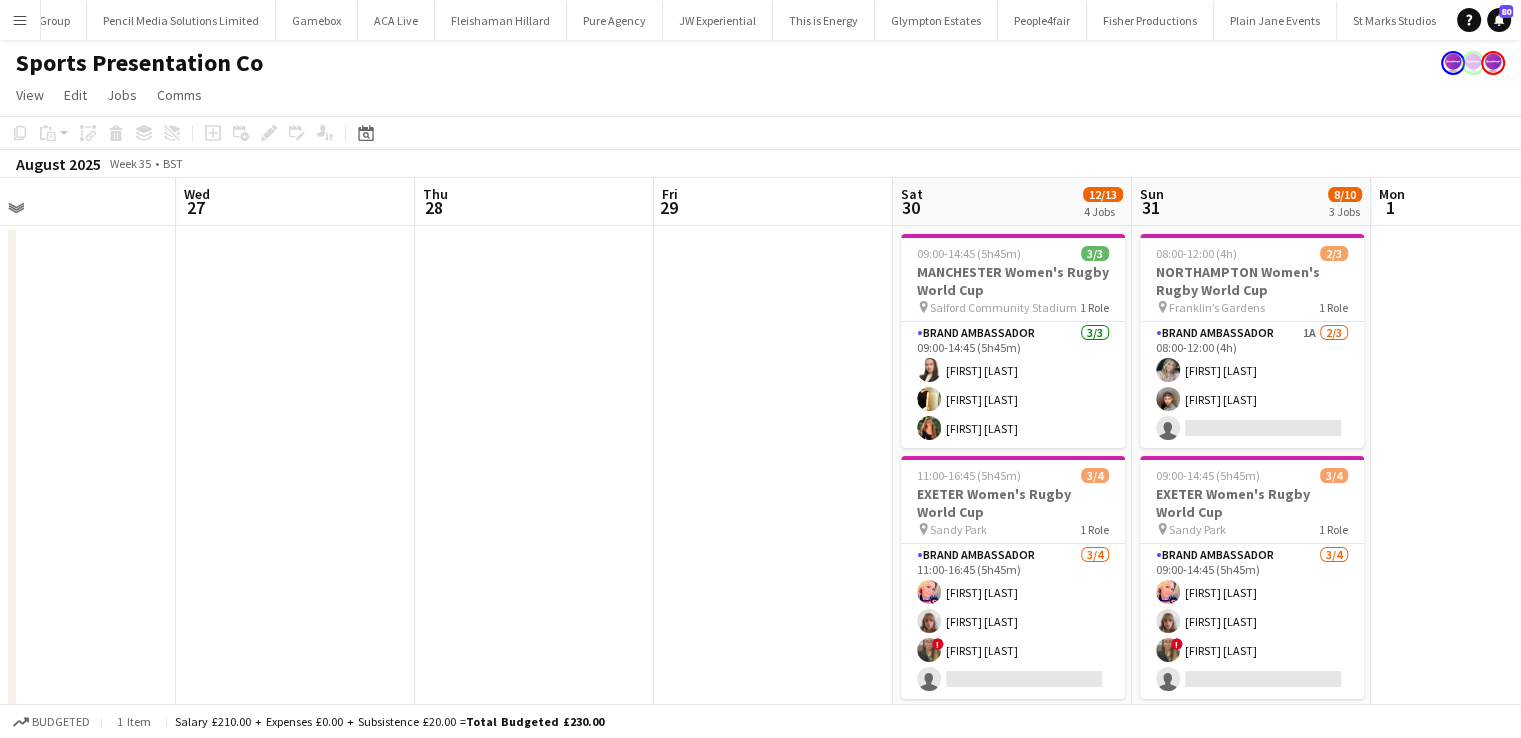 scroll, scrollTop: 0, scrollLeft: 556, axis: horizontal 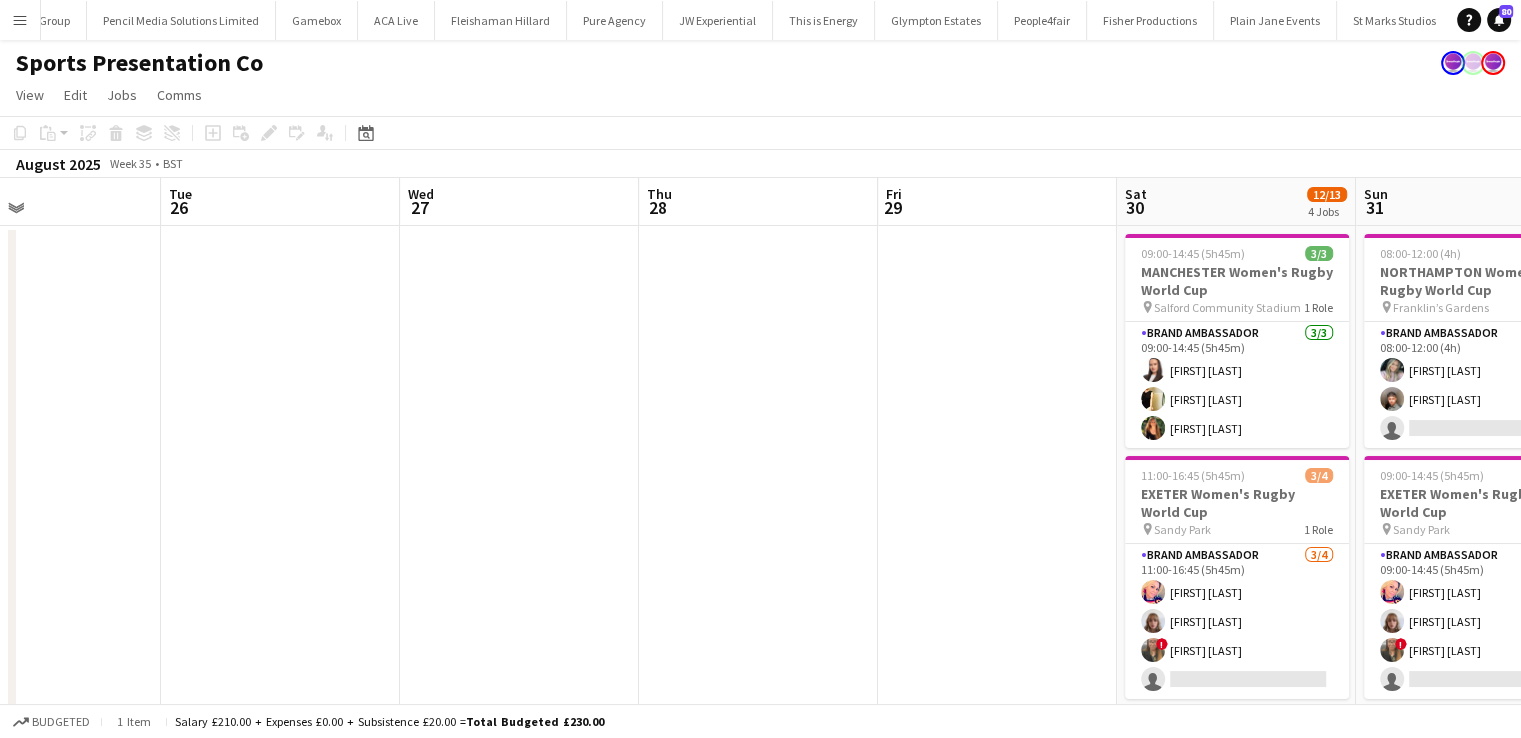 drag, startPoint x: 1292, startPoint y: 461, endPoint x: 0, endPoint y: 8, distance: 1369.1139 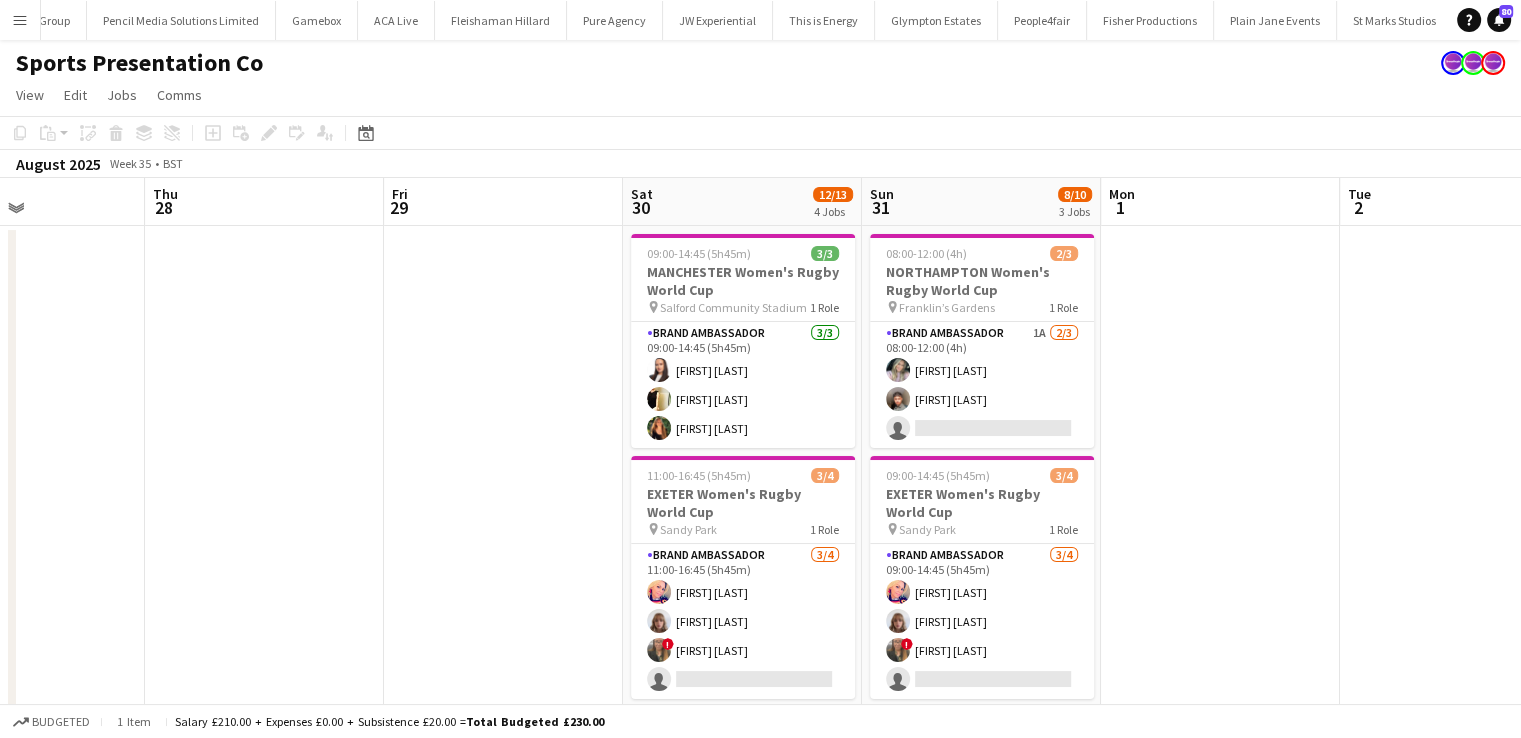 drag, startPoint x: 897, startPoint y: 425, endPoint x: 404, endPoint y: 303, distance: 507.87103 